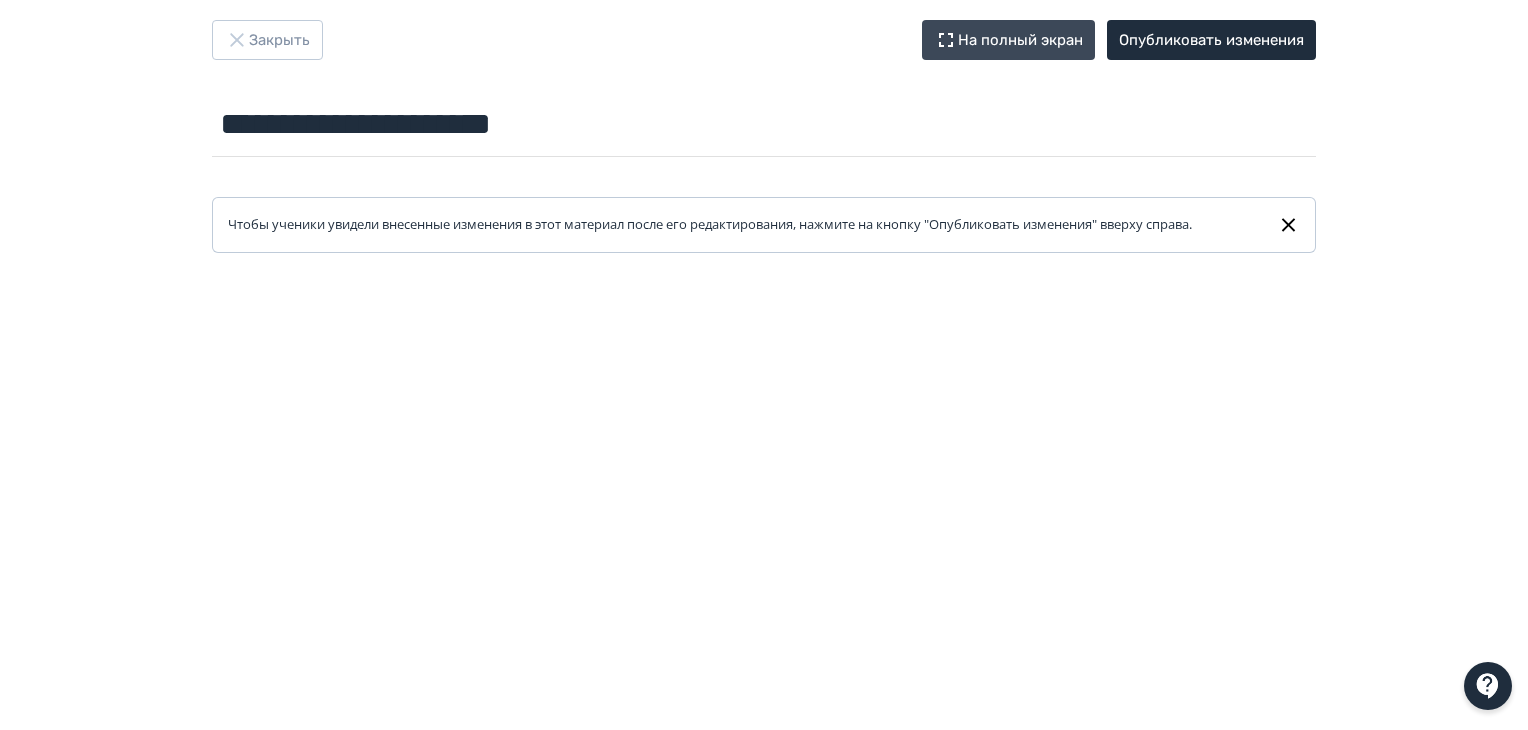 scroll, scrollTop: 0, scrollLeft: 0, axis: both 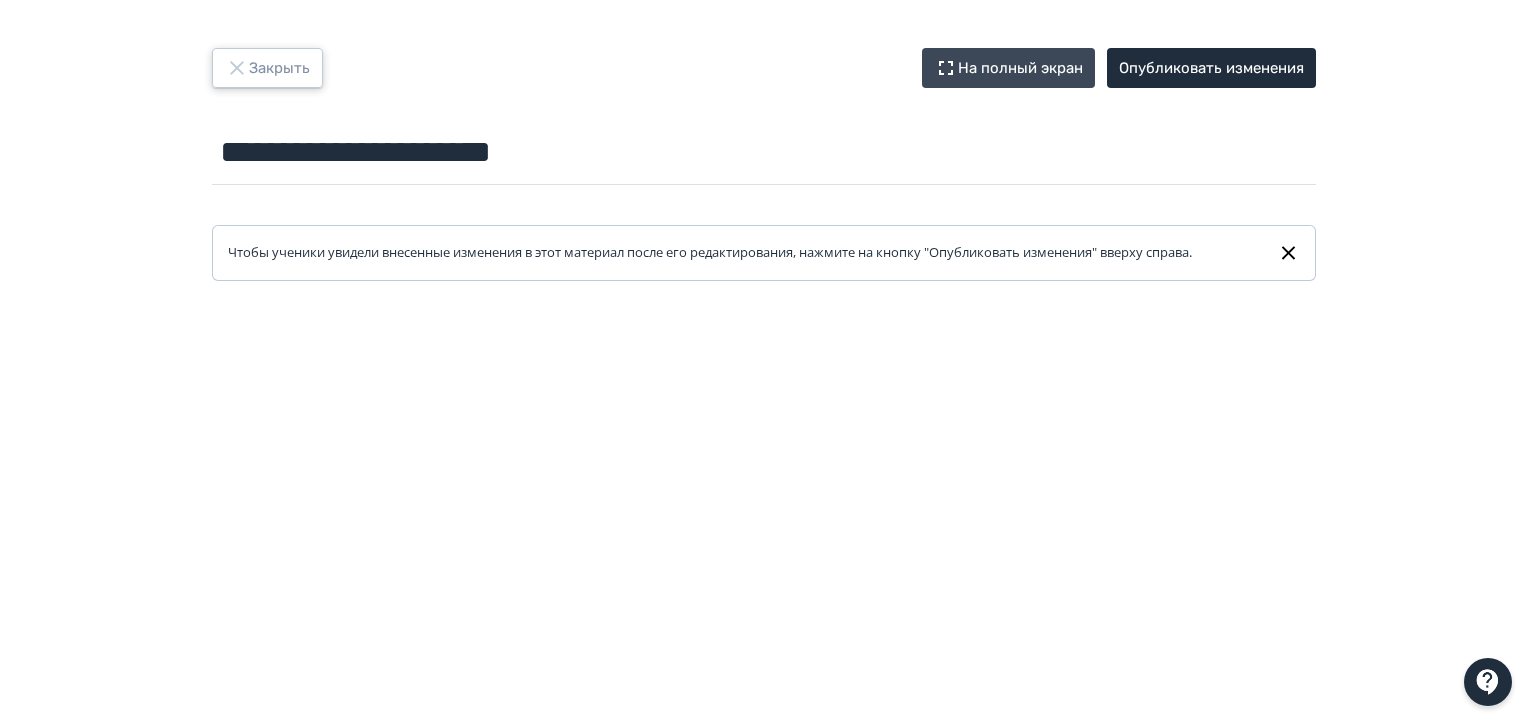 click on "Закрыть" at bounding box center (267, 68) 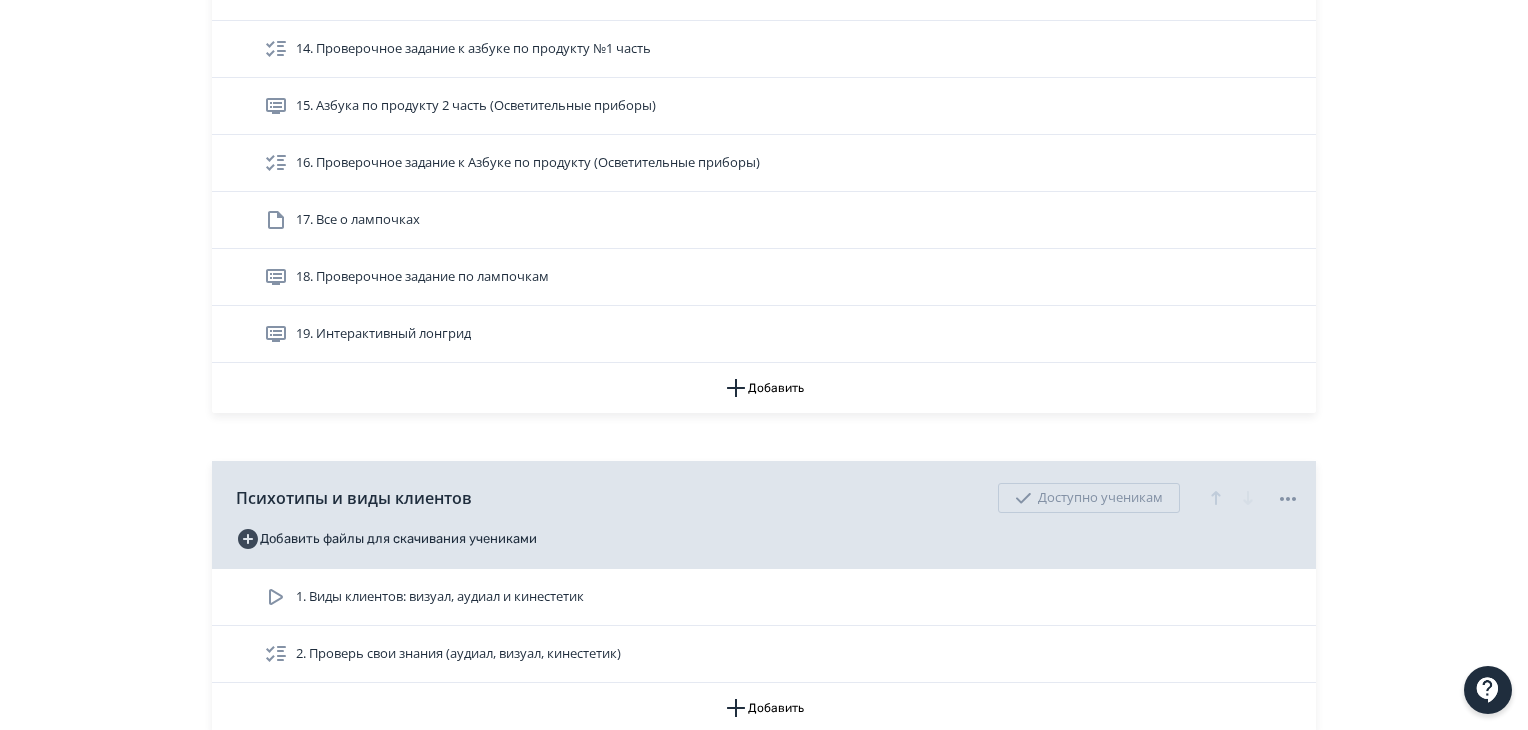 scroll, scrollTop: 1168, scrollLeft: 0, axis: vertical 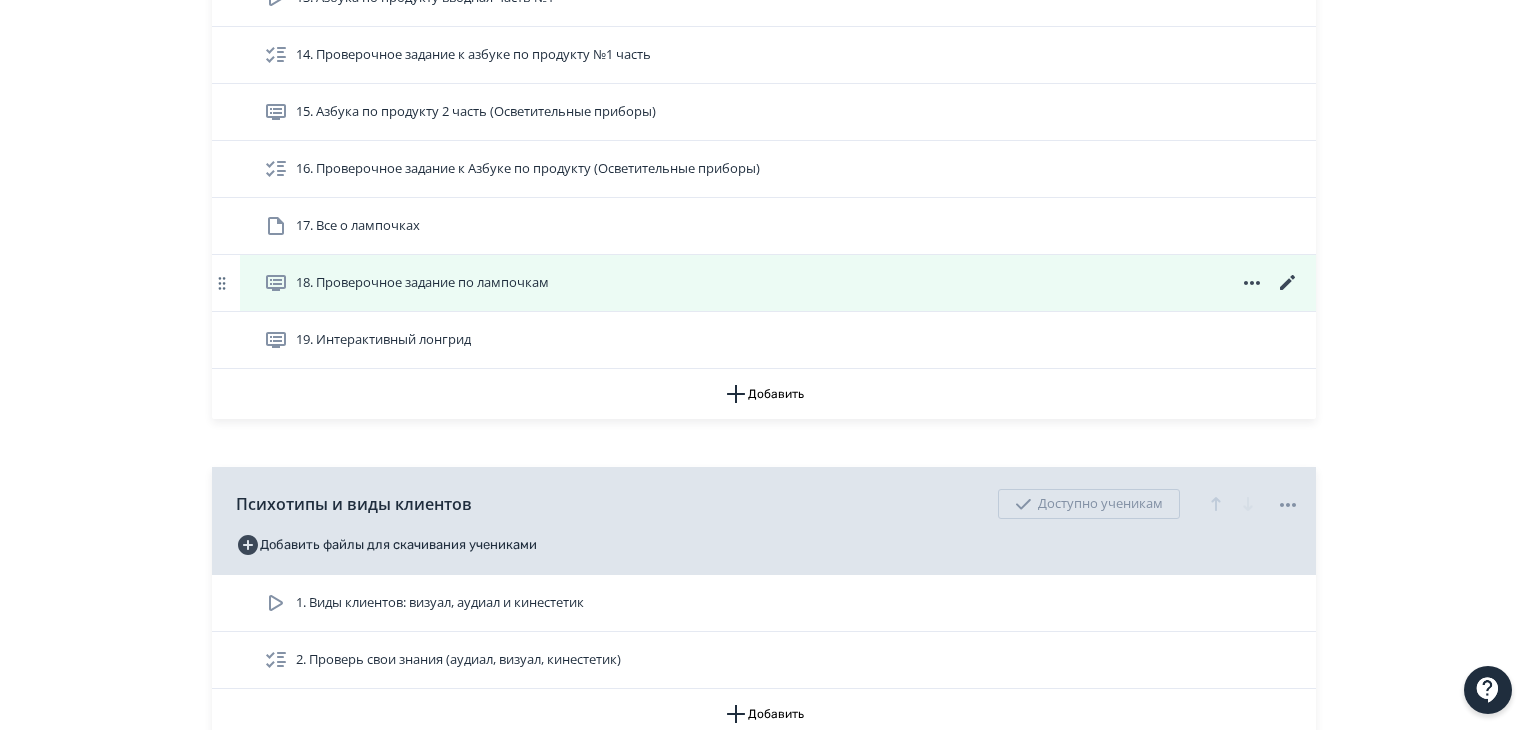 click on "18. Проверочное задание по лампочкам" at bounding box center [782, 283] 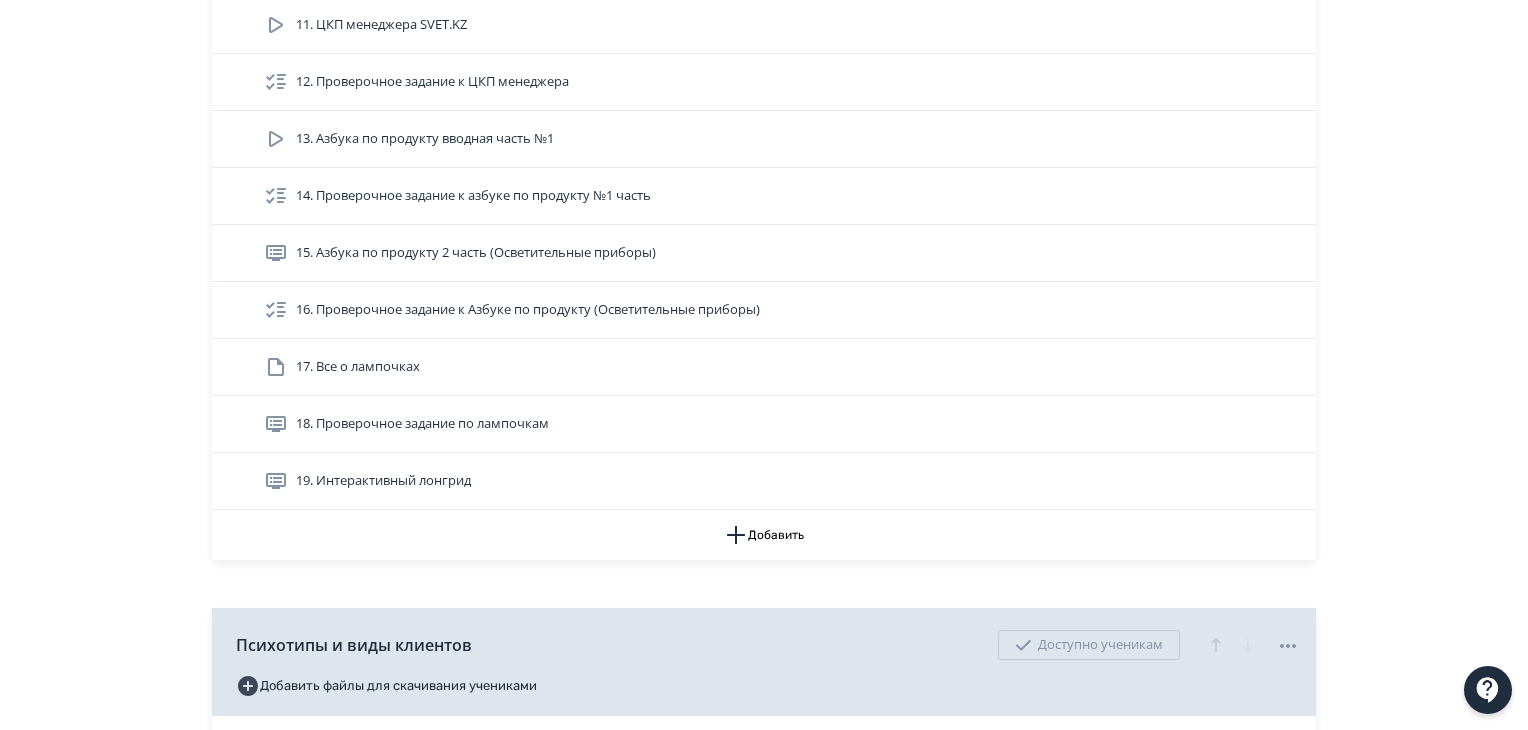scroll, scrollTop: 1032, scrollLeft: 0, axis: vertical 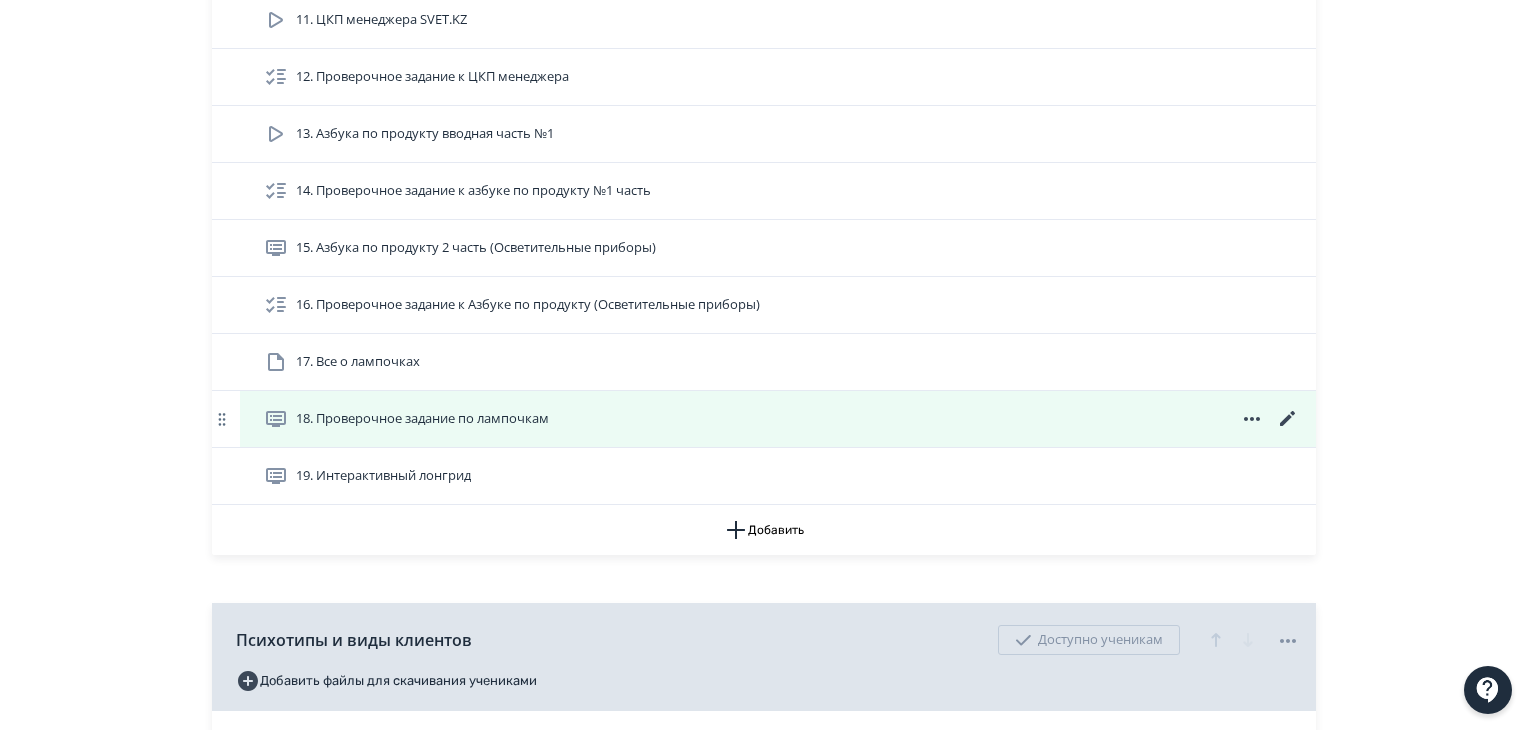 click 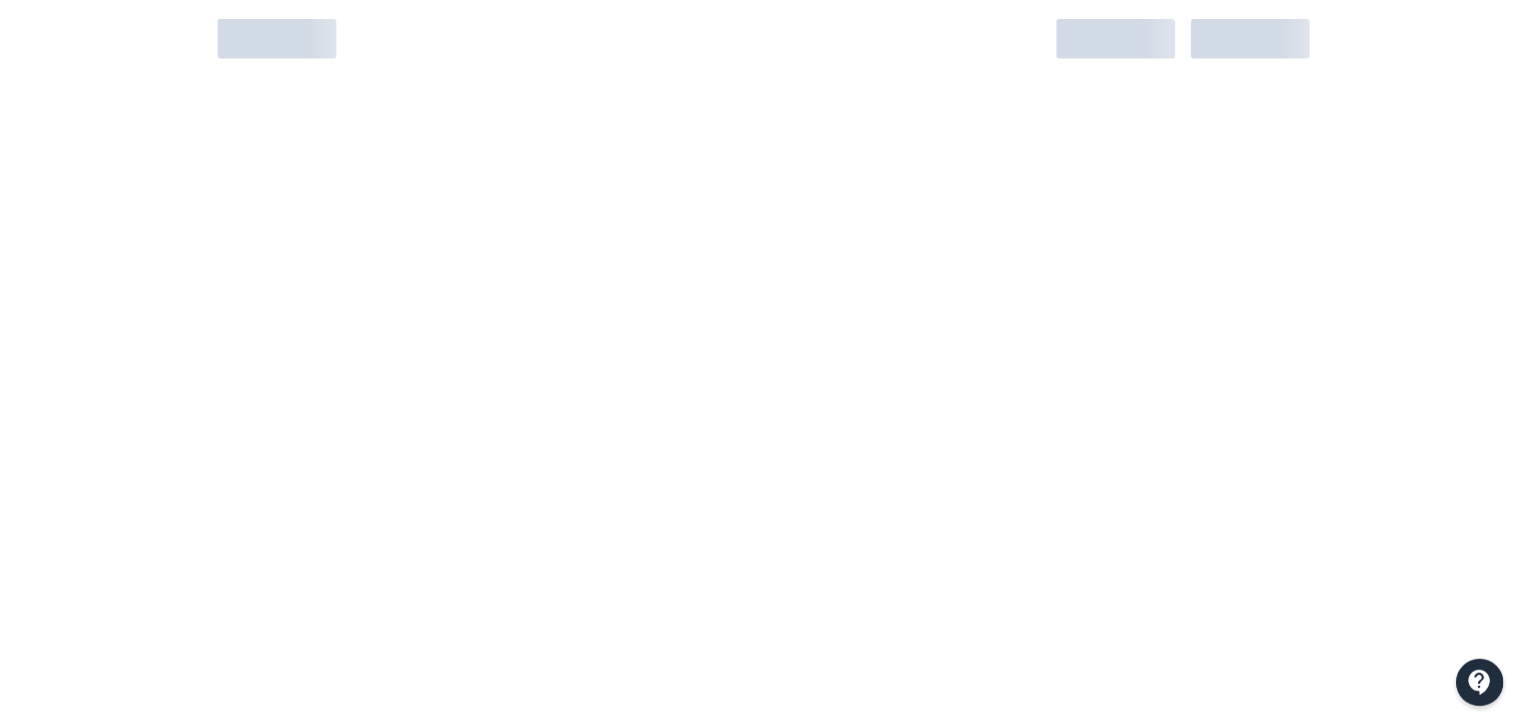scroll, scrollTop: 0, scrollLeft: 0, axis: both 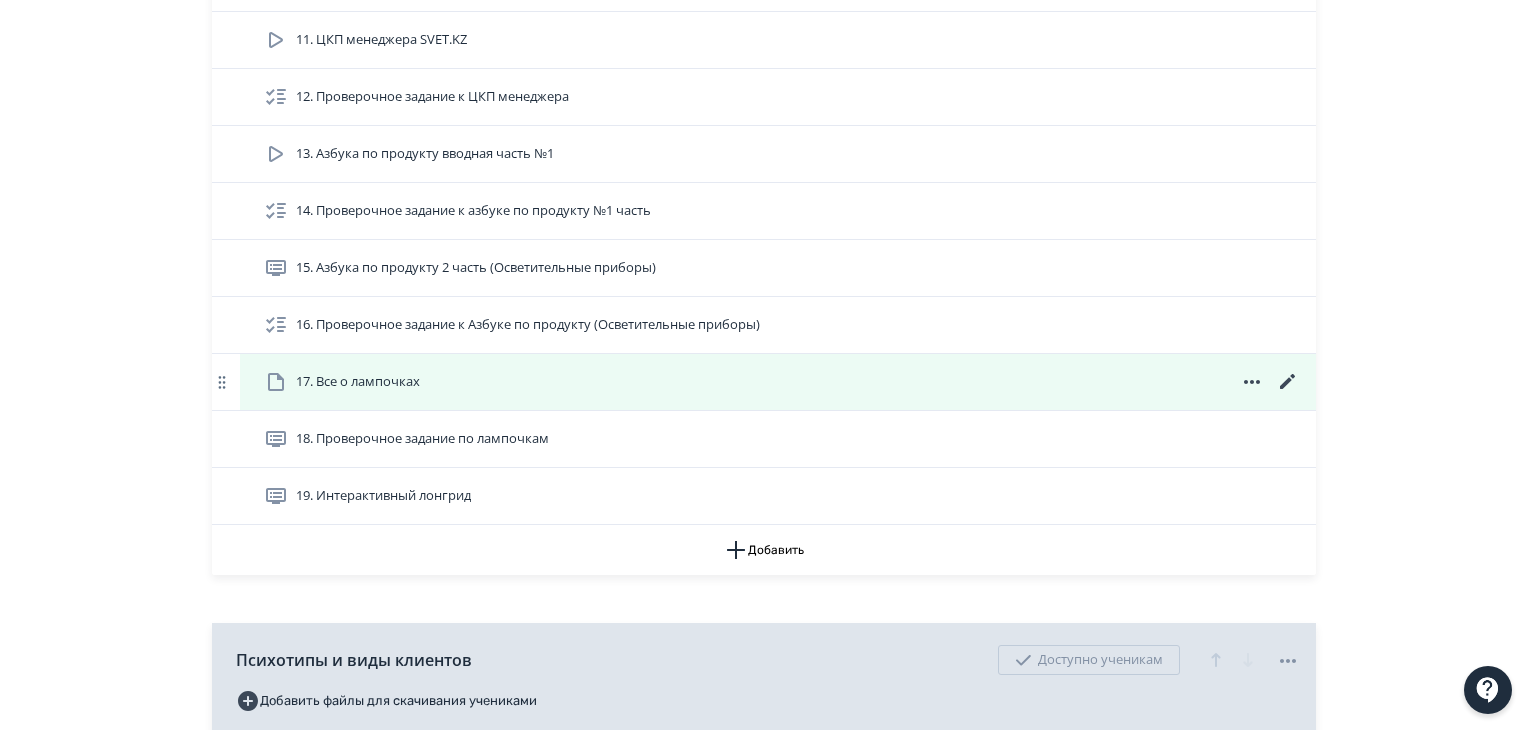 click on "17. Все о лампочках" at bounding box center (358, 382) 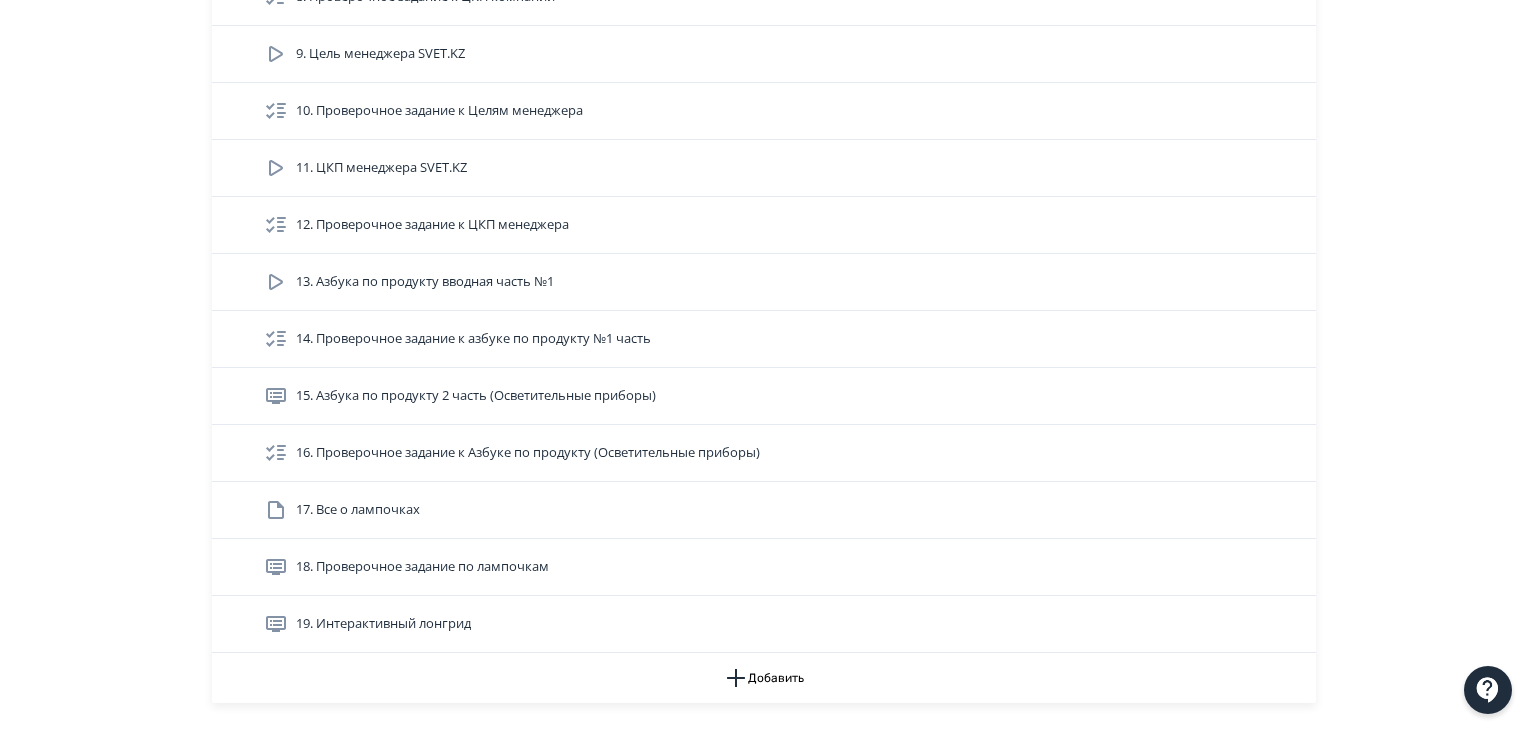 scroll, scrollTop: 893, scrollLeft: 0, axis: vertical 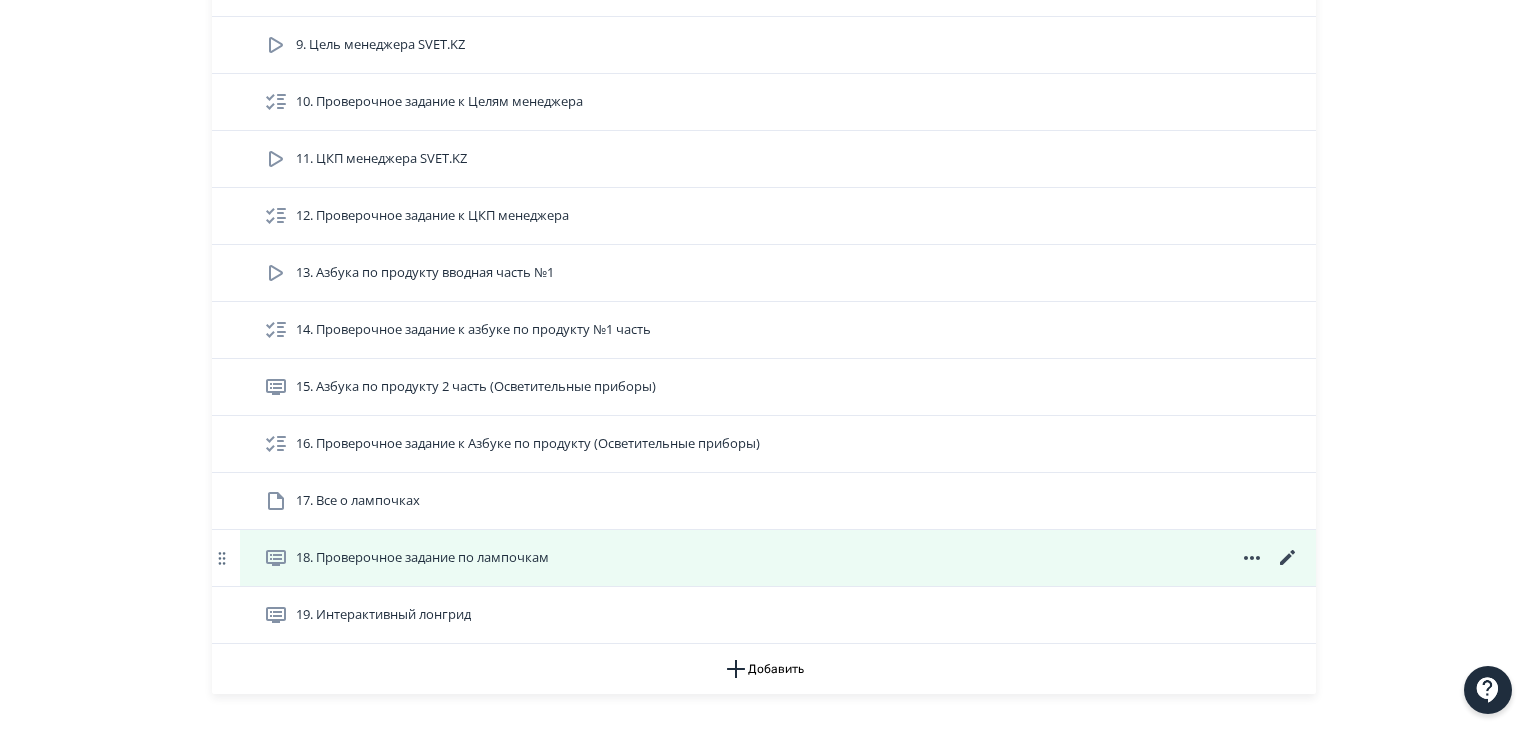 click on "18. Проверочное задание по лампочкам" at bounding box center (422, 558) 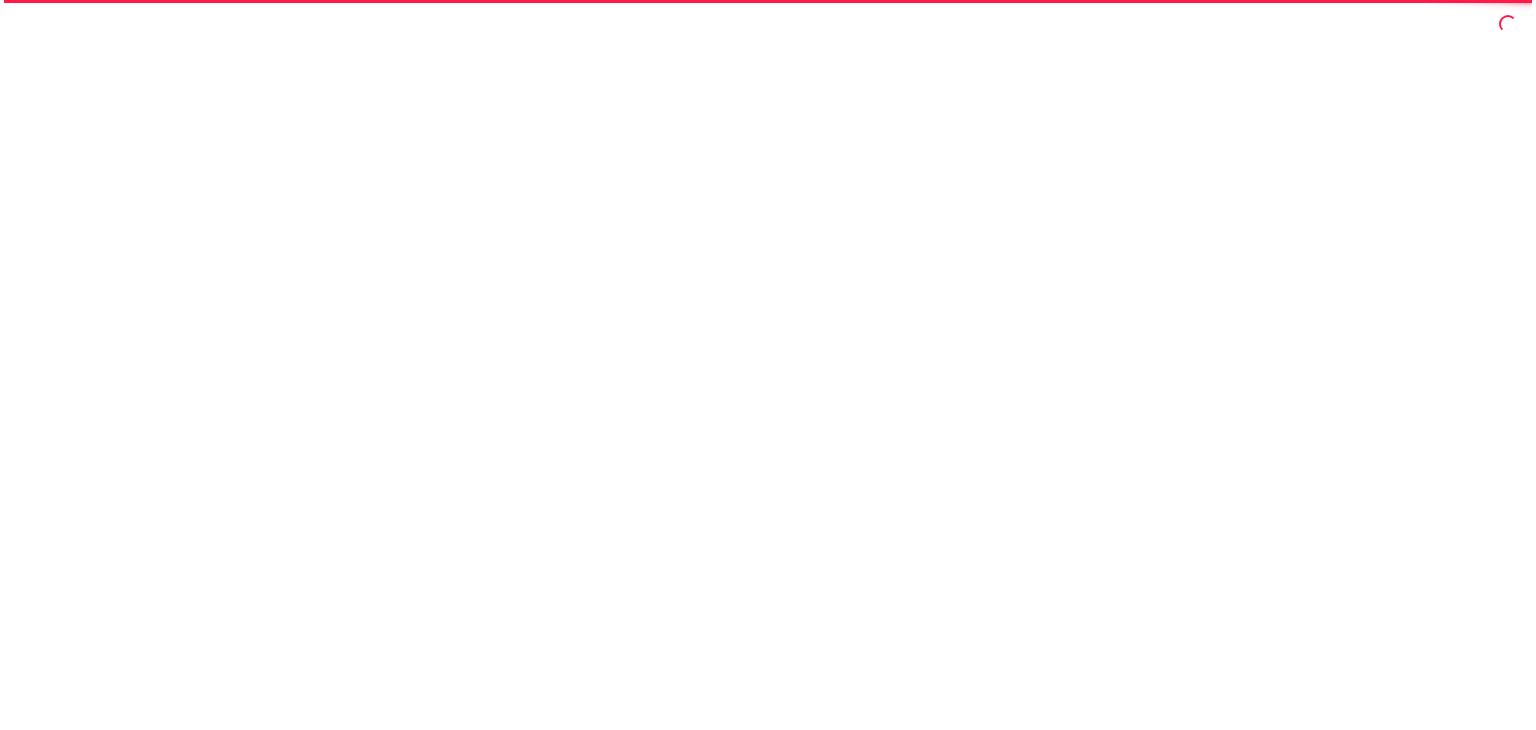 scroll, scrollTop: 0, scrollLeft: 0, axis: both 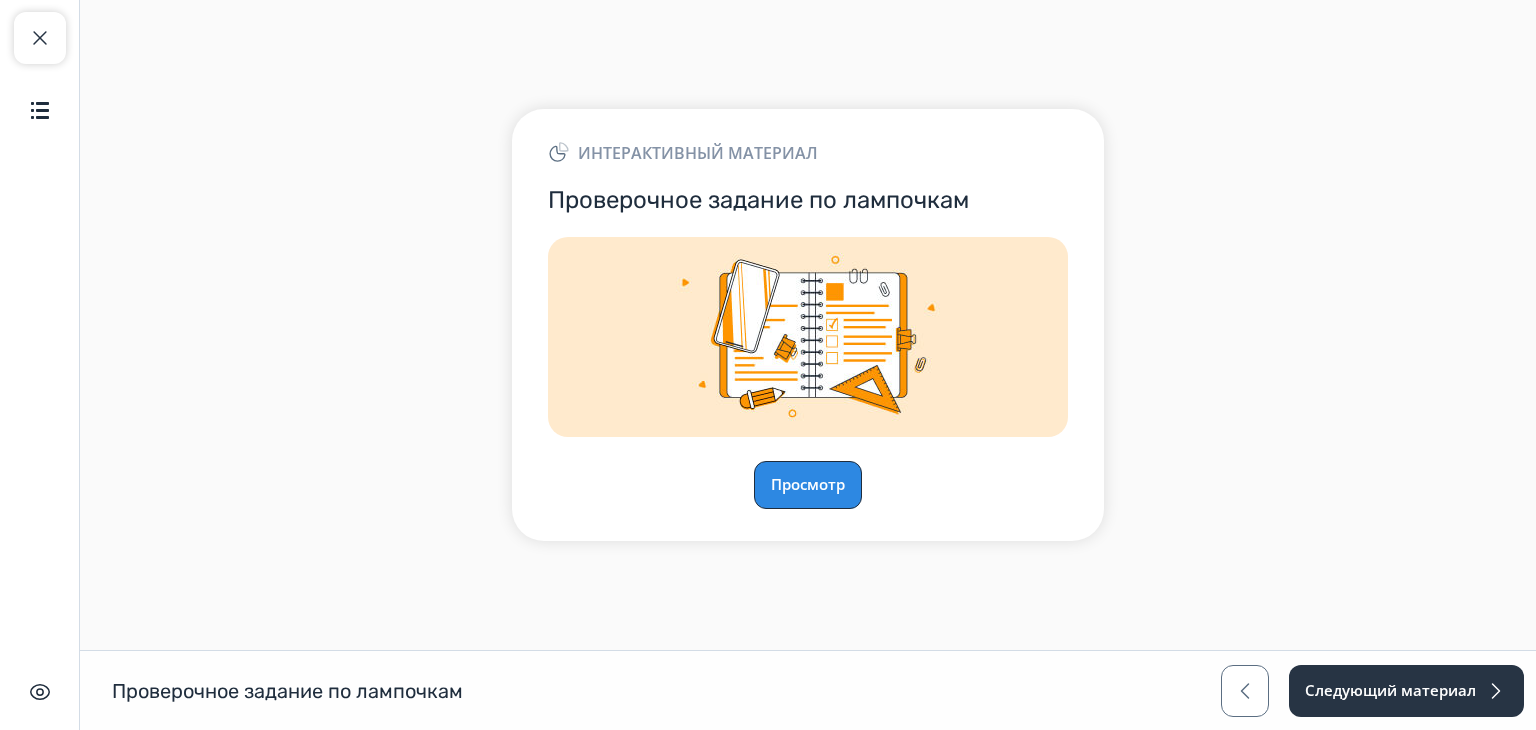 click on "Просмотр" at bounding box center [808, 485] 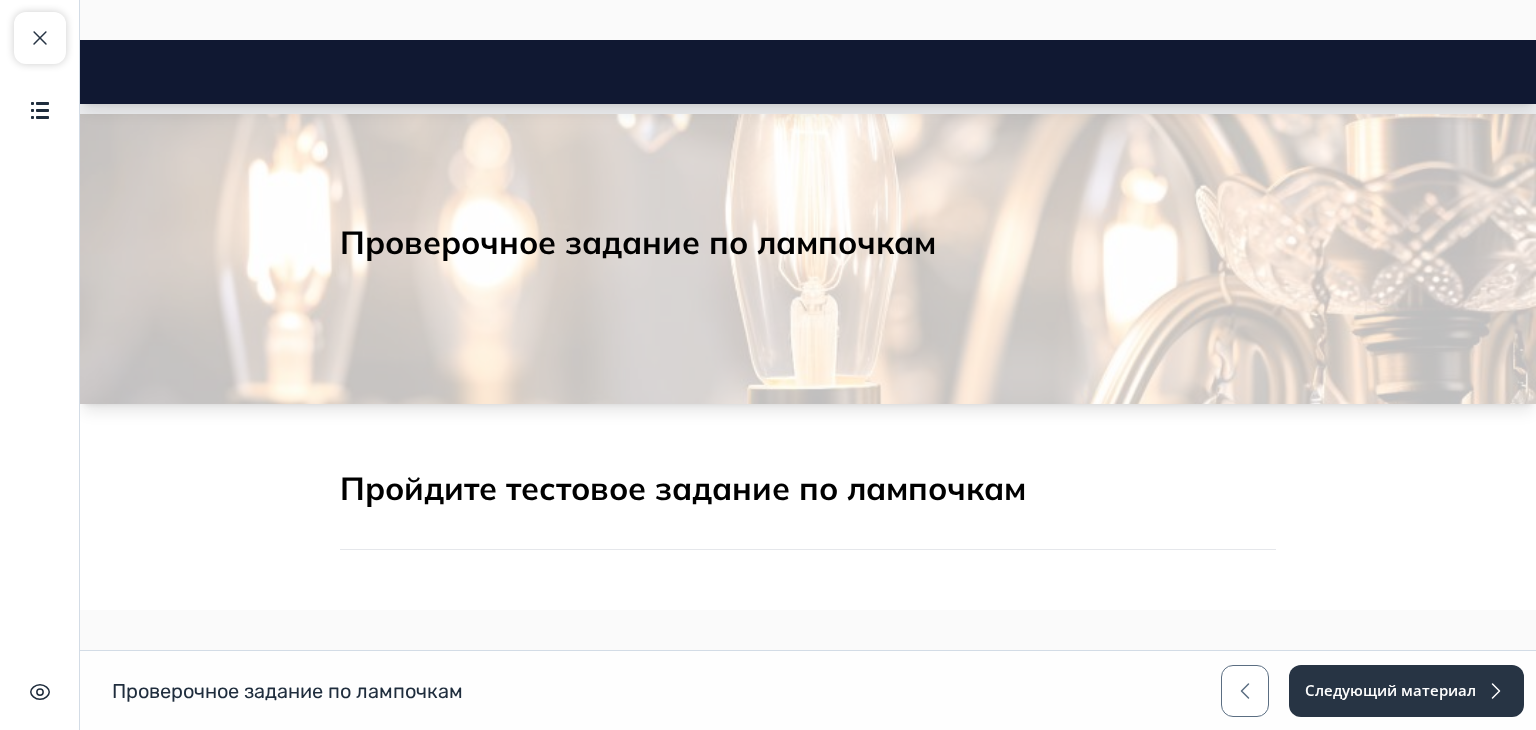 scroll, scrollTop: 0, scrollLeft: 0, axis: both 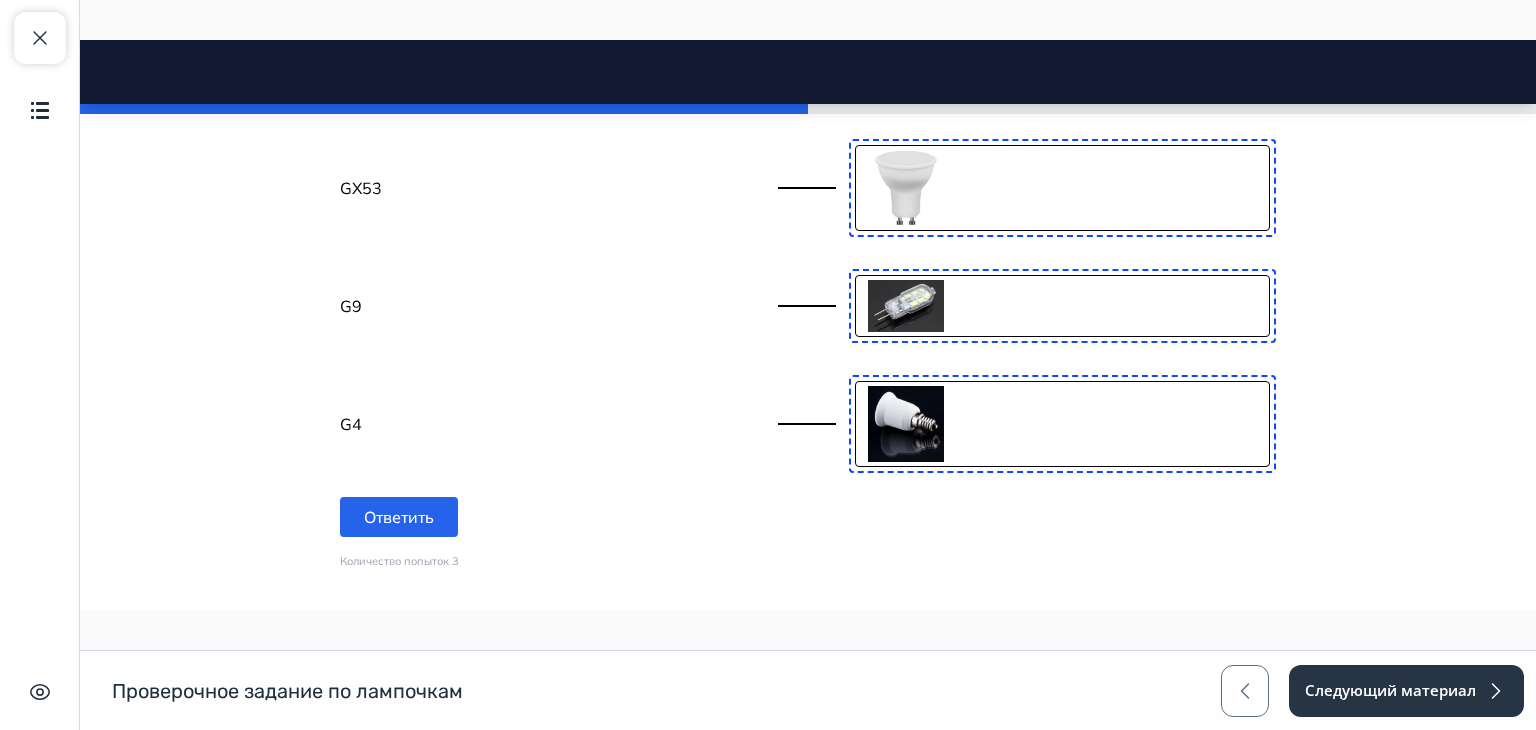 click at bounding box center (906, 424) 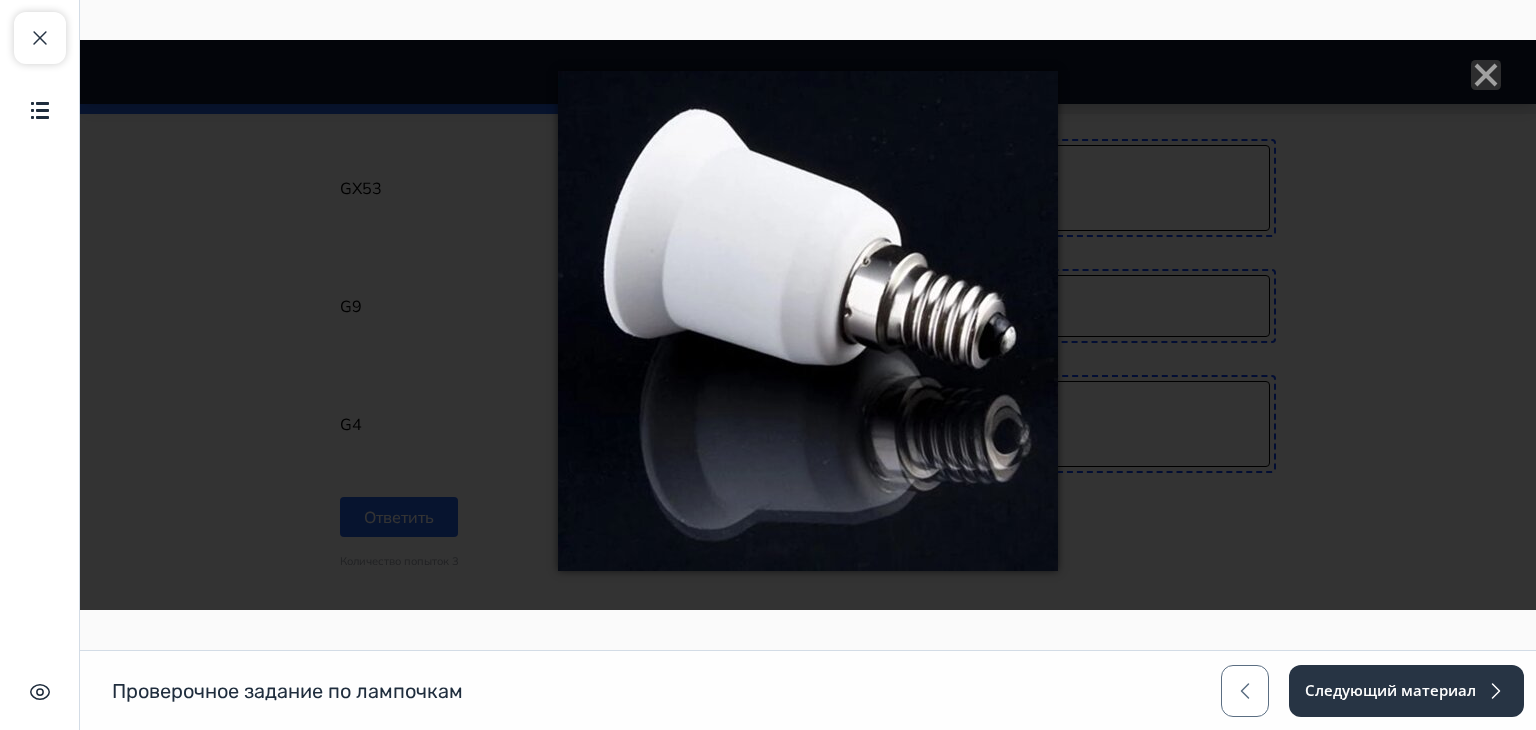 click 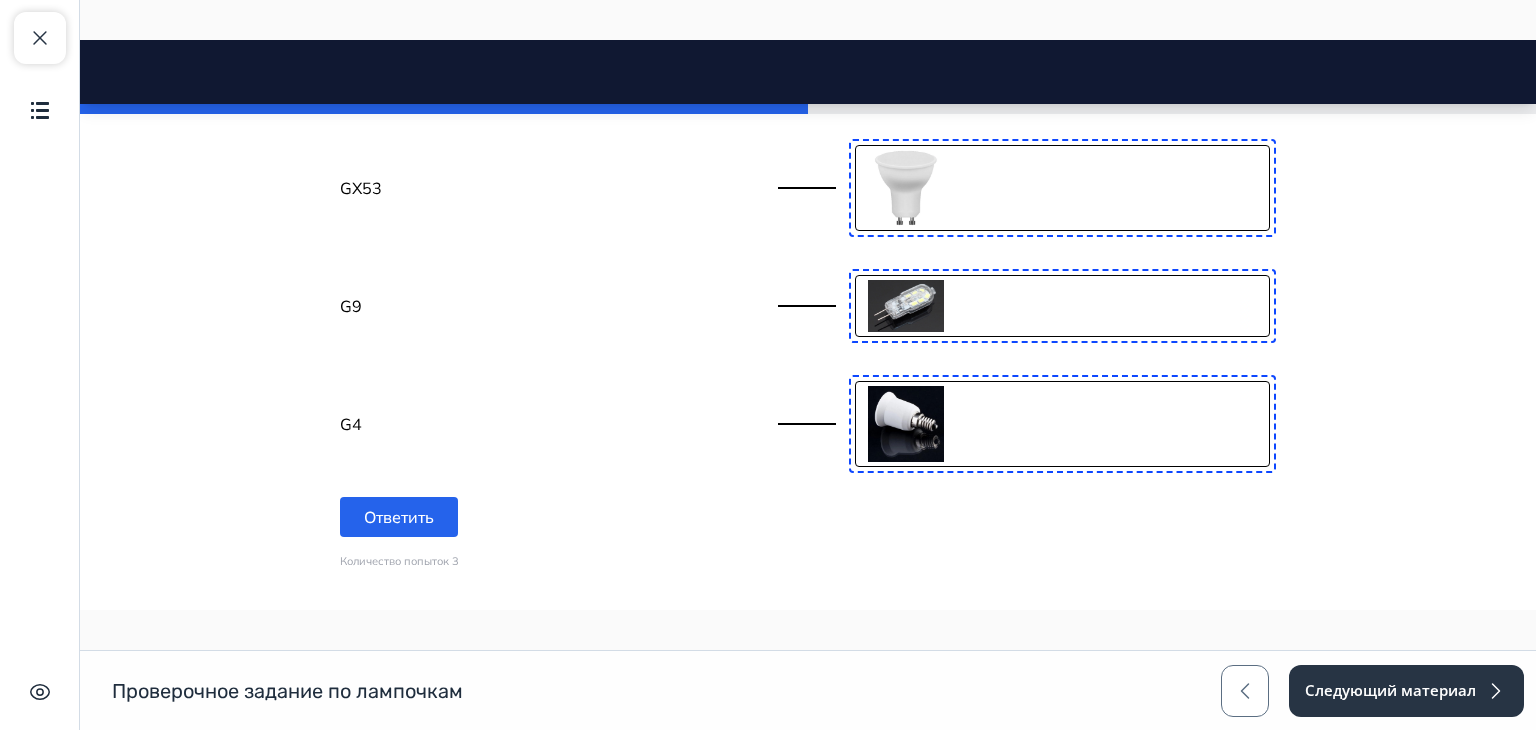 type 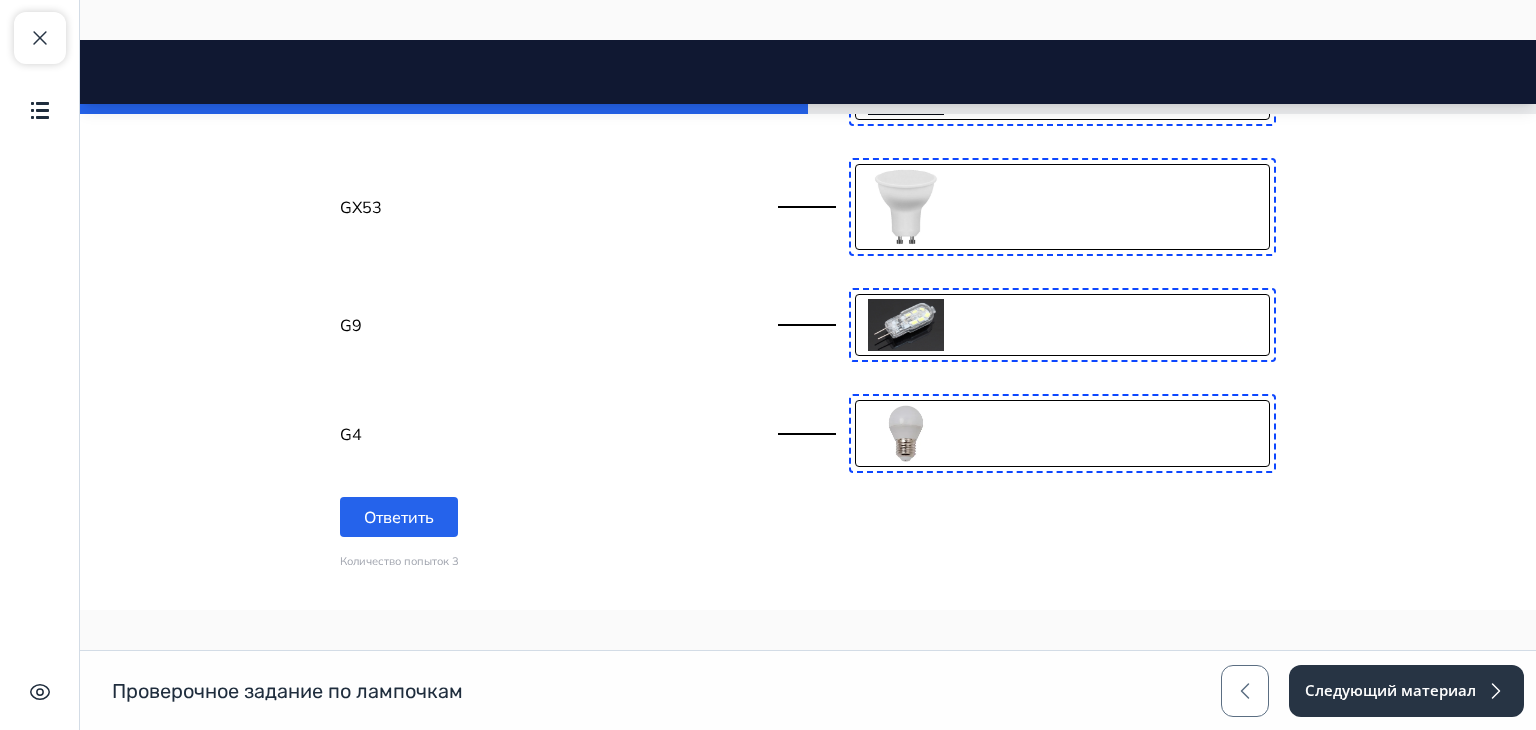 click at bounding box center (906, 433) 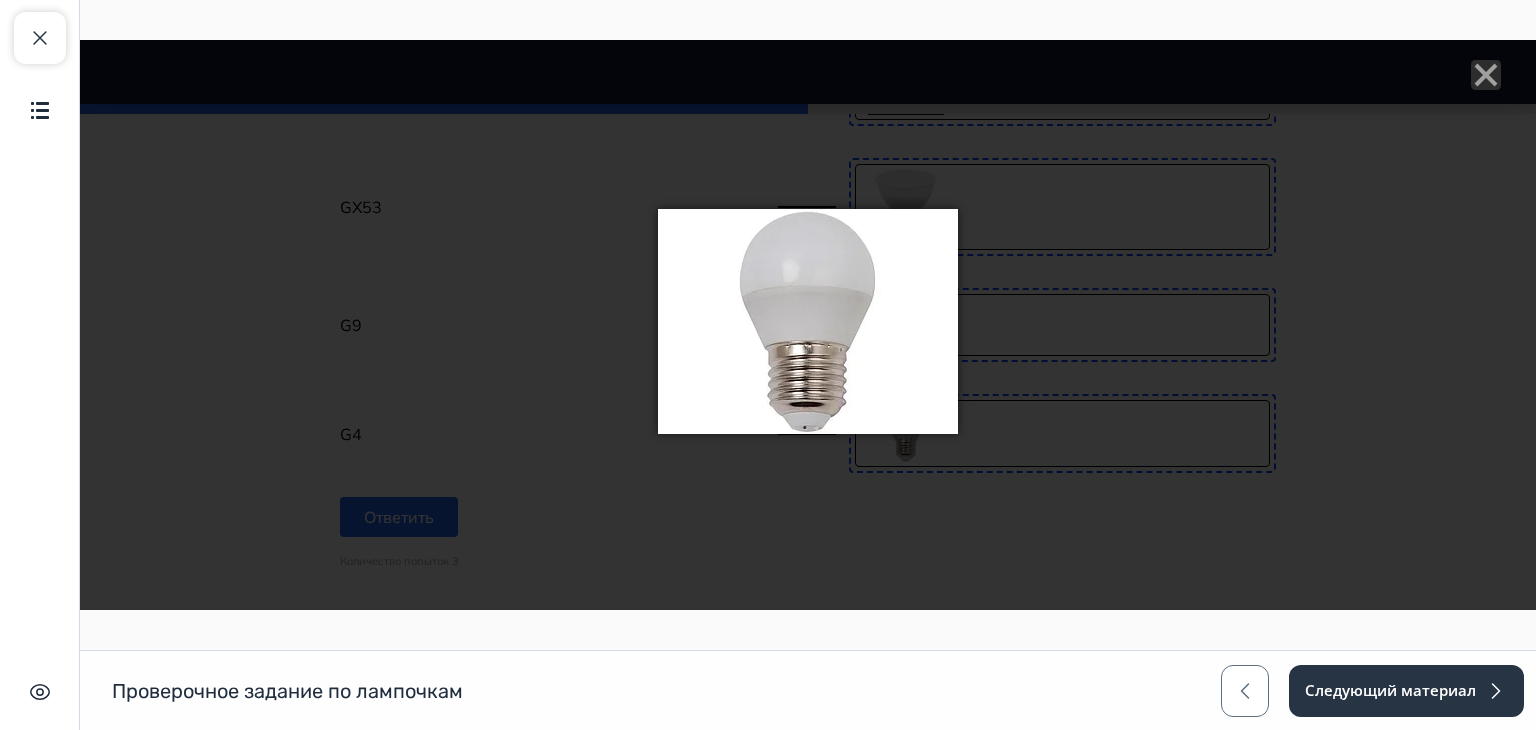 click 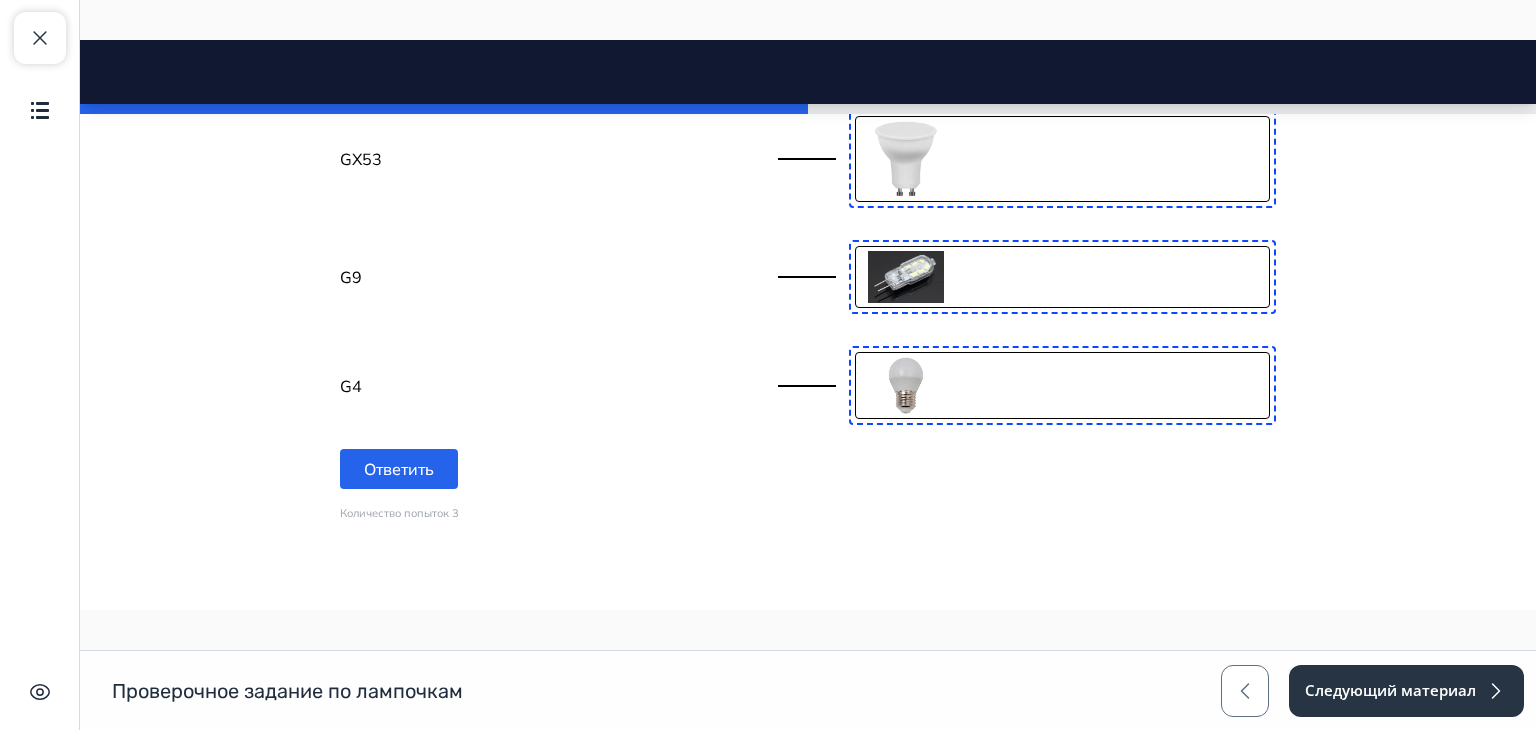 scroll, scrollTop: 916, scrollLeft: 0, axis: vertical 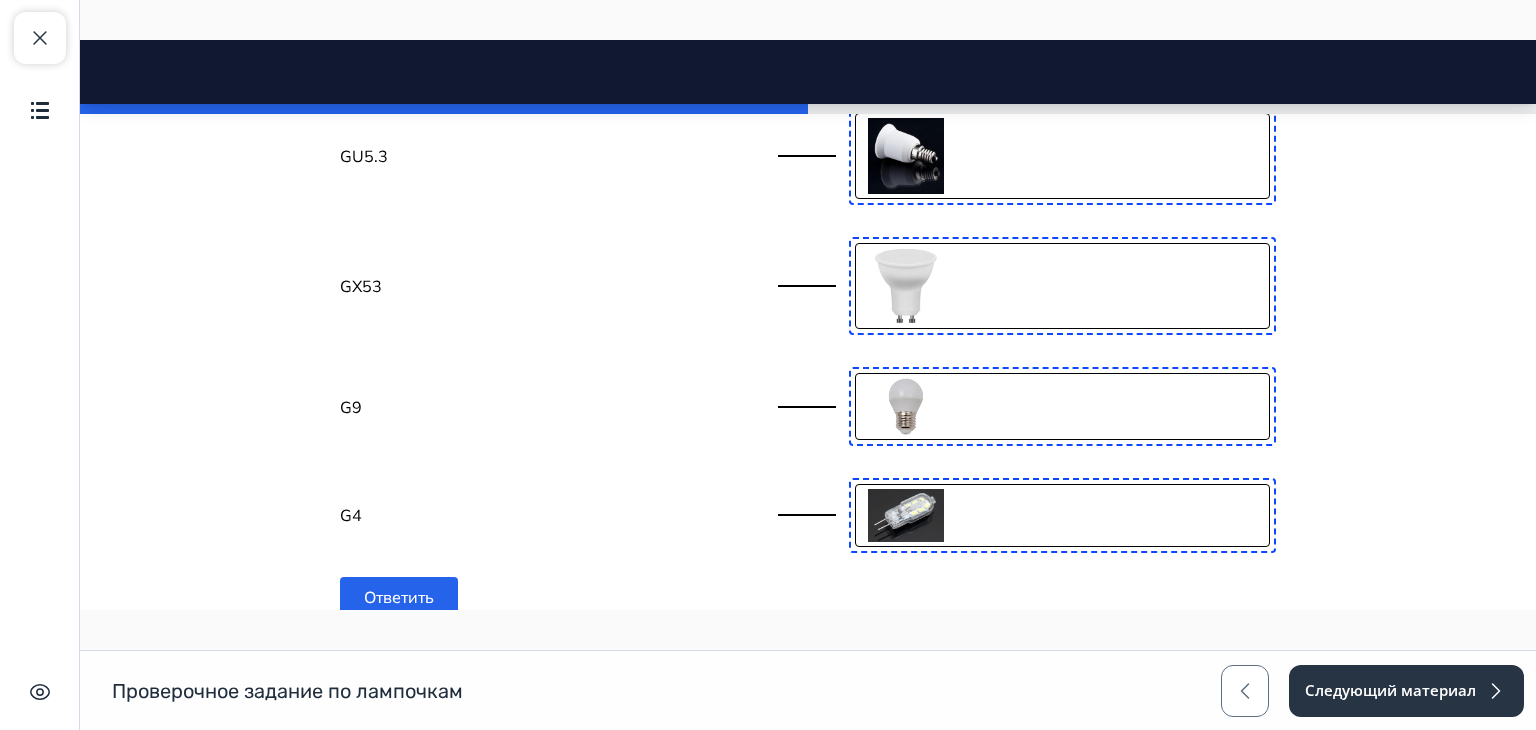 type 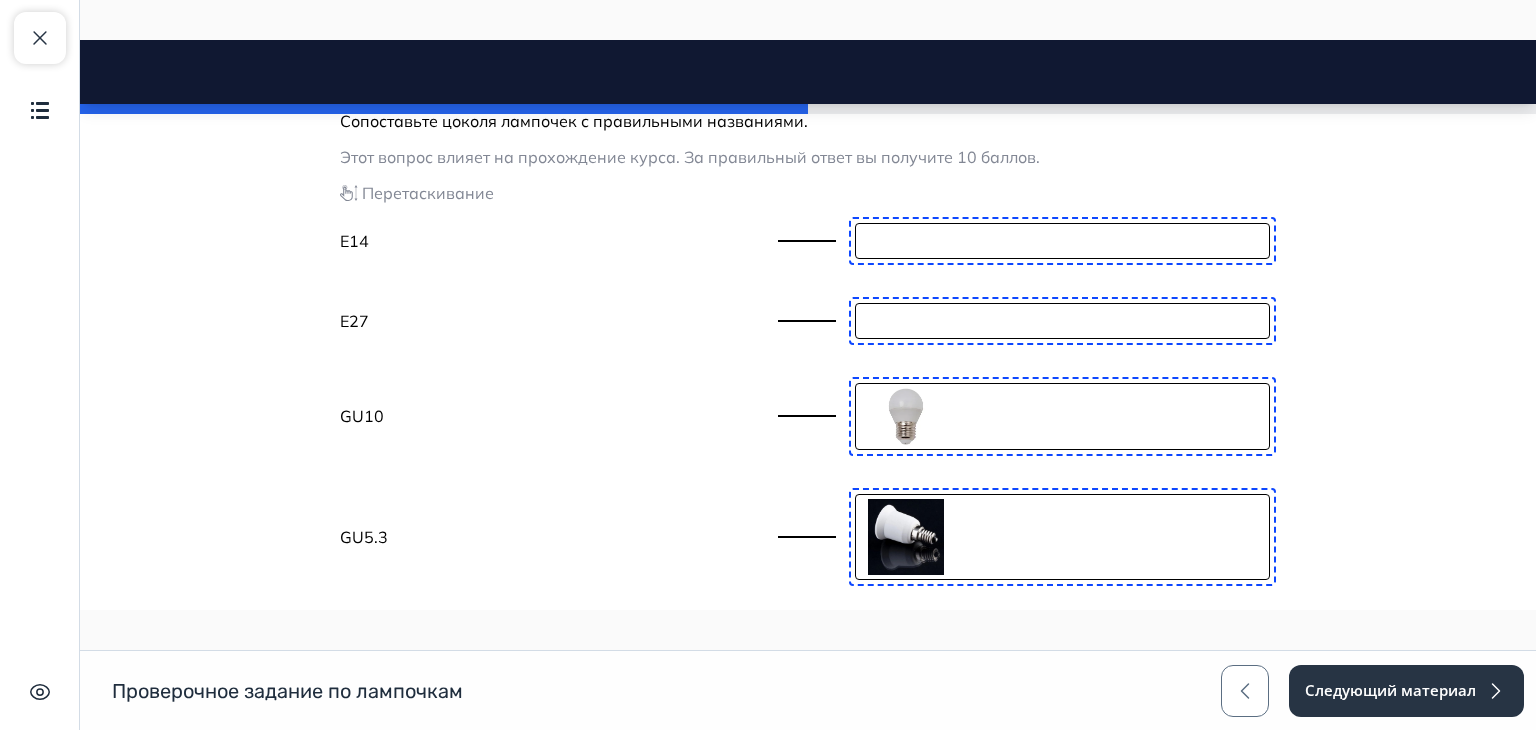 scroll, scrollTop: 439, scrollLeft: 0, axis: vertical 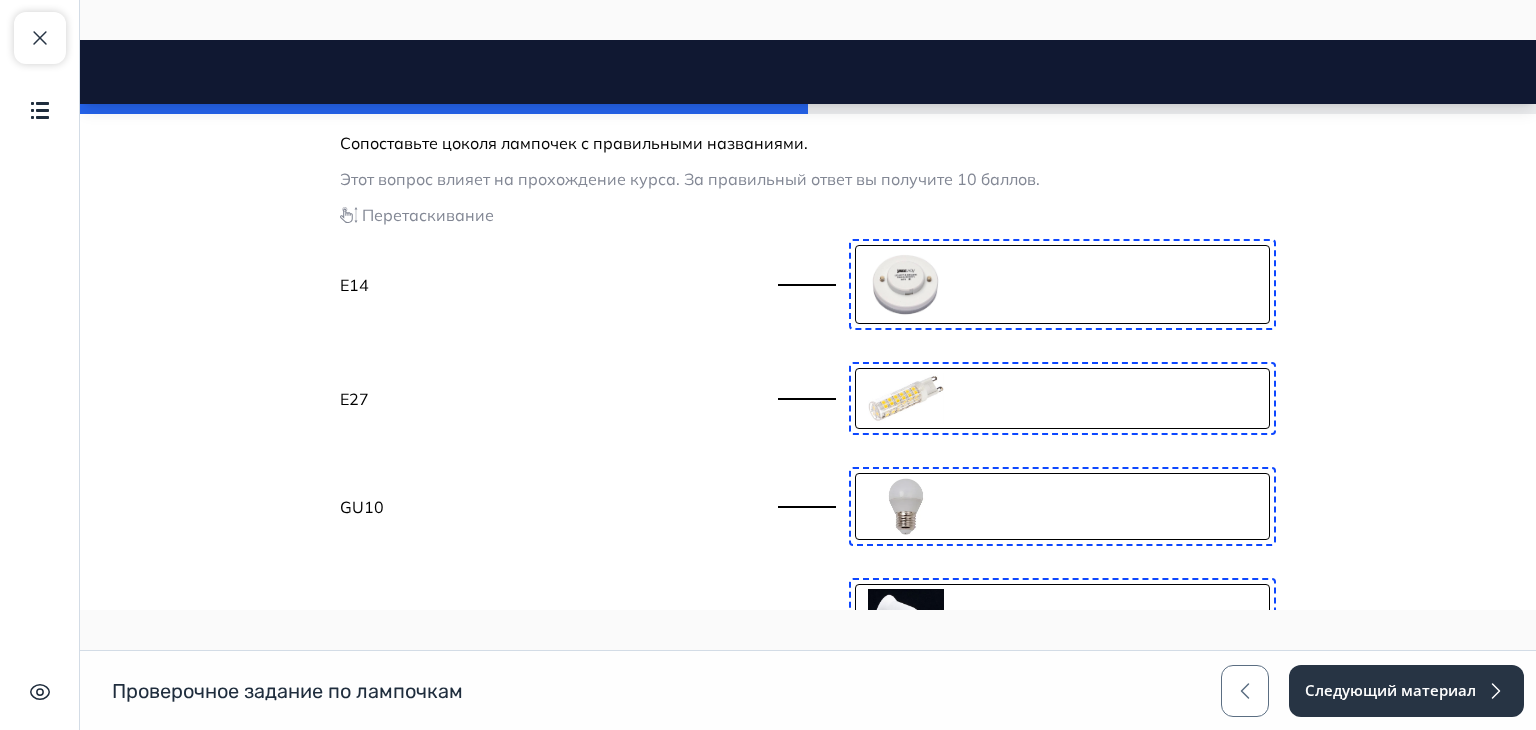 type 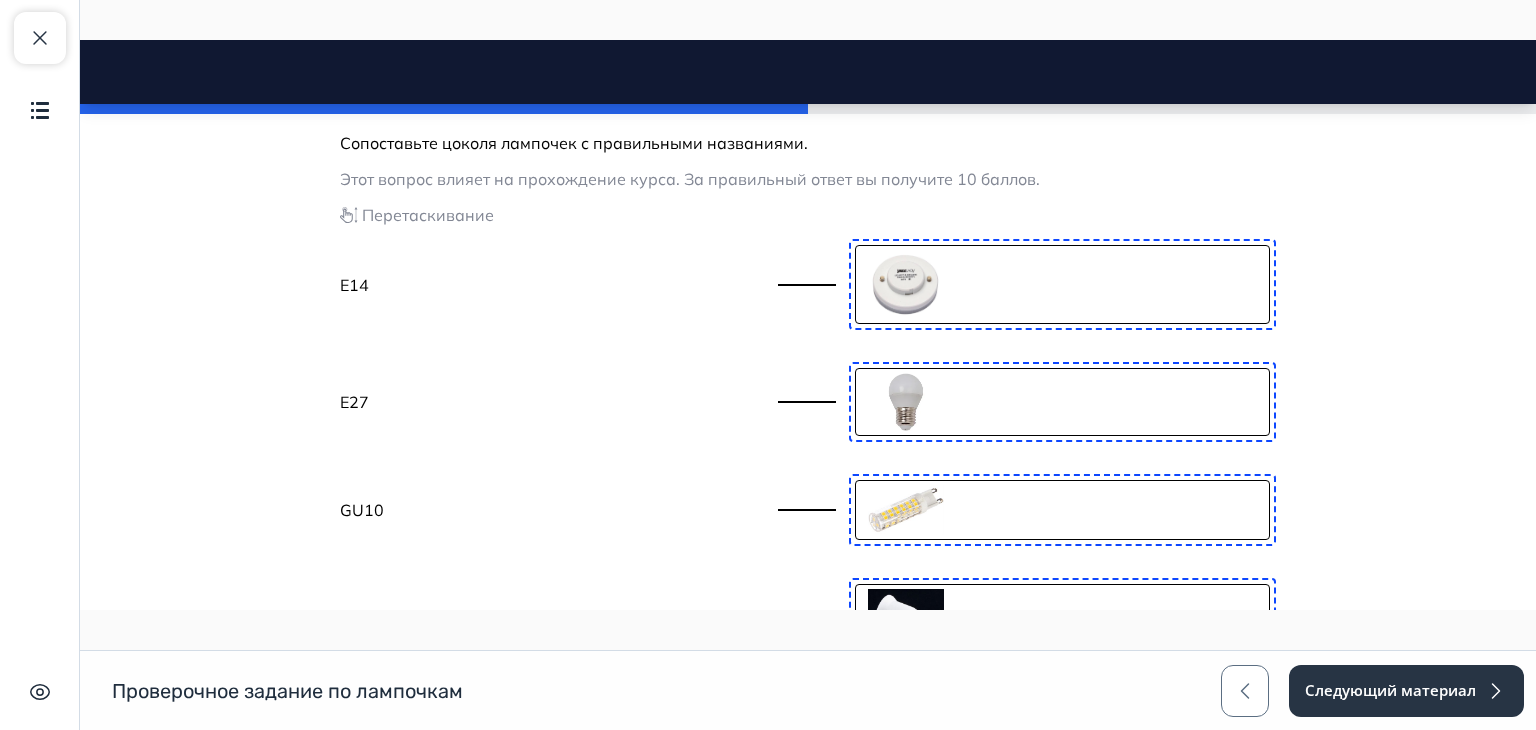 click at bounding box center [906, 285] 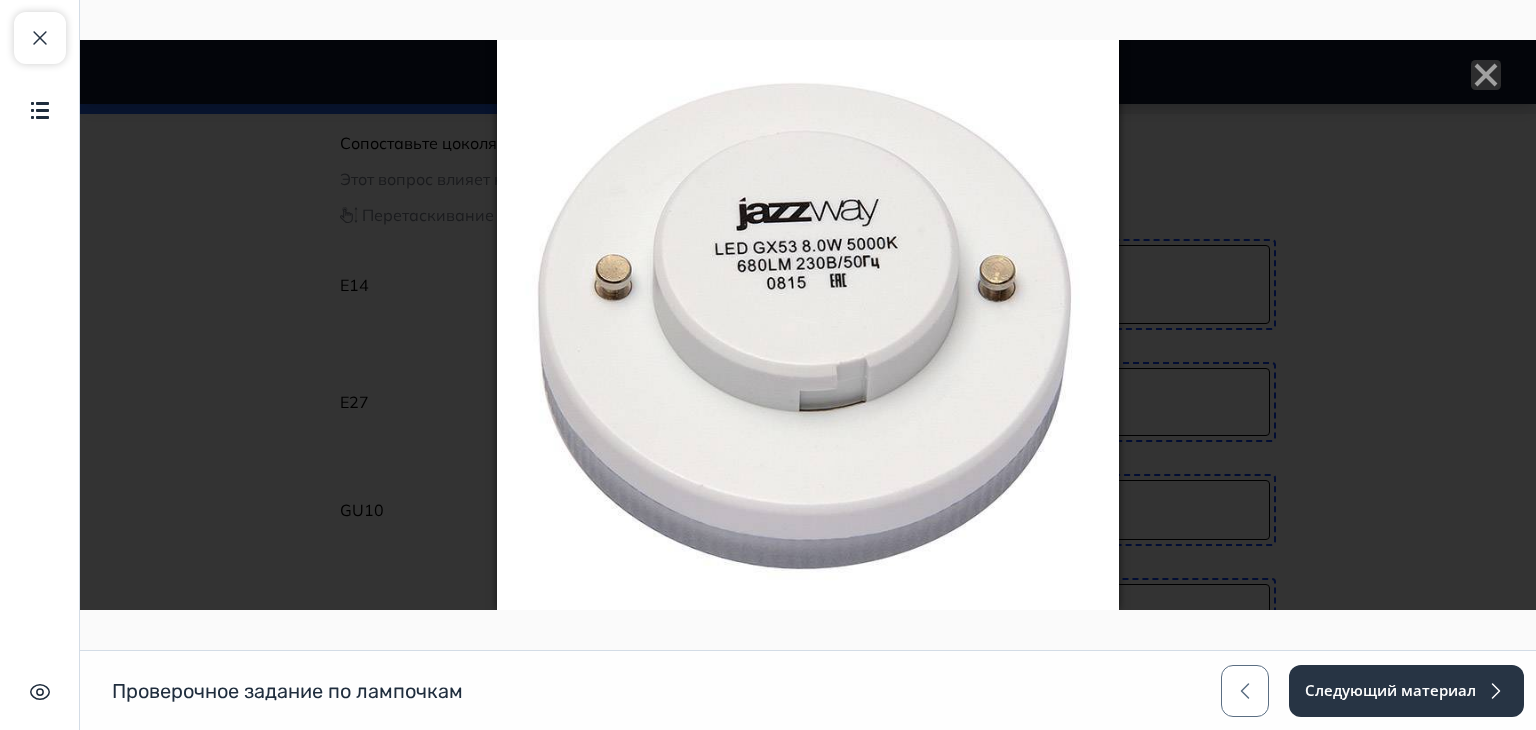 click 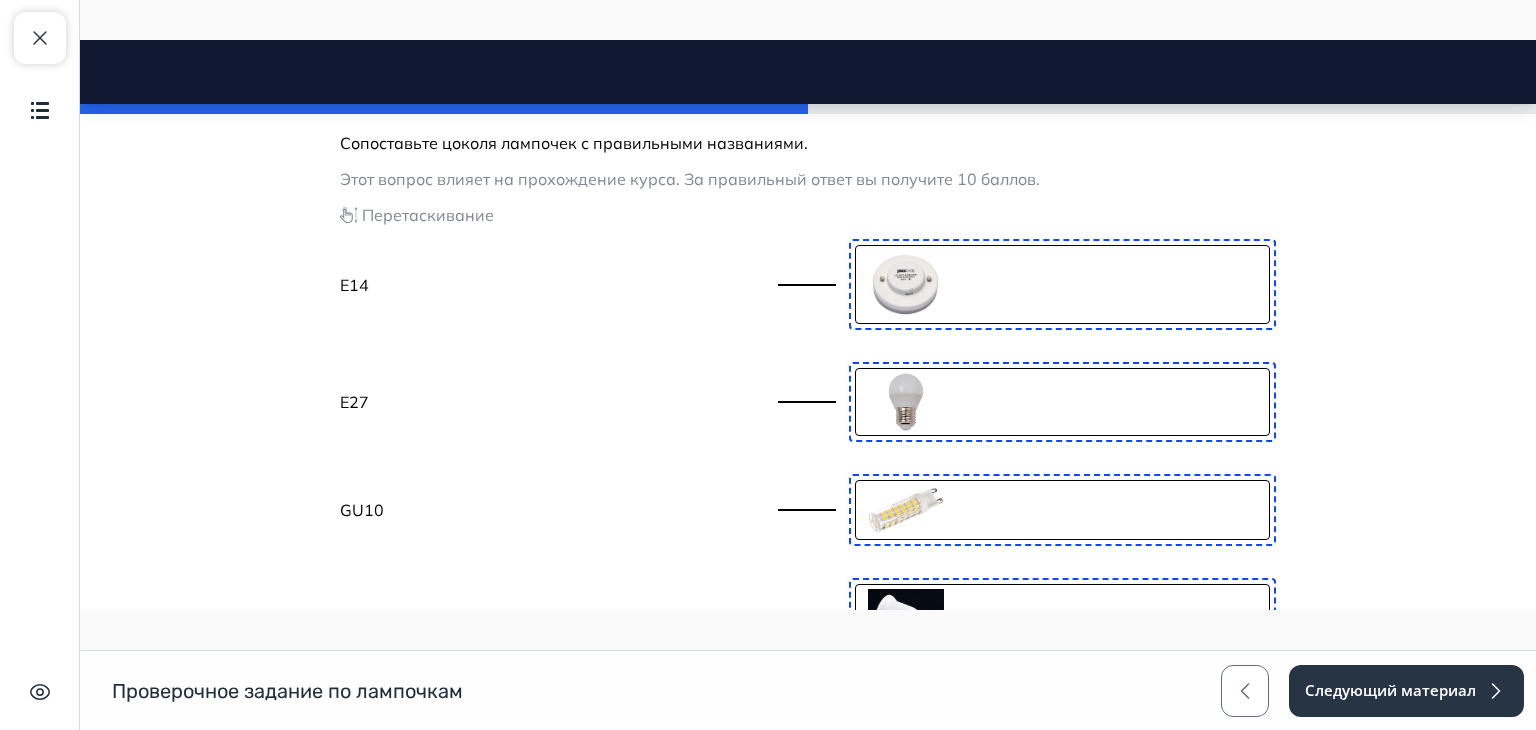 type 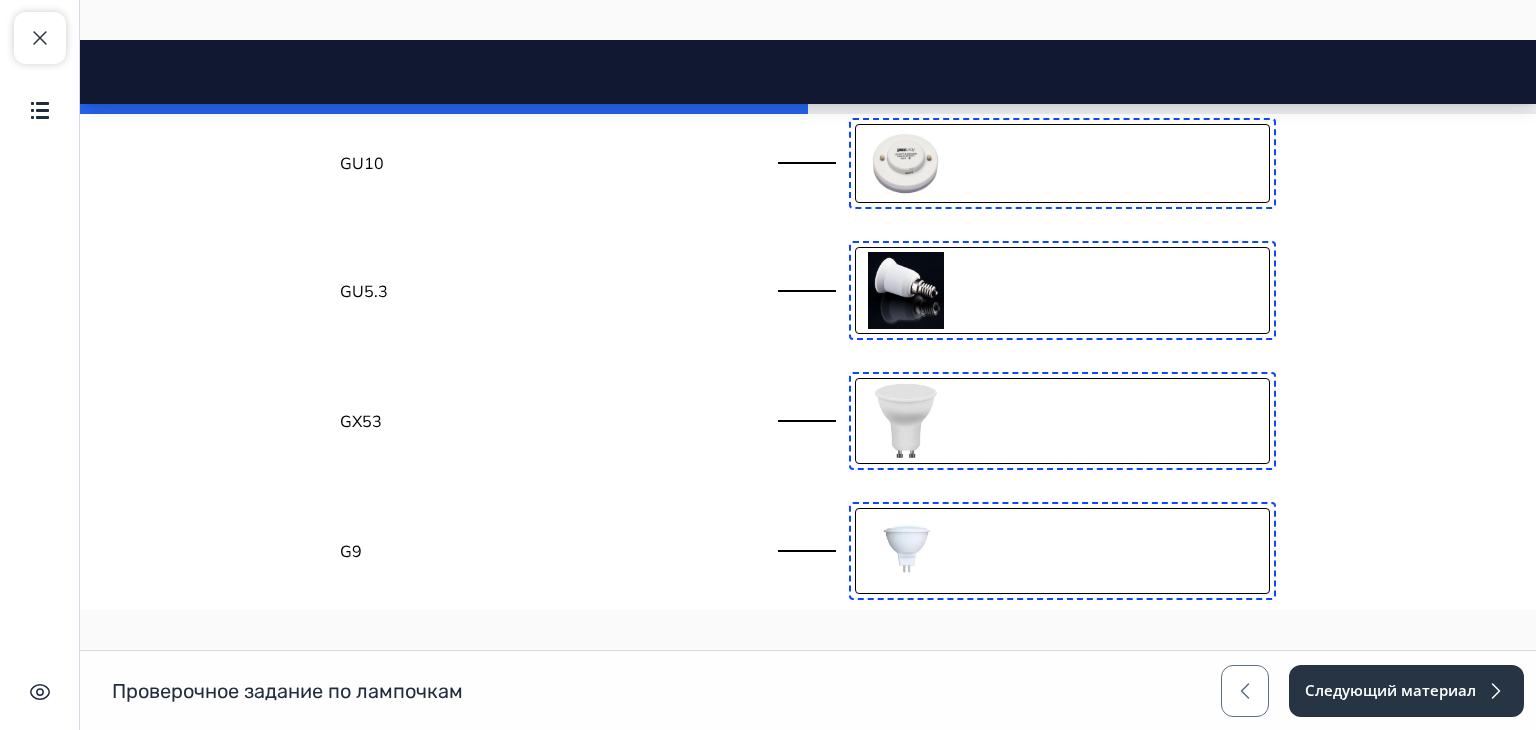 scroll, scrollTop: 780, scrollLeft: 0, axis: vertical 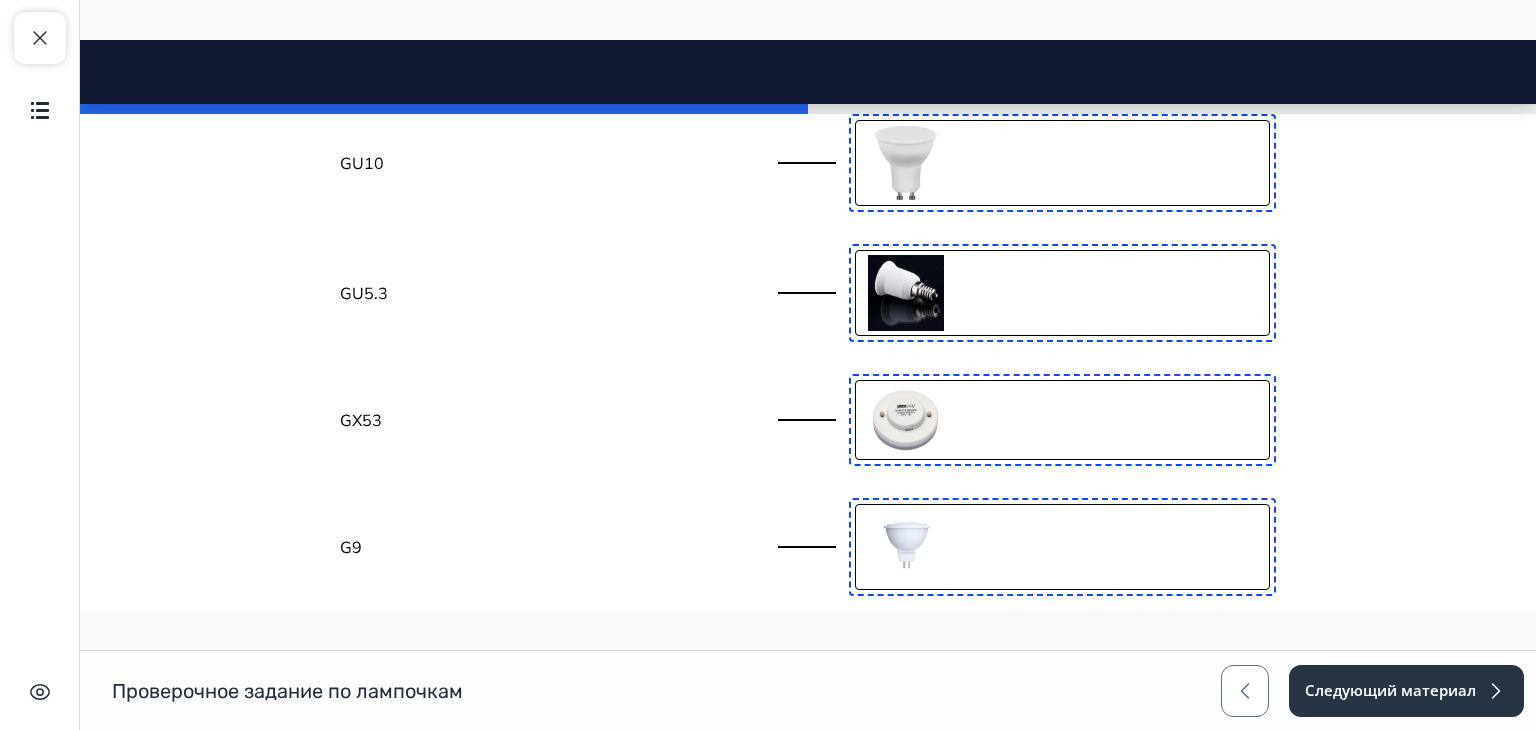 click at bounding box center [906, 547] 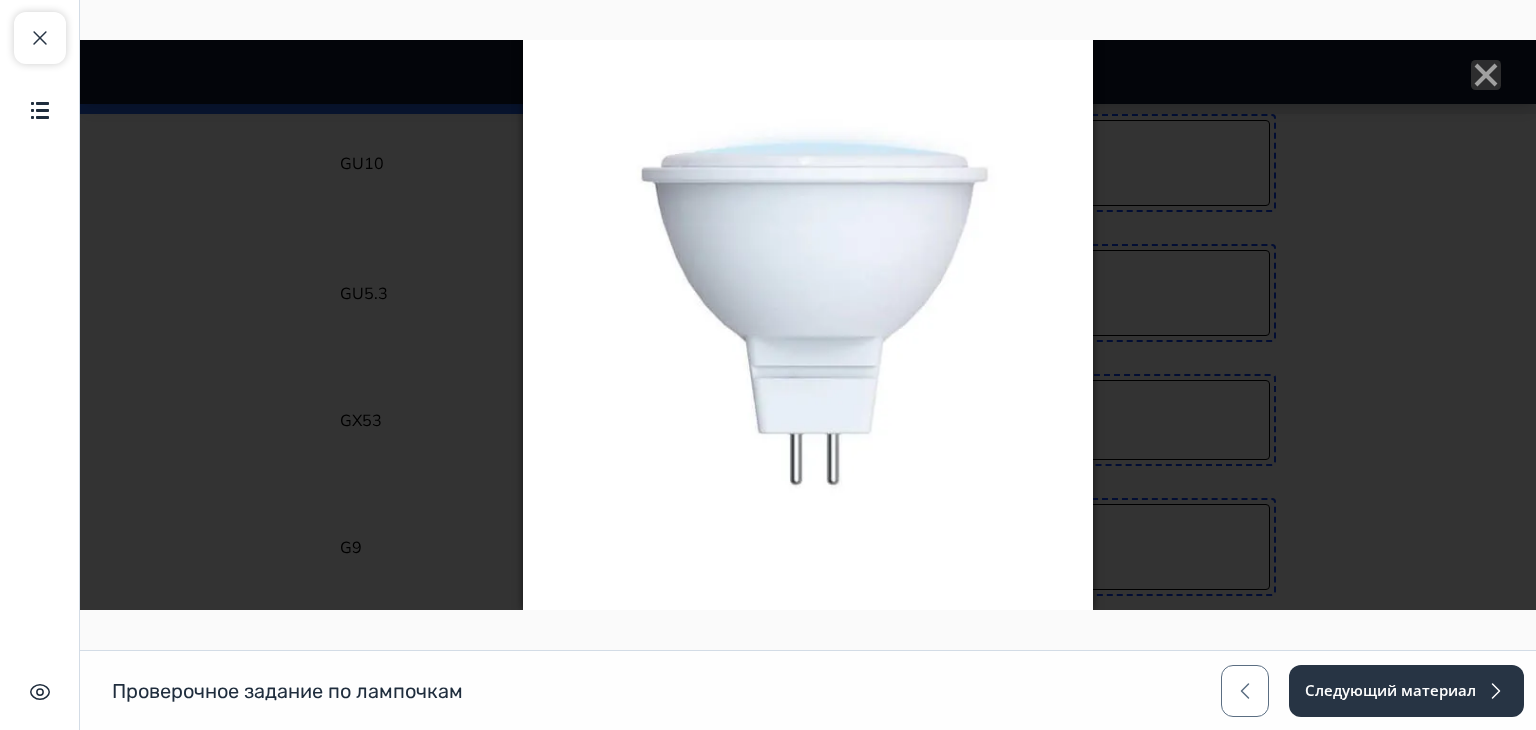click 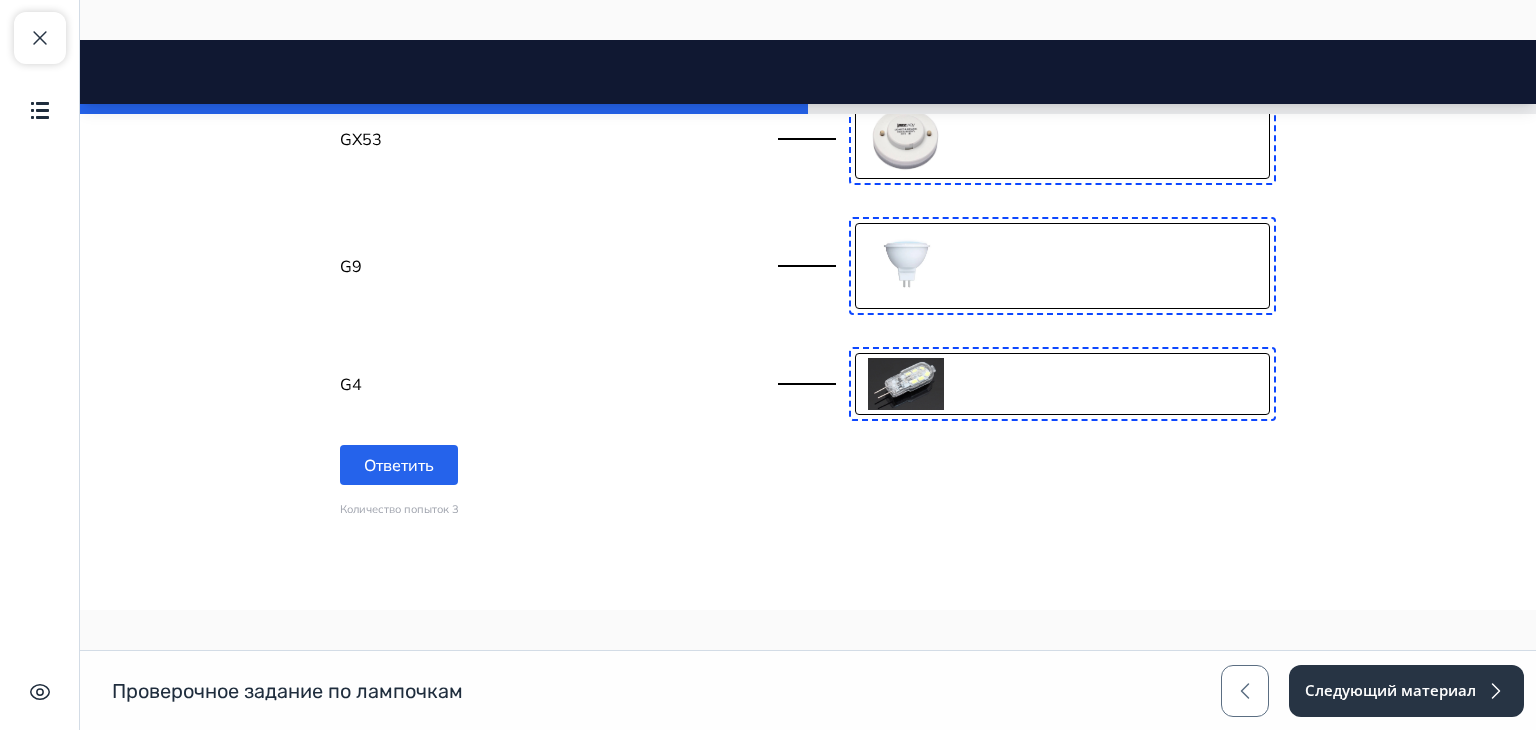 scroll, scrollTop: 986, scrollLeft: 0, axis: vertical 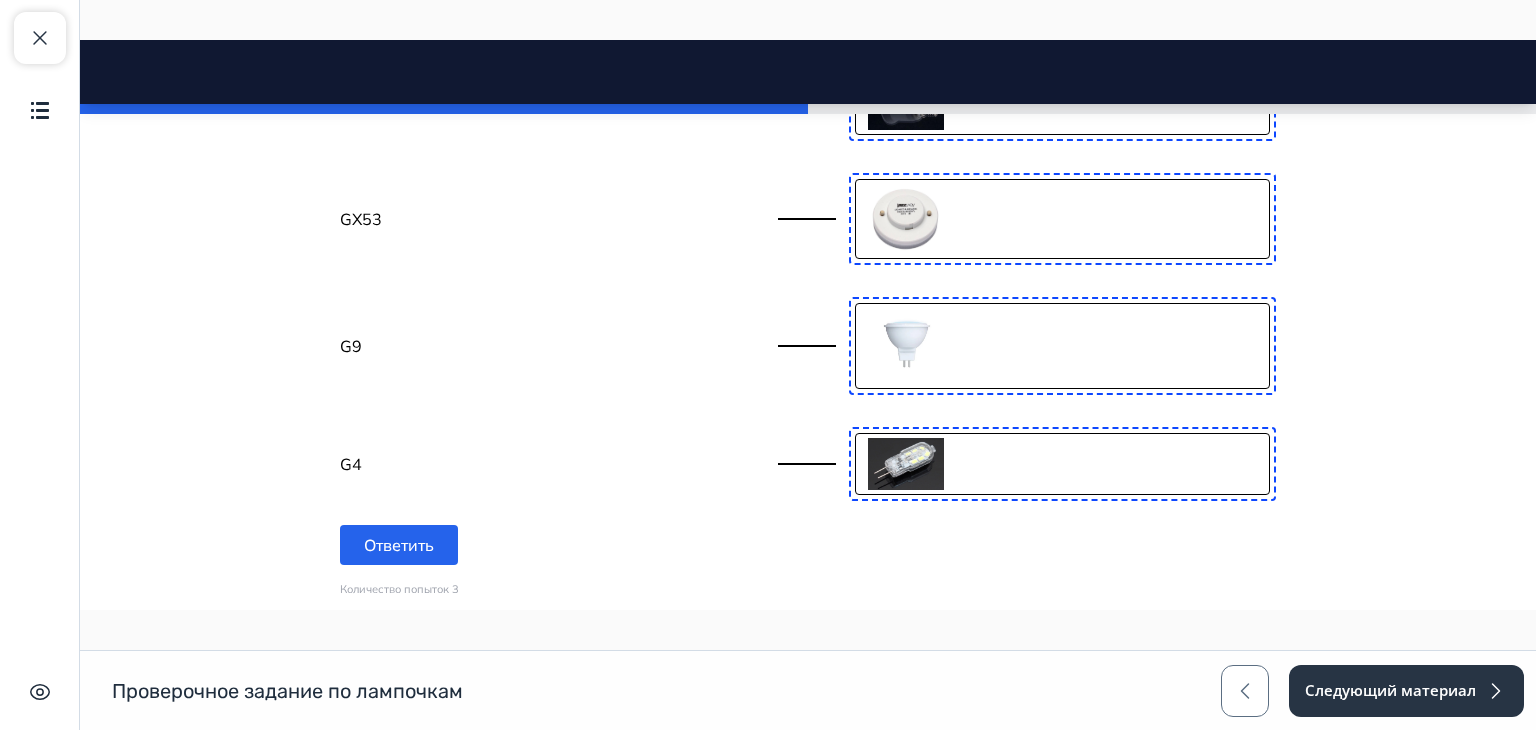 click at bounding box center (906, 464) 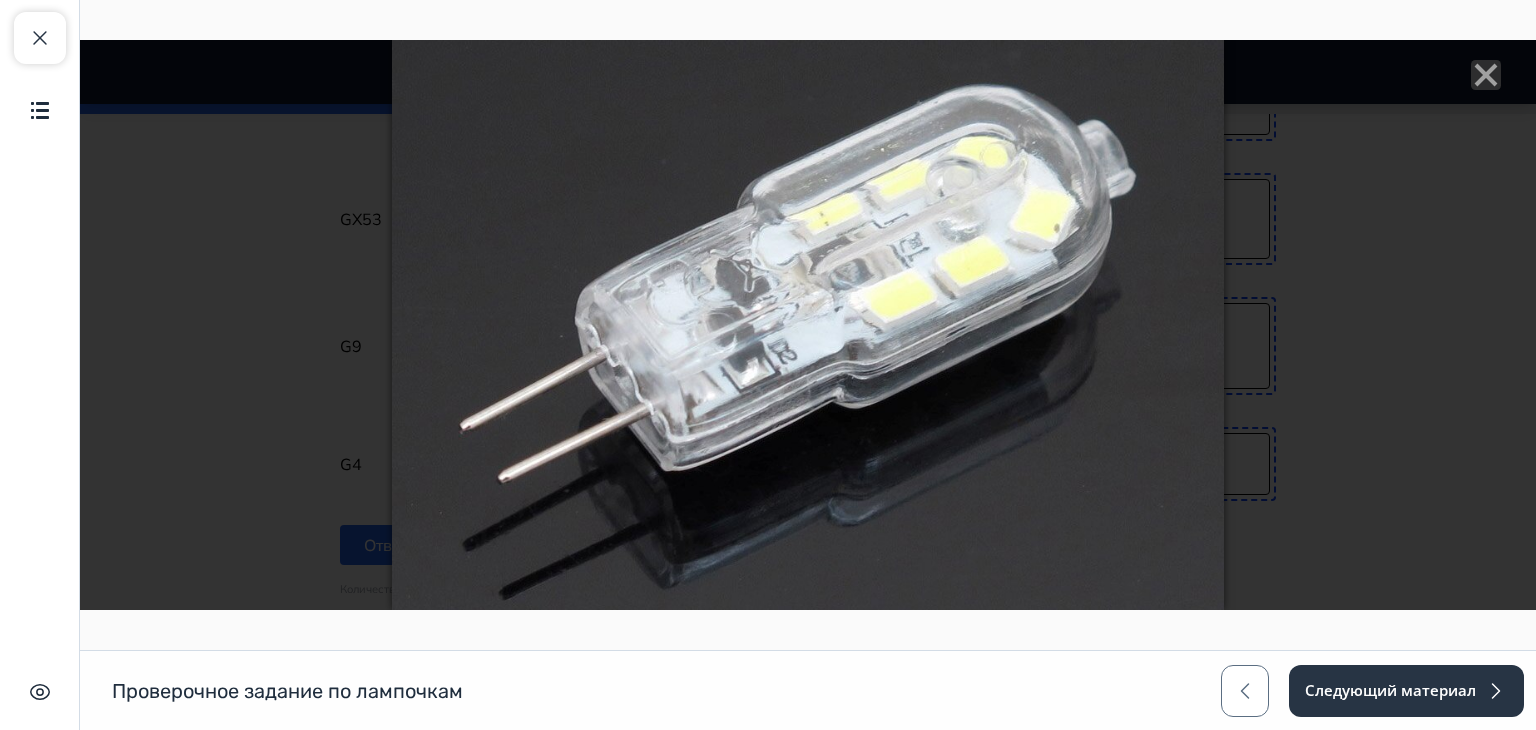 click 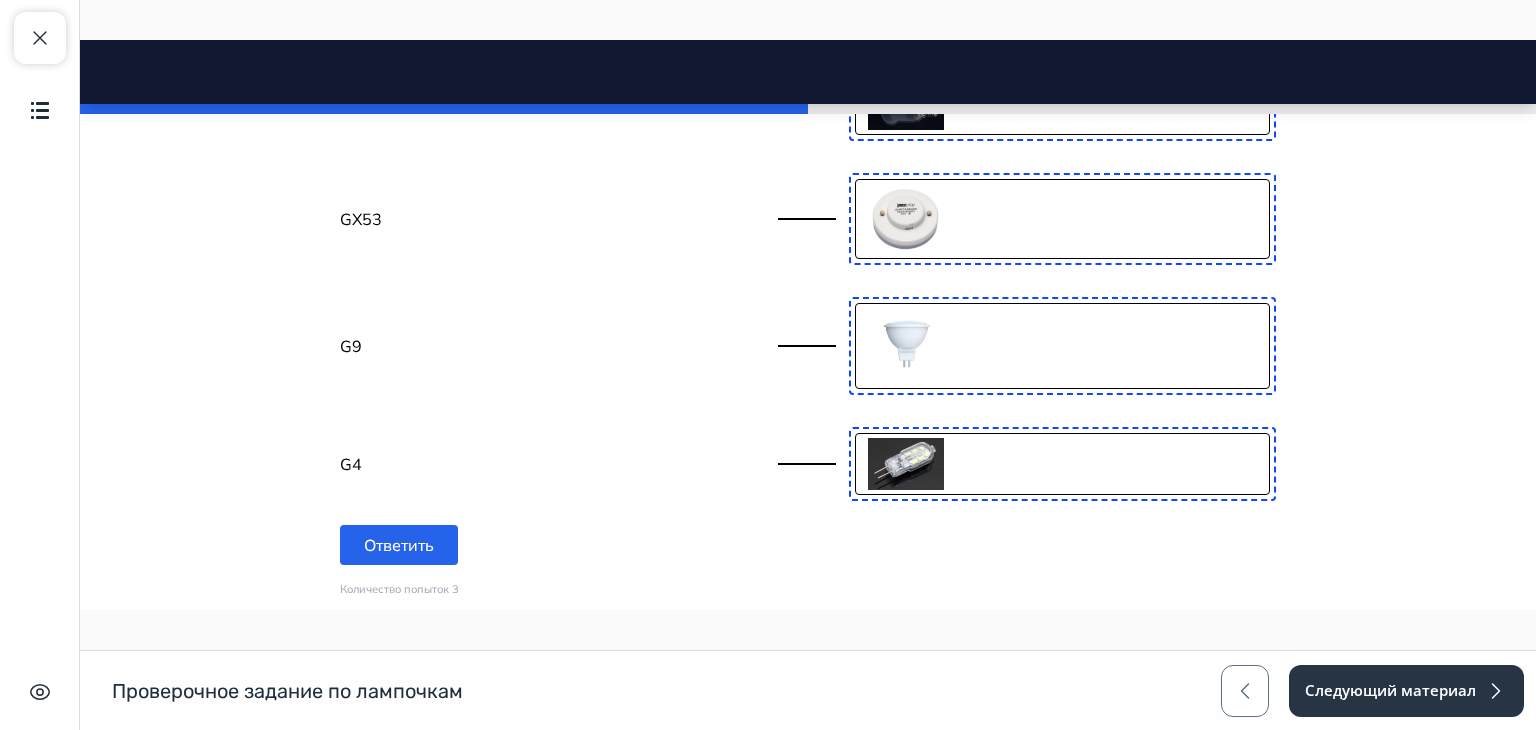 click at bounding box center [906, 464] 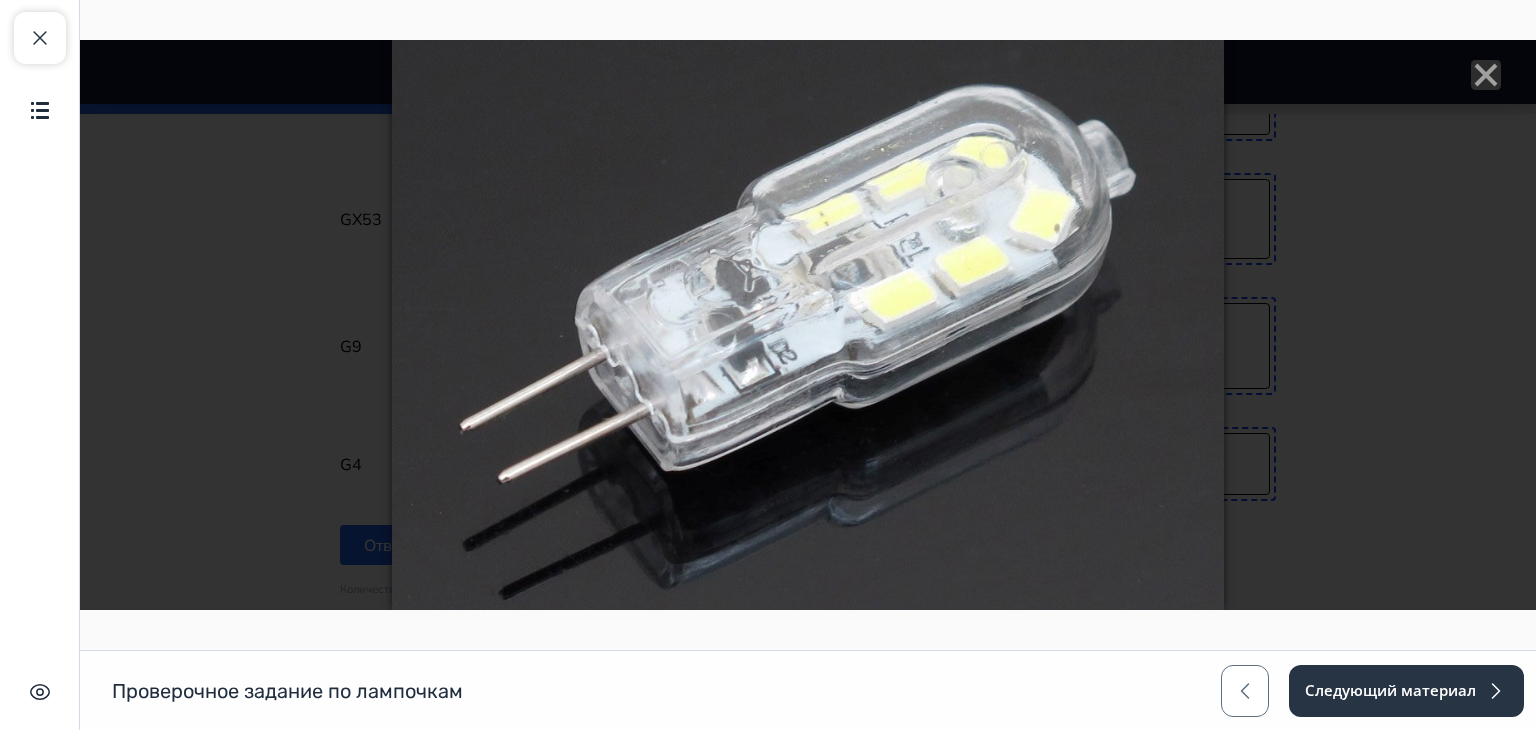 click 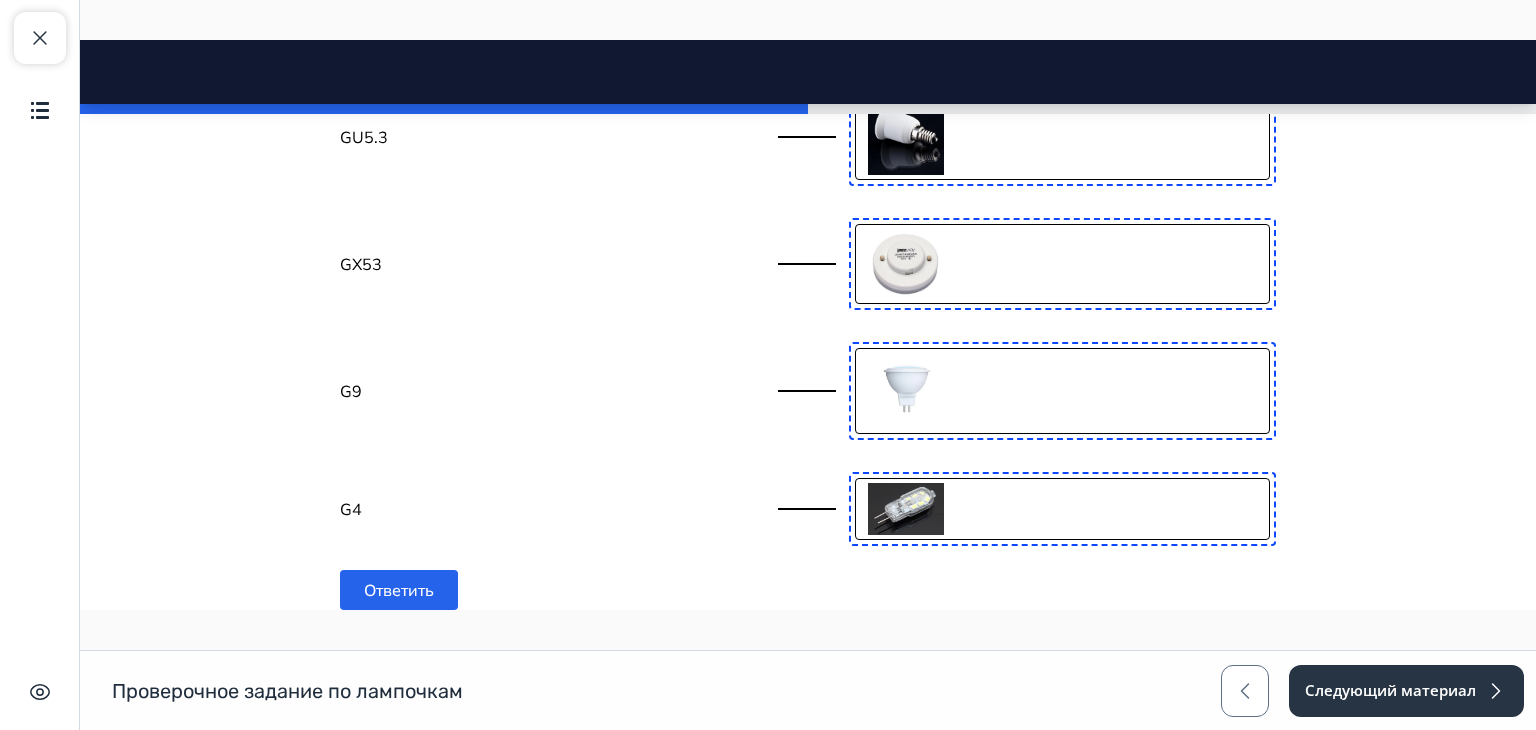 scroll, scrollTop: 920, scrollLeft: 0, axis: vertical 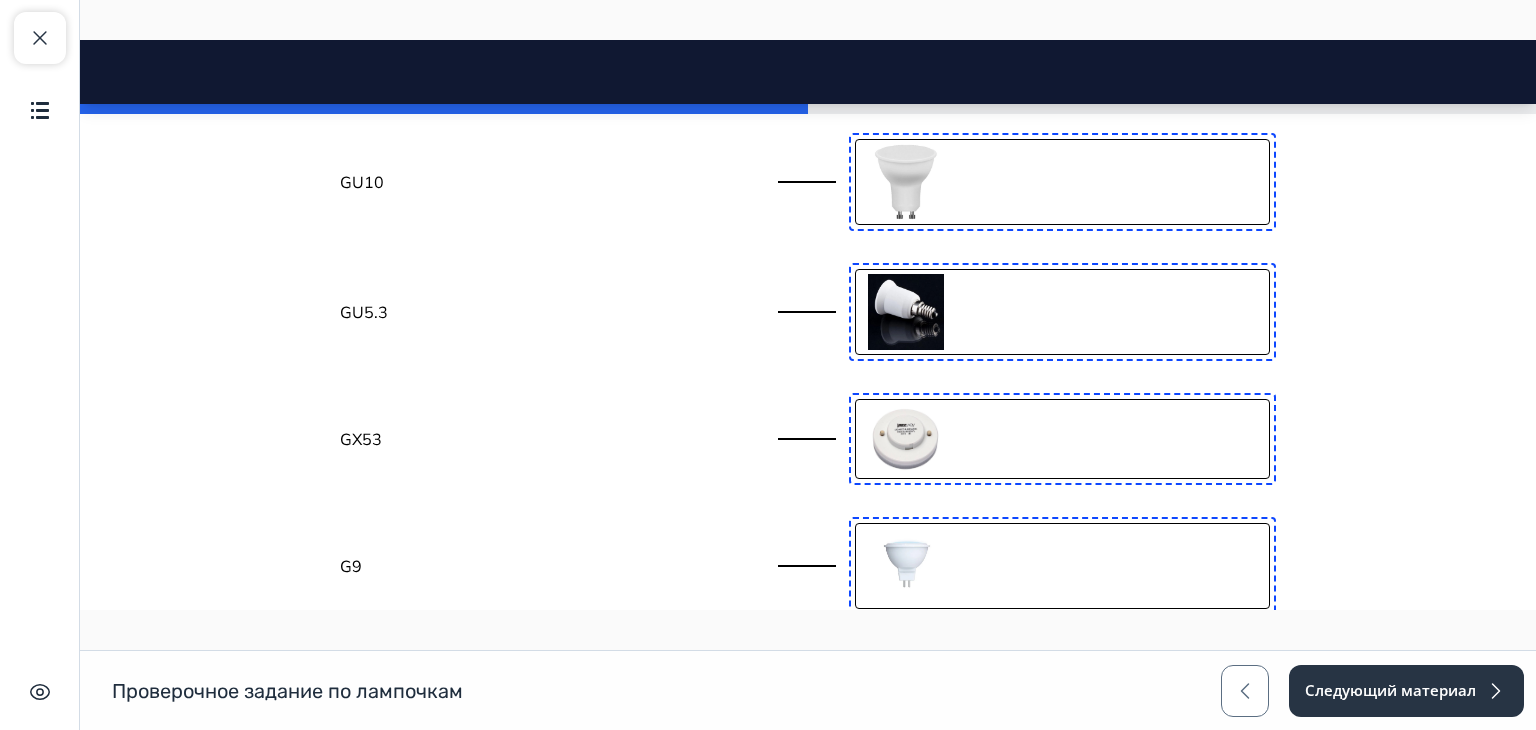 type 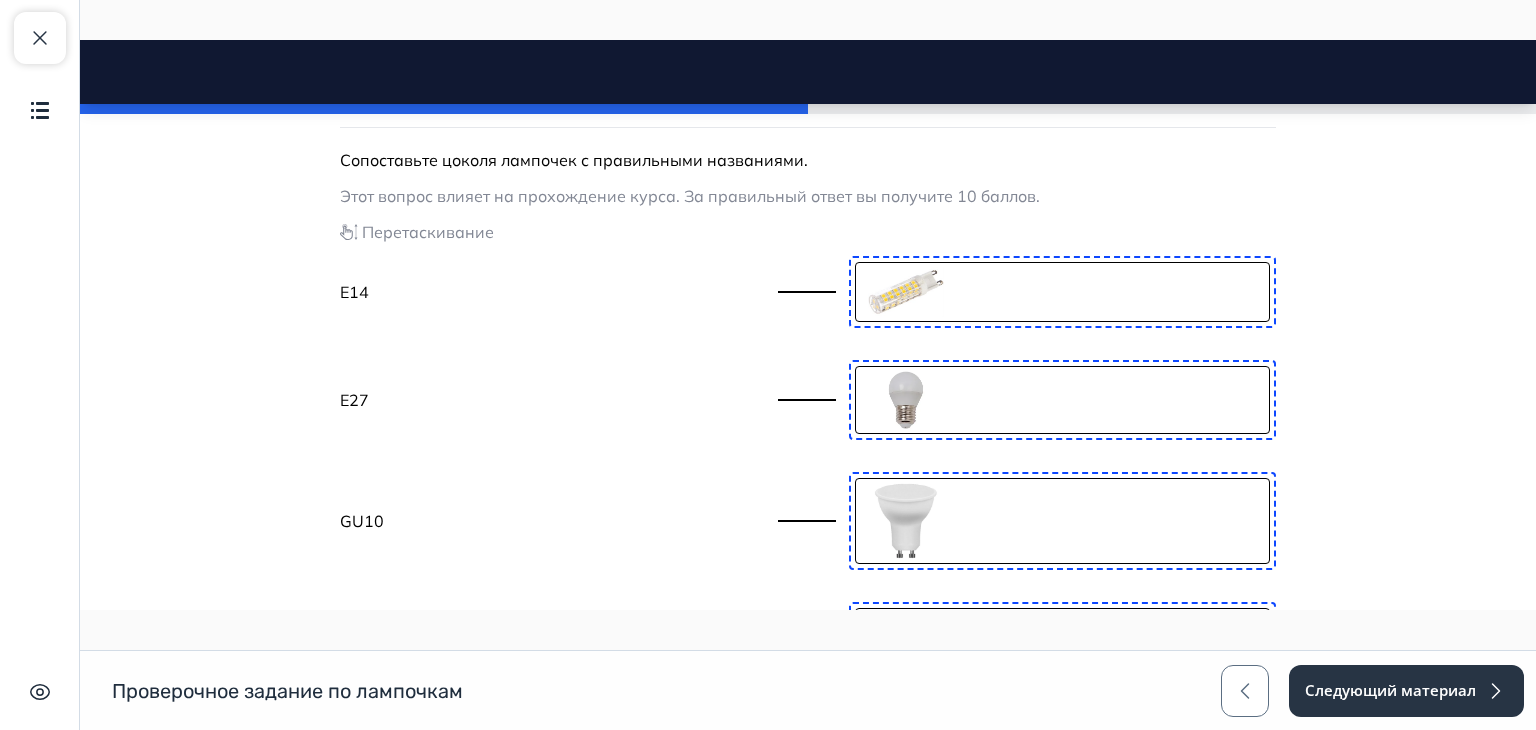 scroll, scrollTop: 414, scrollLeft: 0, axis: vertical 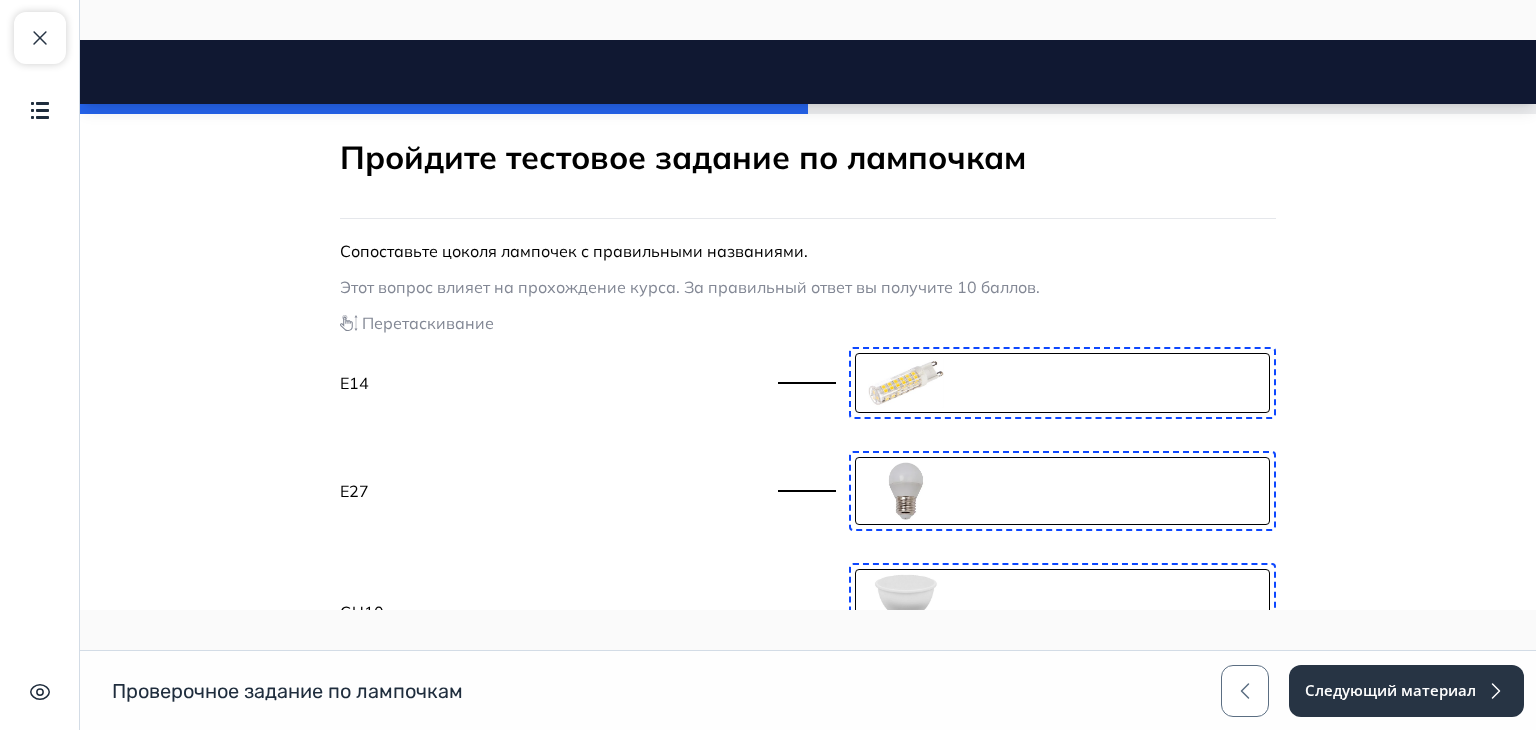 click at bounding box center (906, 383) 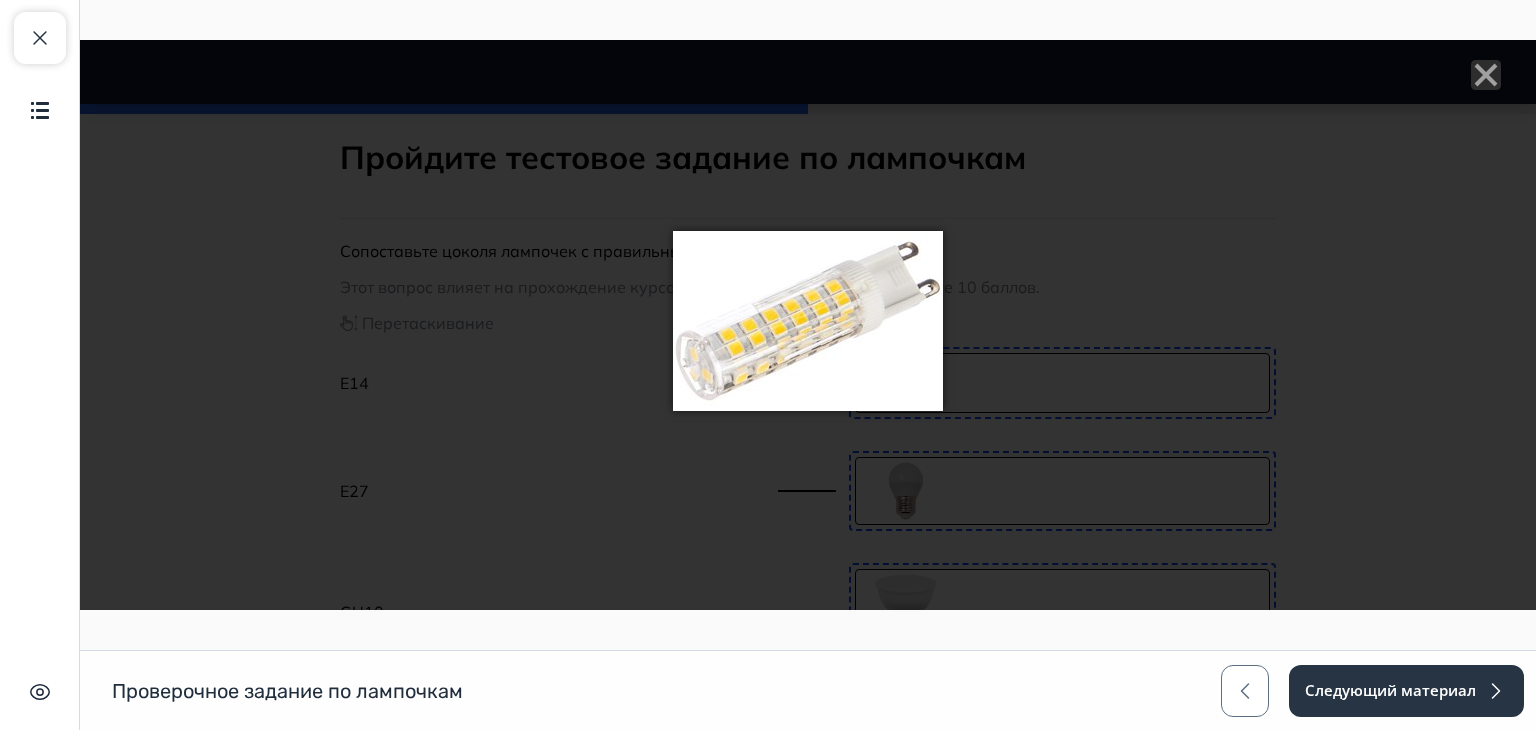 click 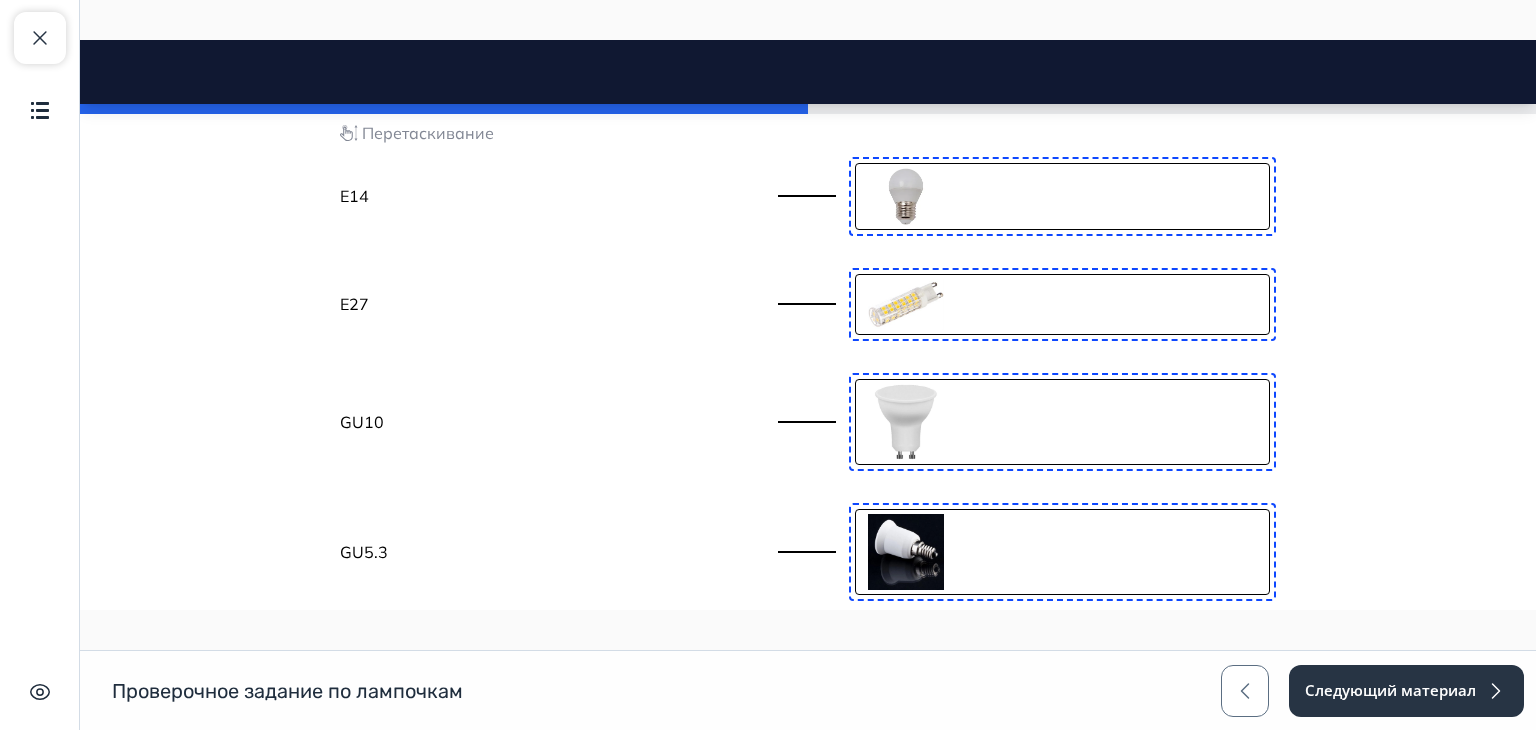 scroll, scrollTop: 540, scrollLeft: 0, axis: vertical 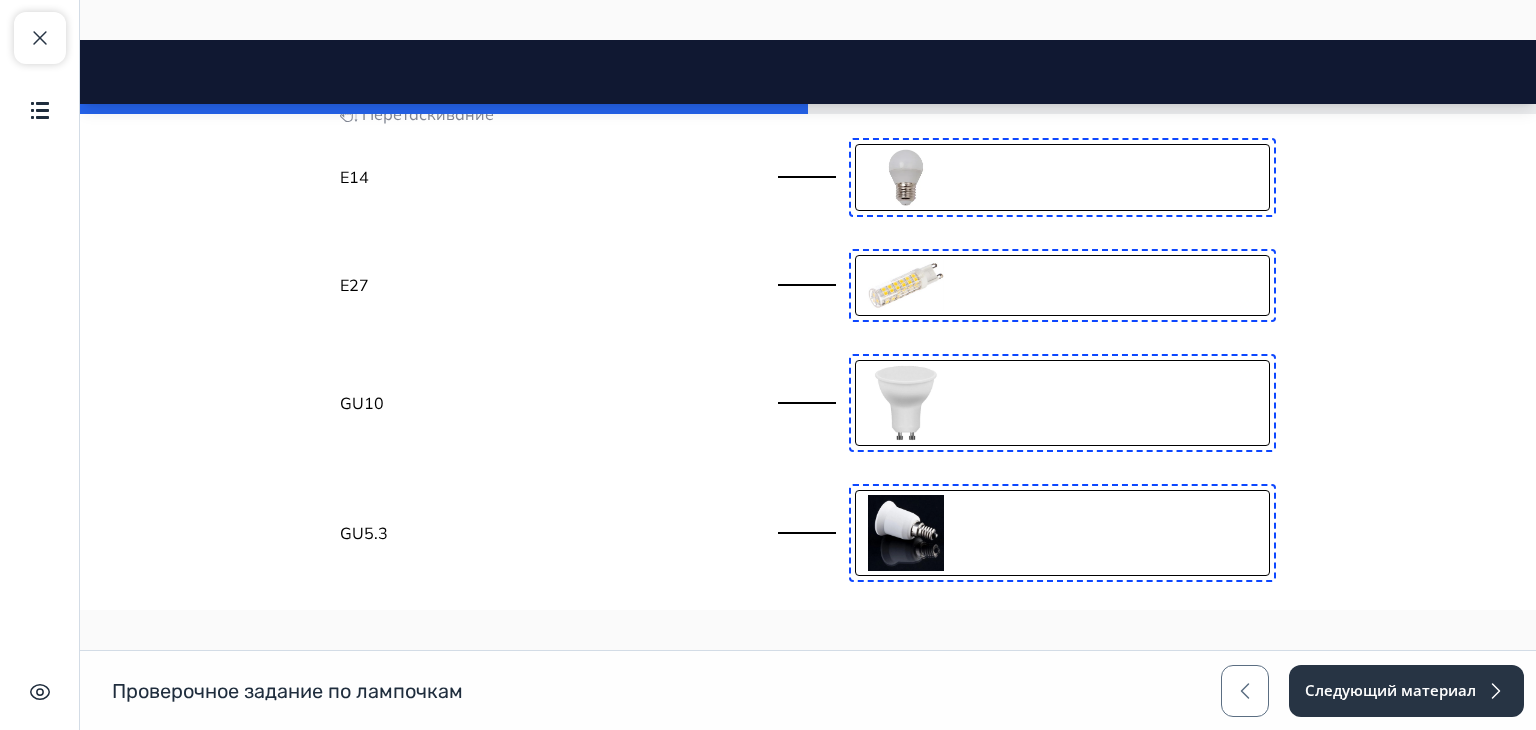 type 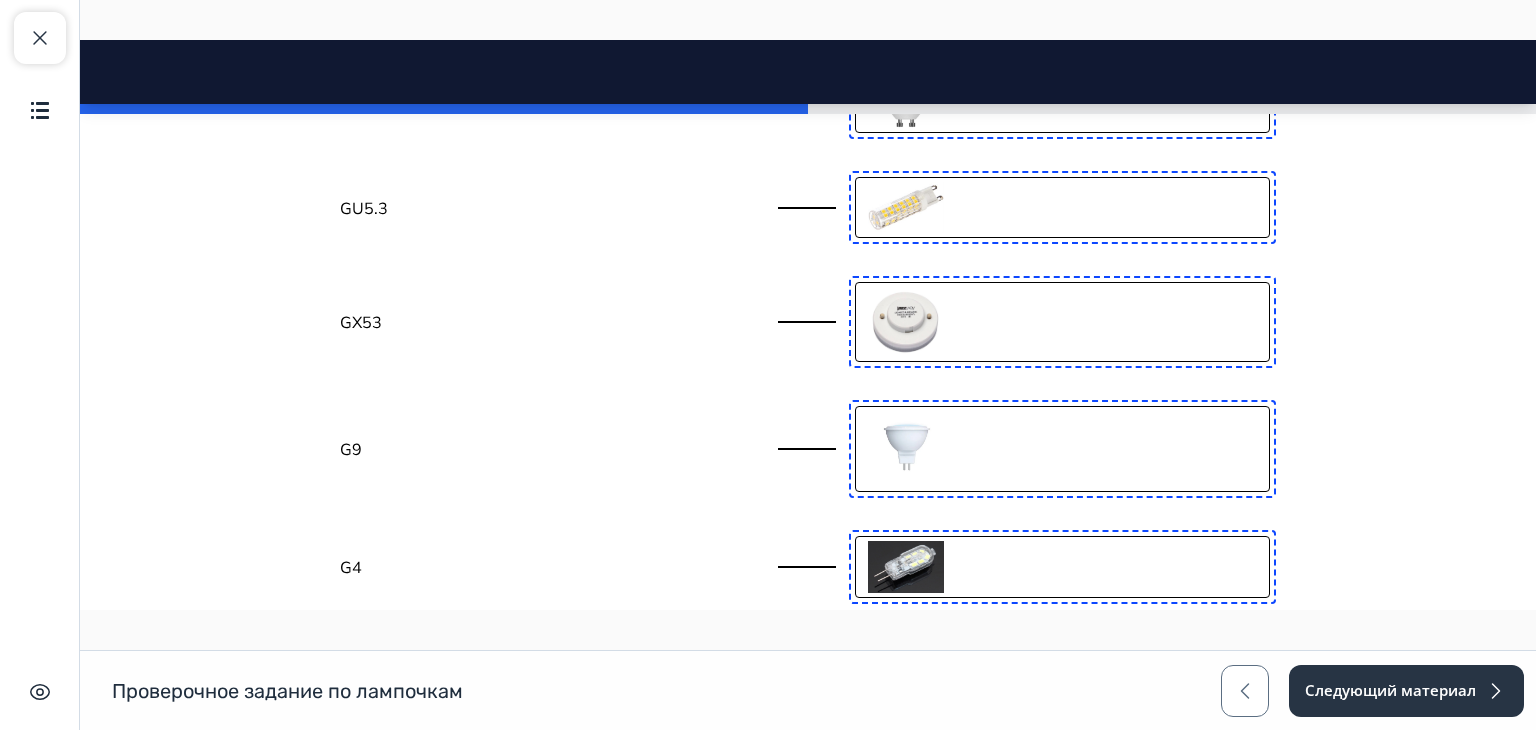 scroll, scrollTop: 882, scrollLeft: 0, axis: vertical 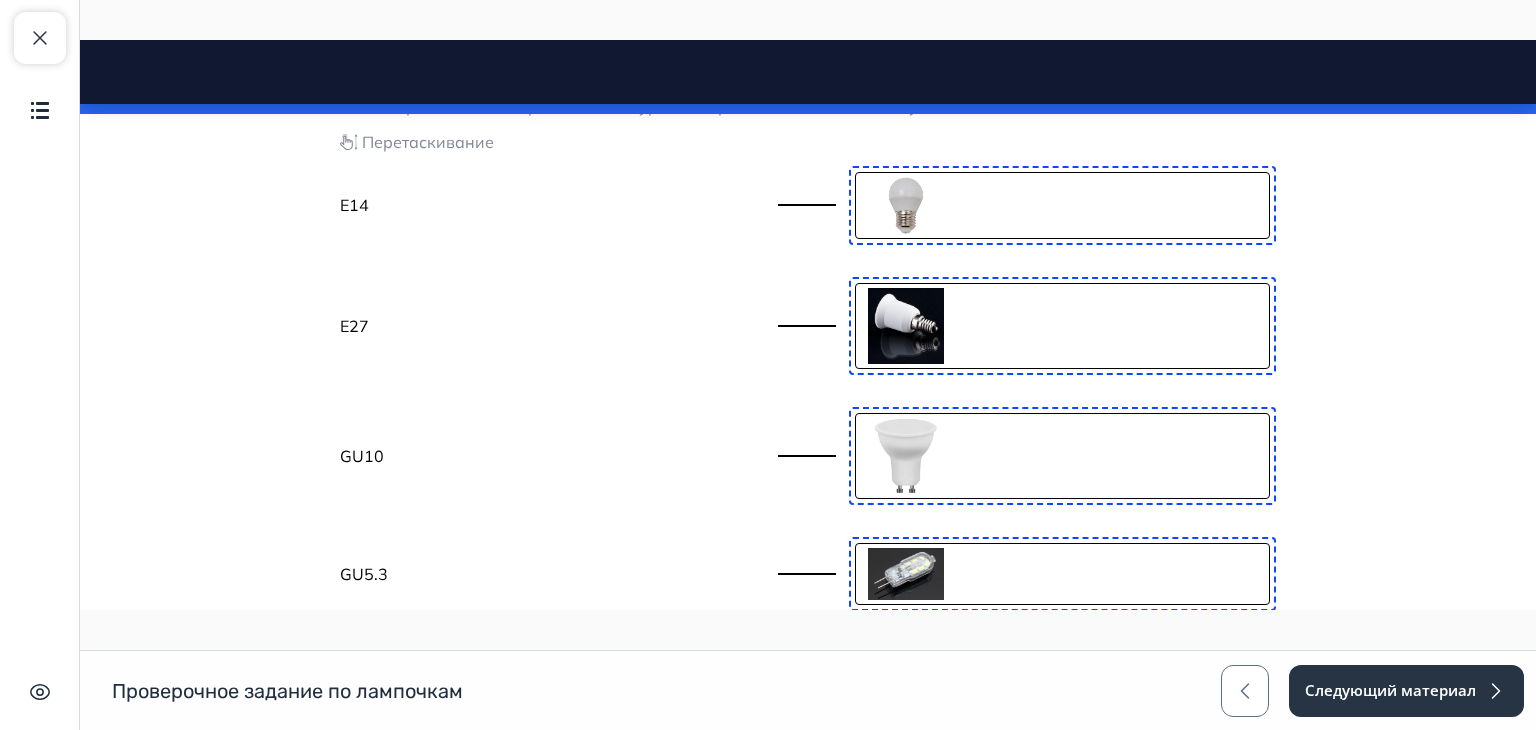 click at bounding box center (906, 326) 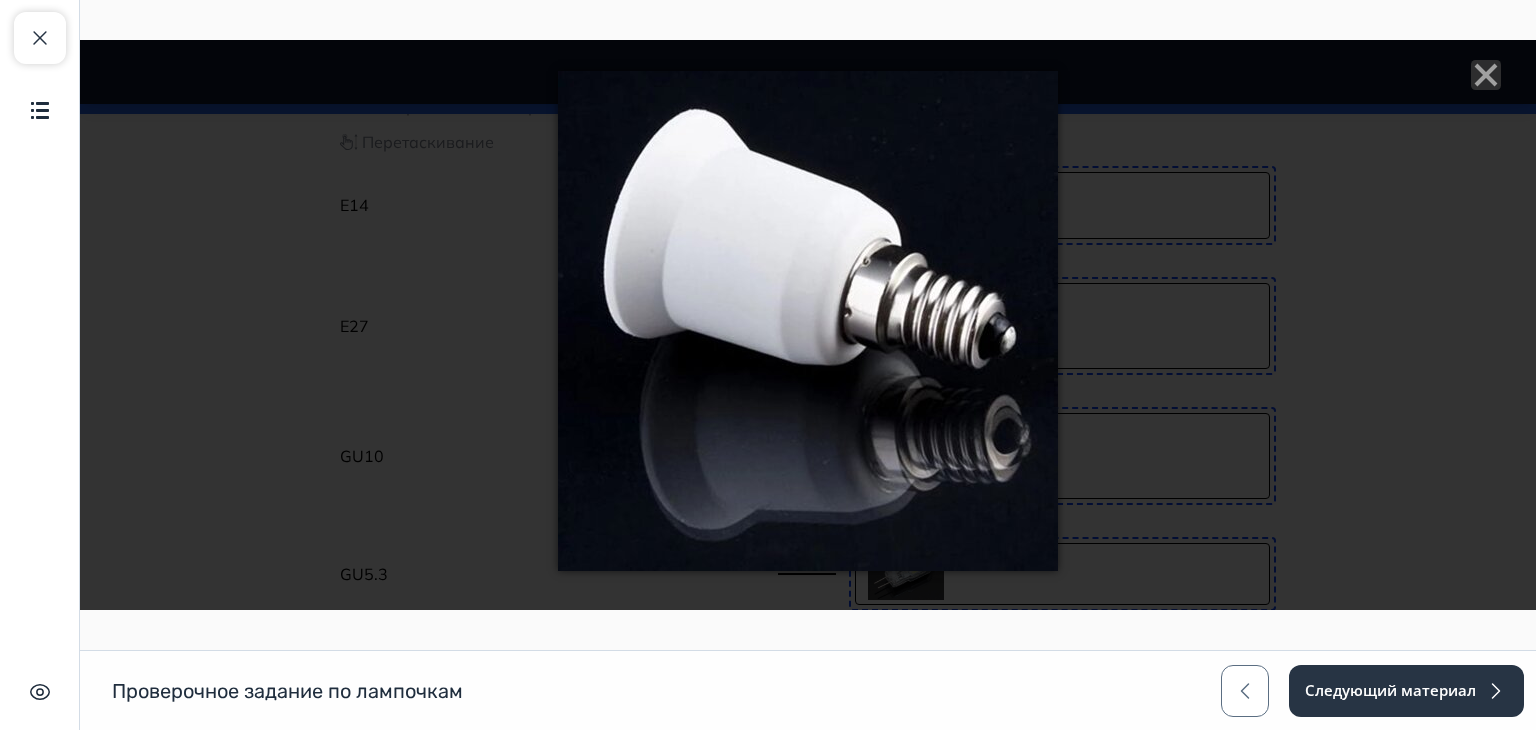 click 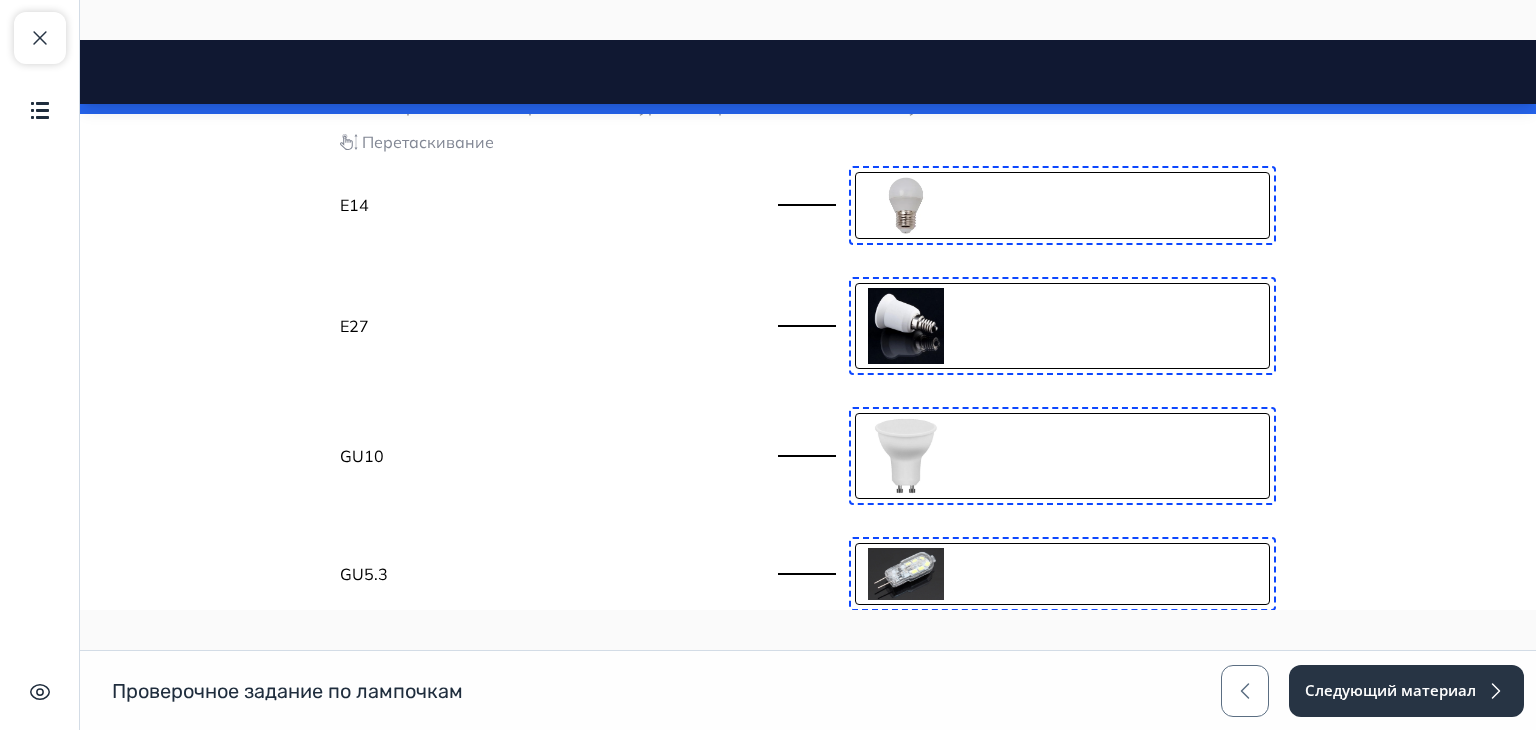 click at bounding box center (906, 205) 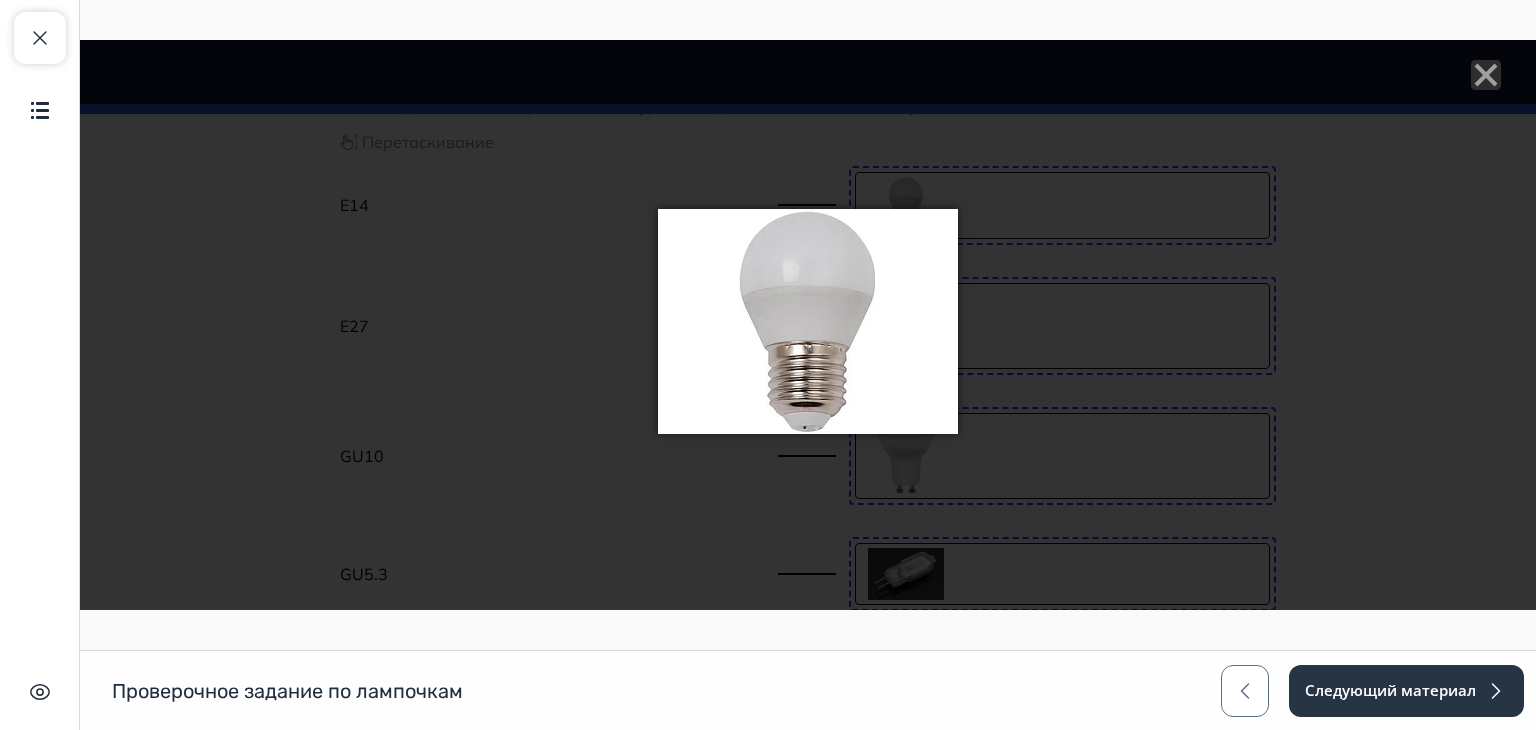 click 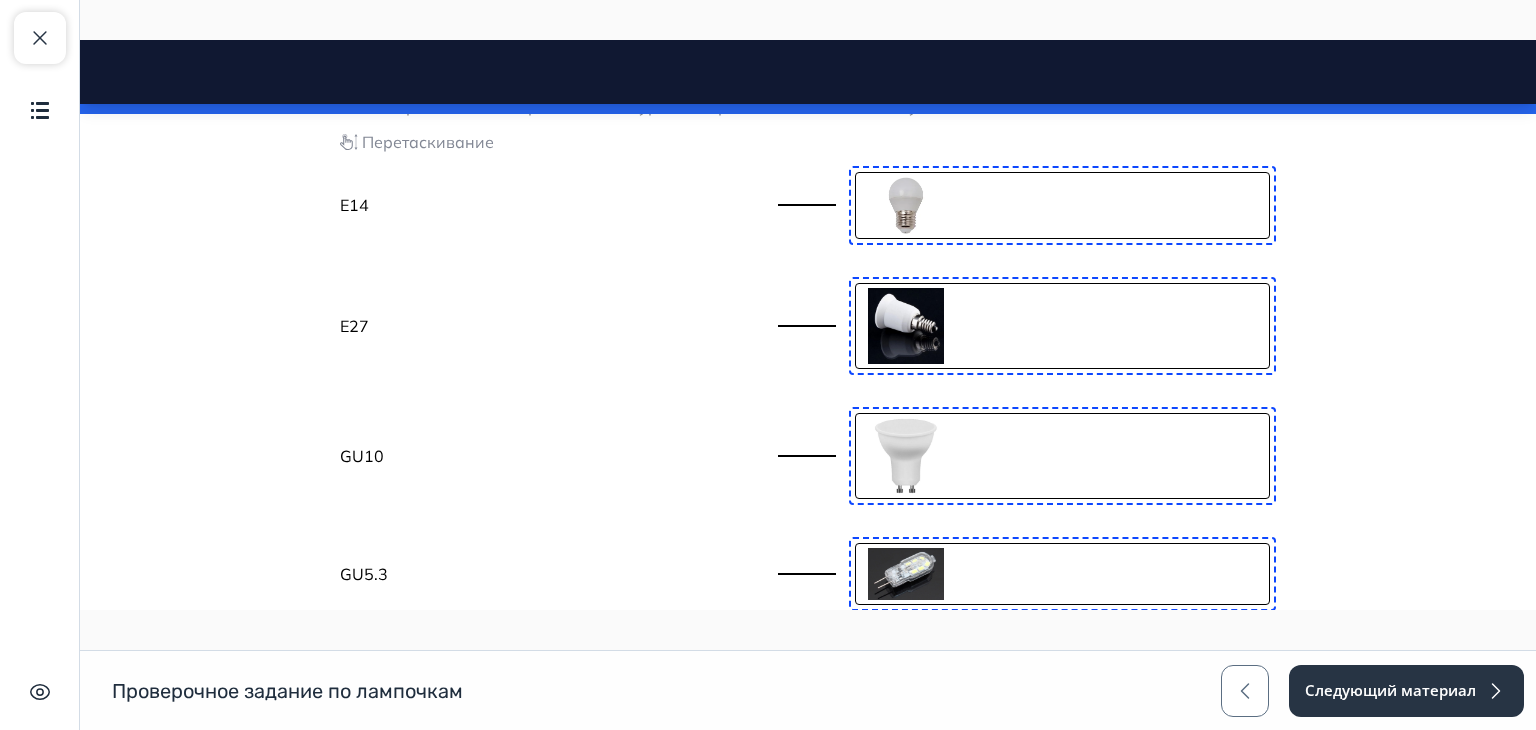 click at bounding box center (906, 456) 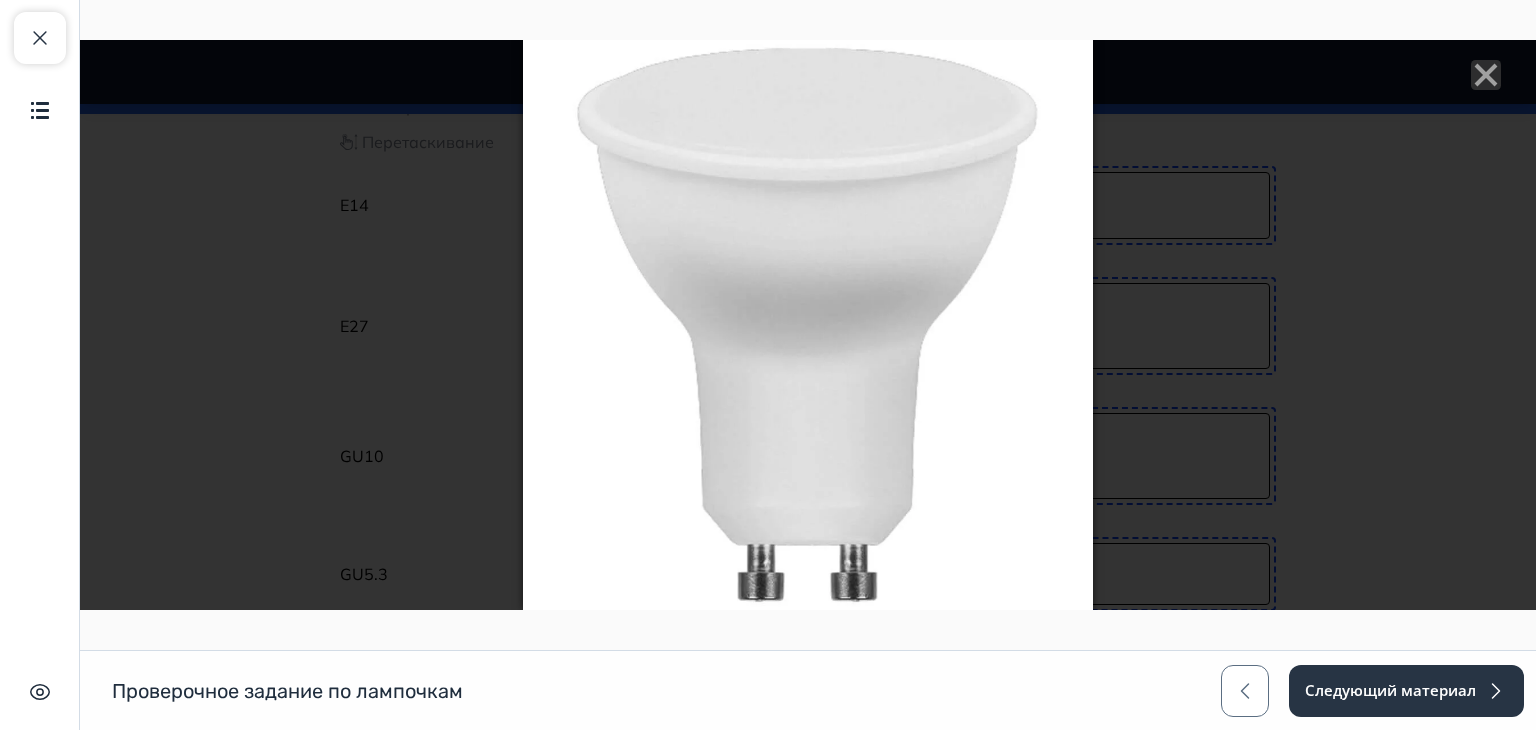 click 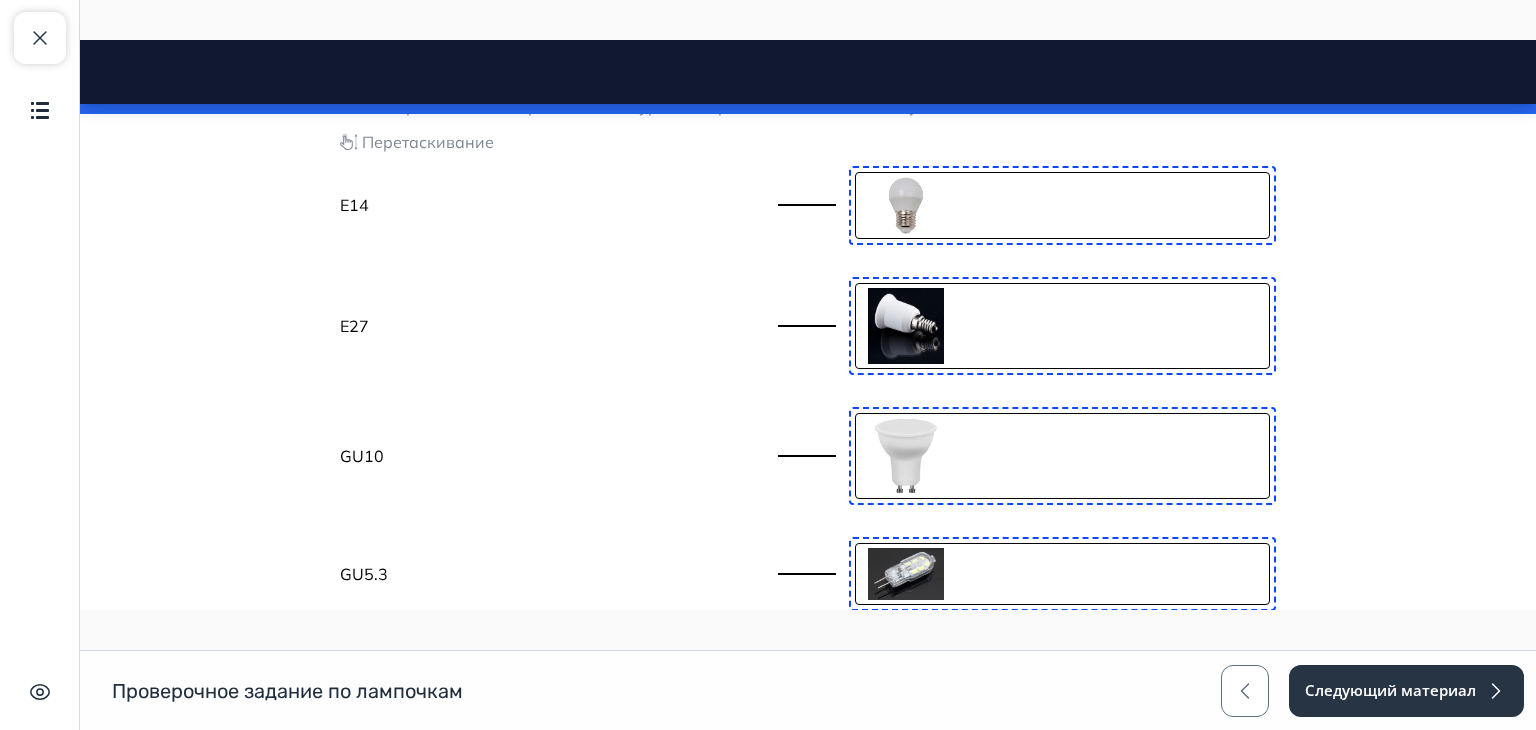 click at bounding box center [906, 456] 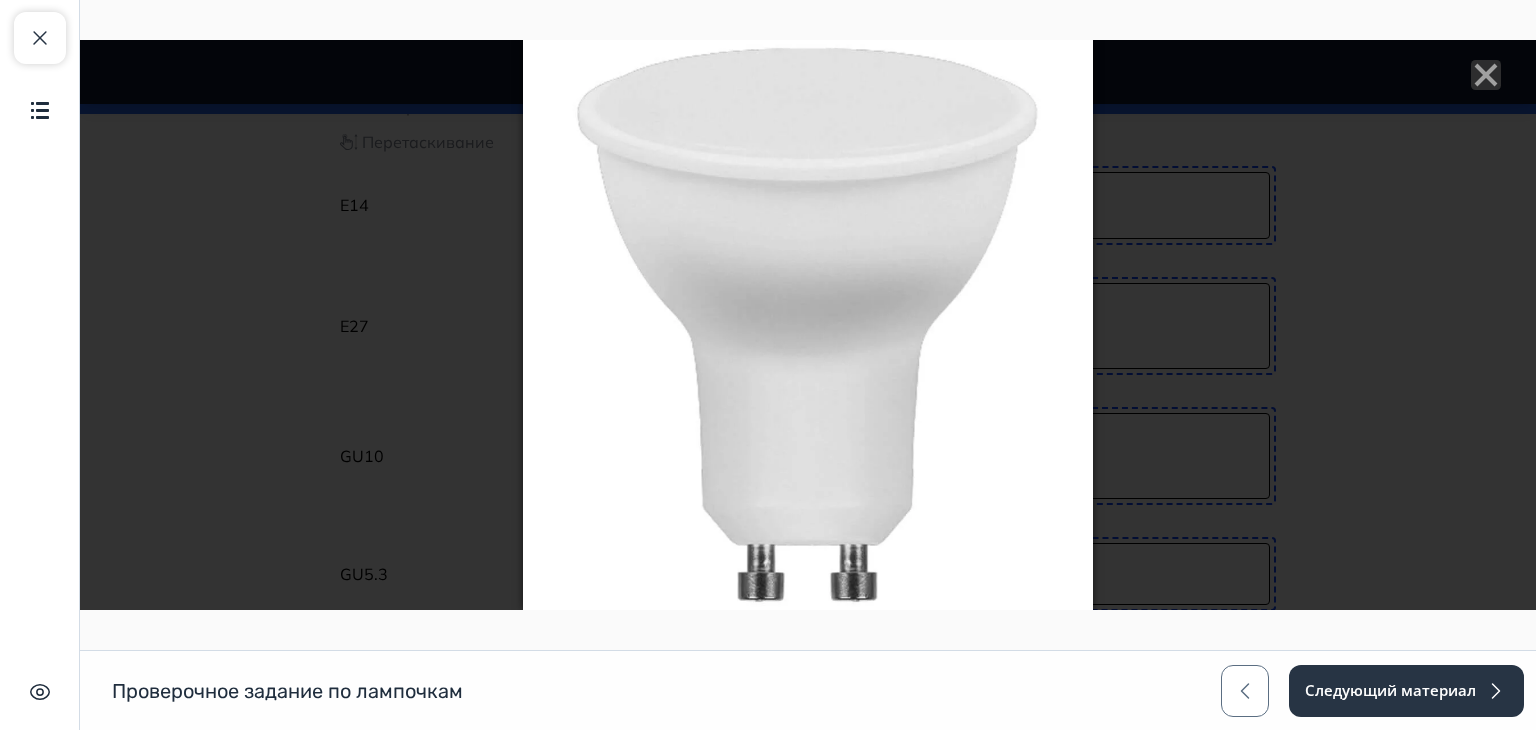 click 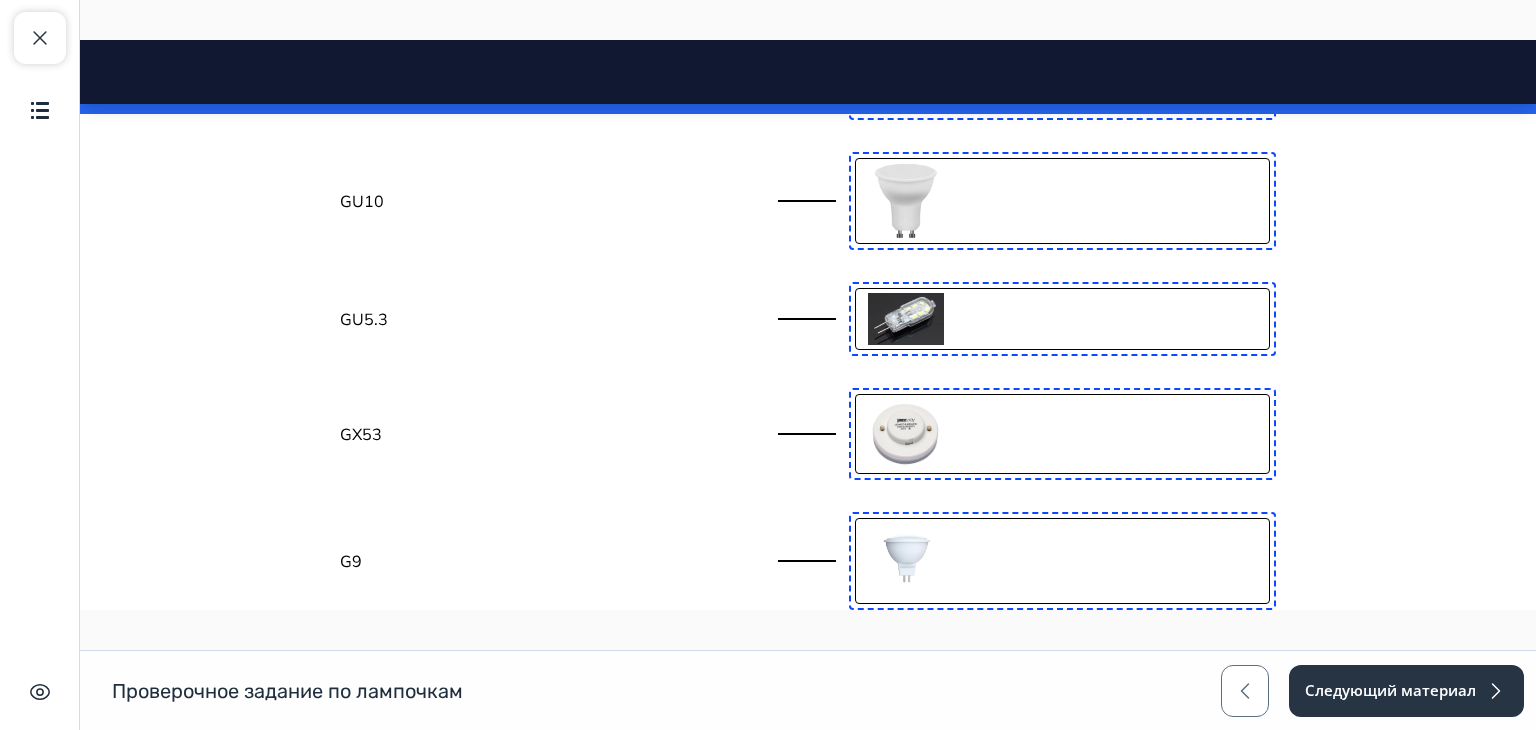 scroll, scrollTop: 760, scrollLeft: 0, axis: vertical 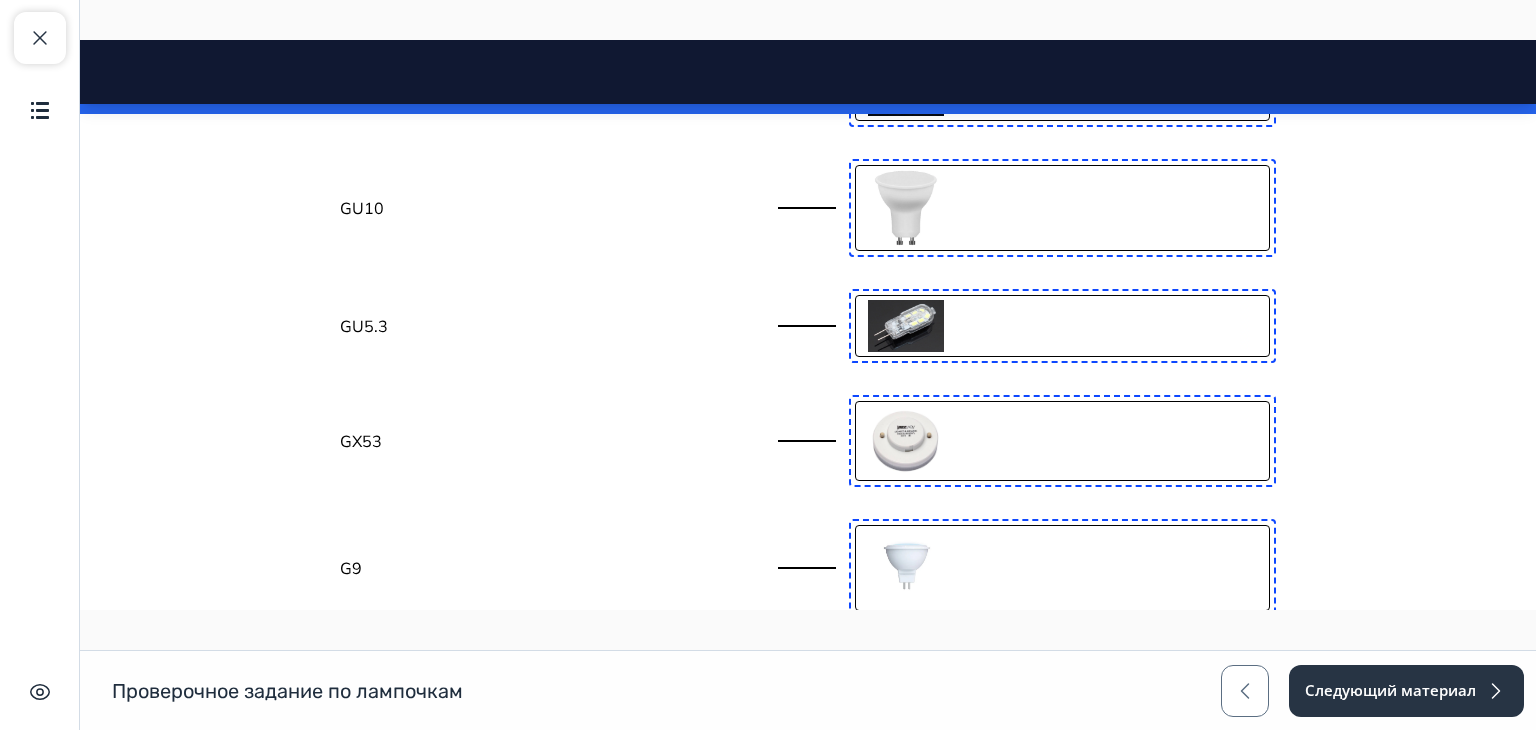 click at bounding box center [906, 326] 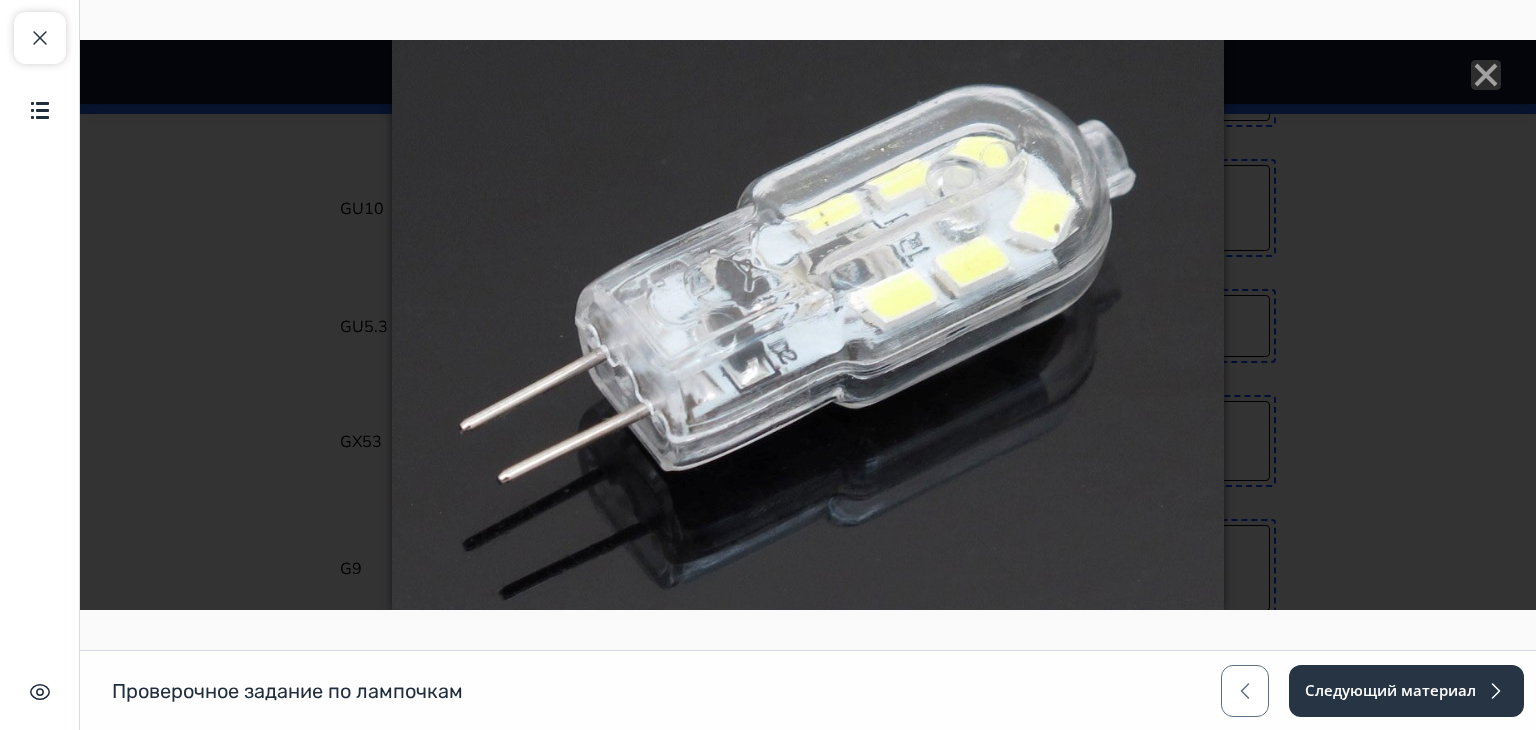click 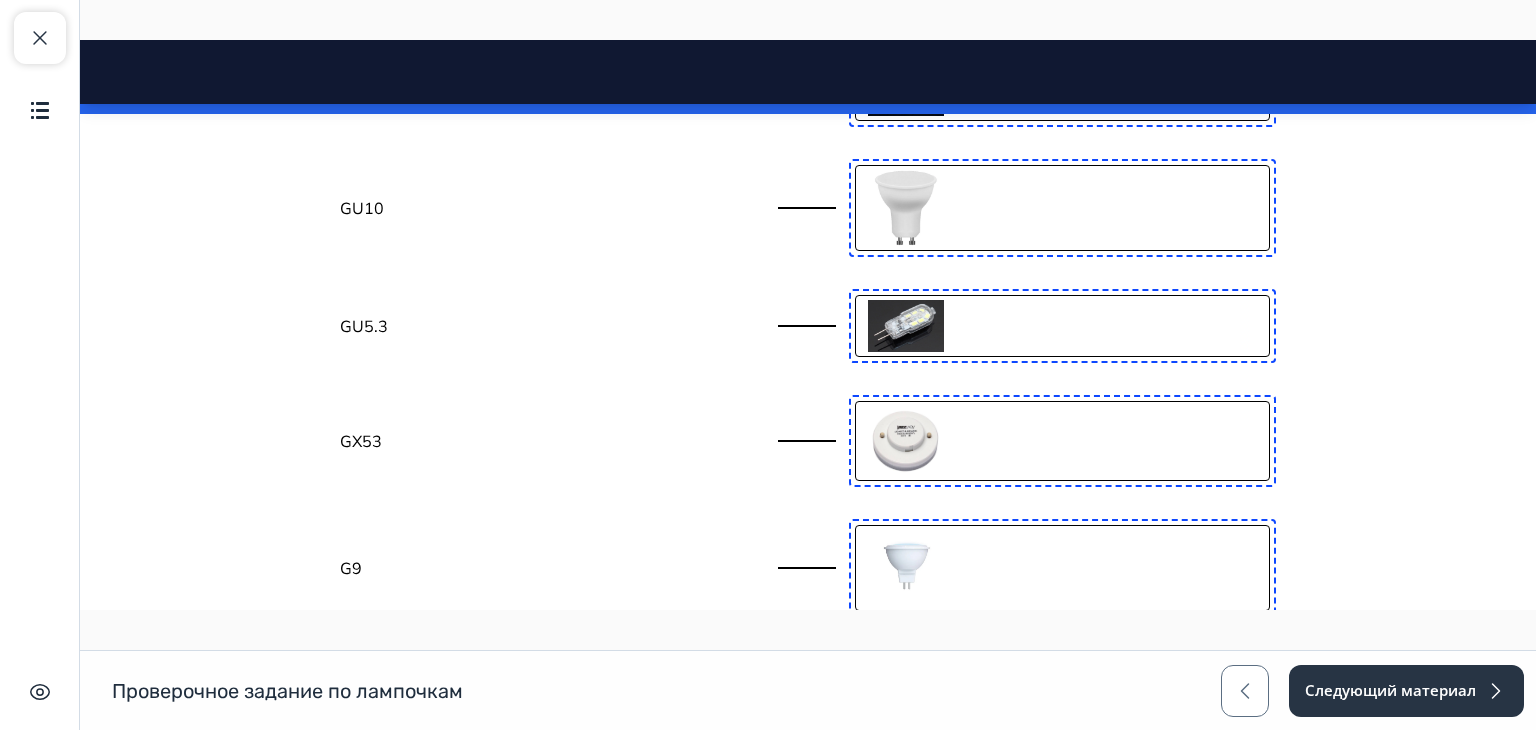 click at bounding box center (906, 568) 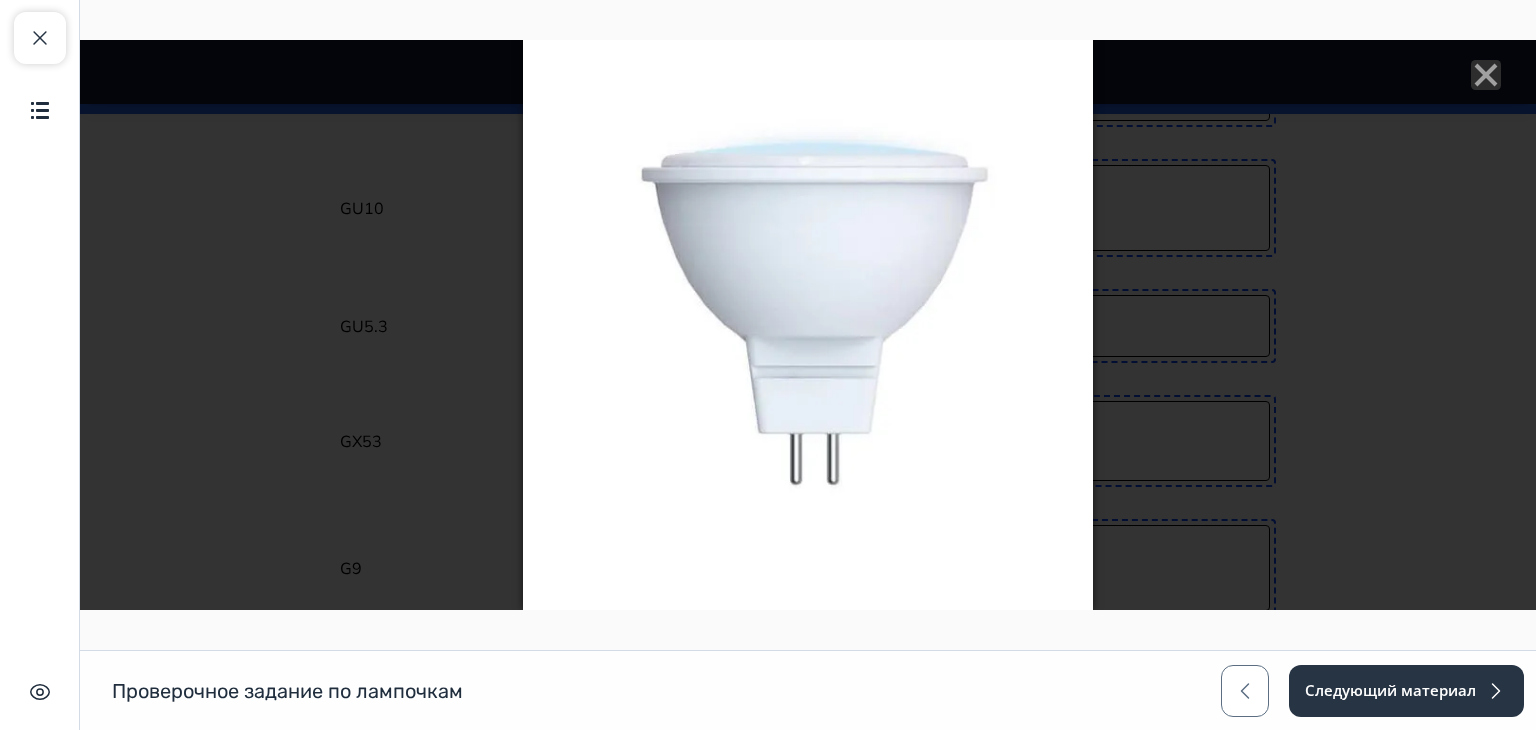 click 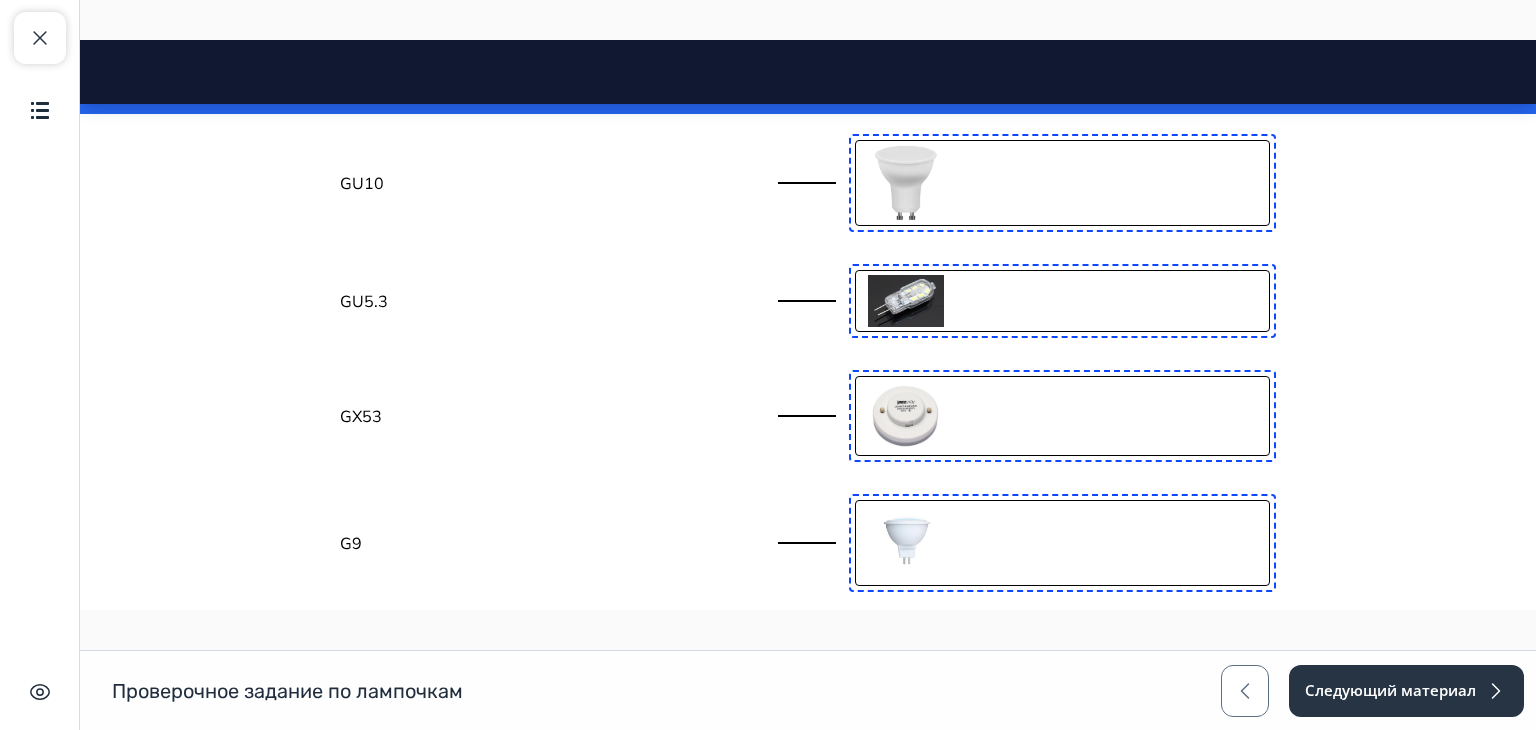 scroll, scrollTop: 804, scrollLeft: 0, axis: vertical 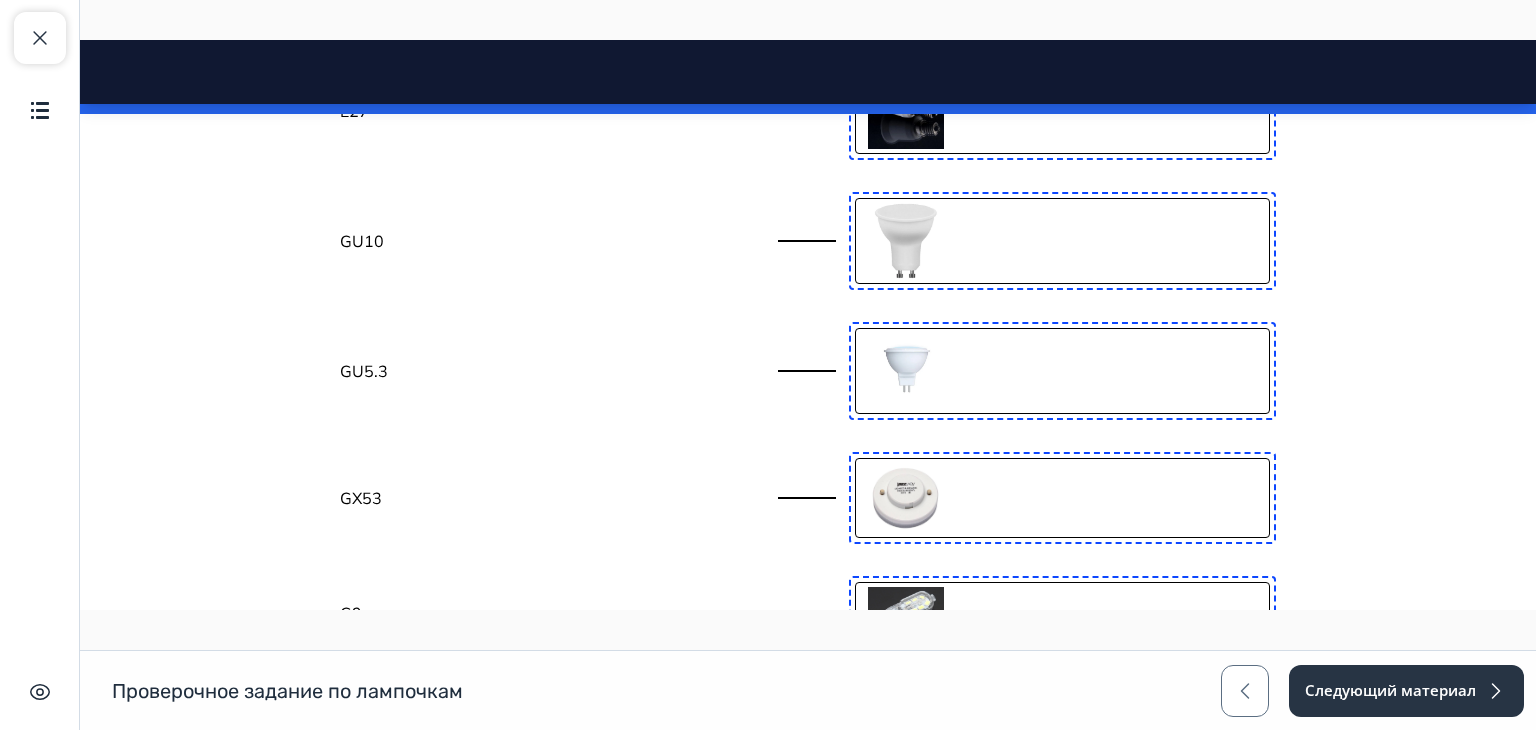click at bounding box center (906, 371) 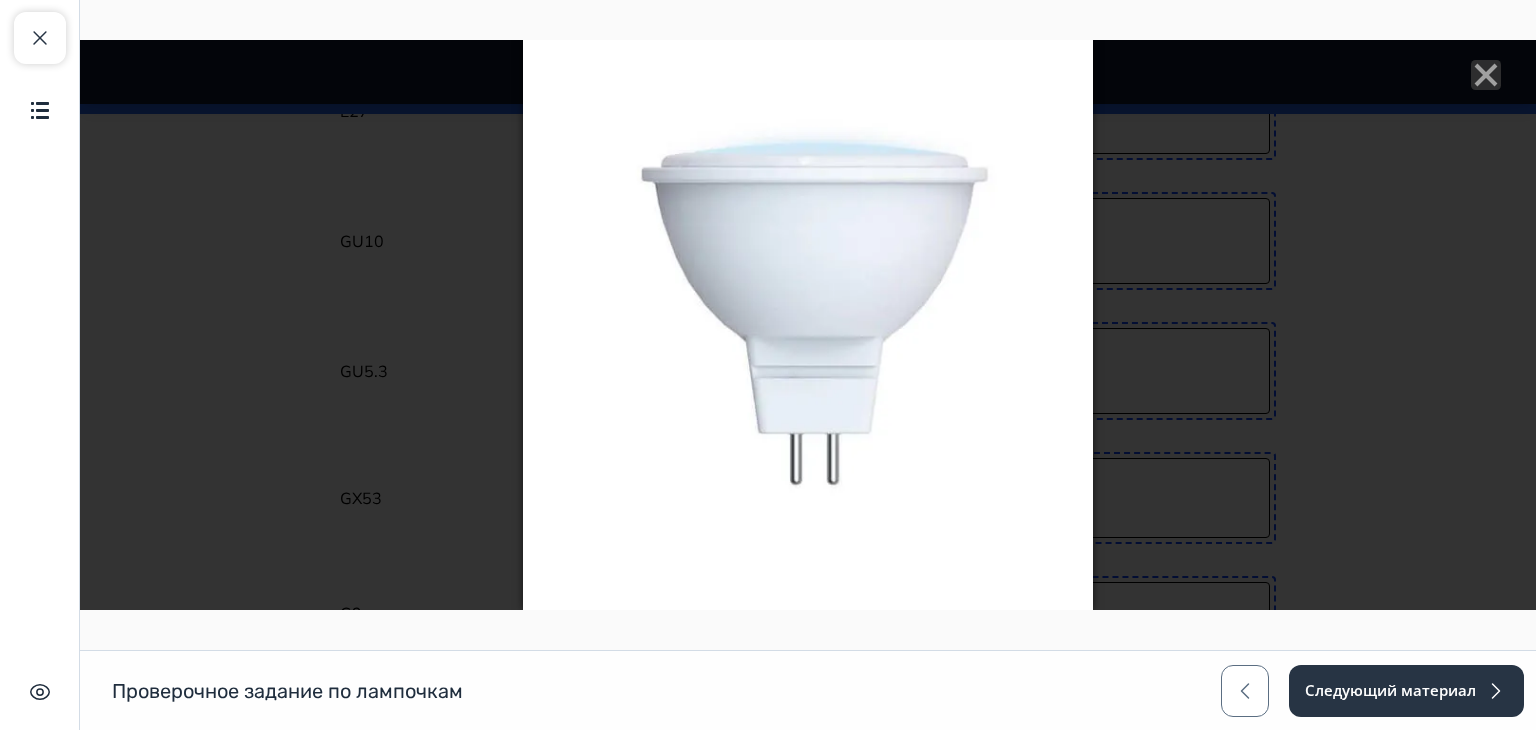 click 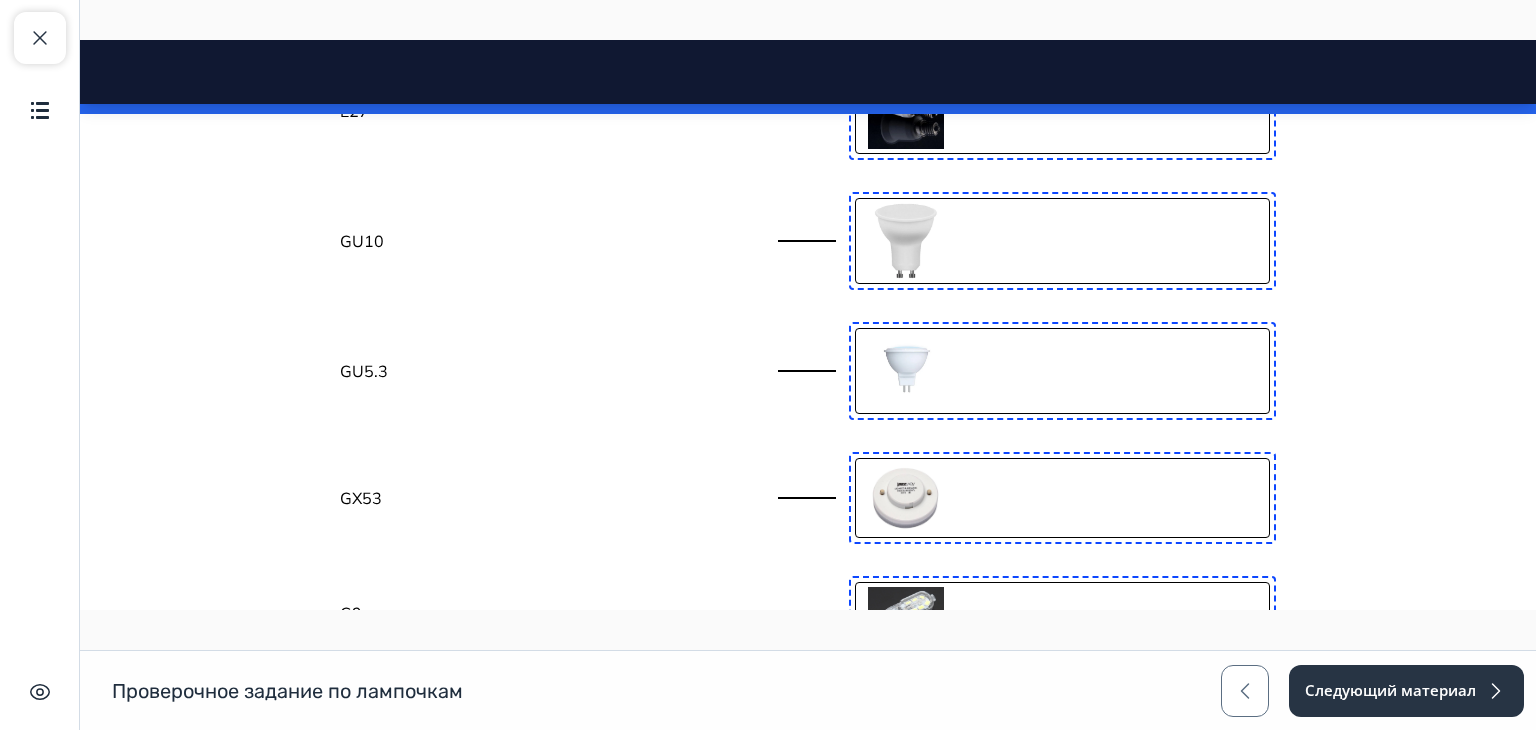 click at bounding box center [906, 241] 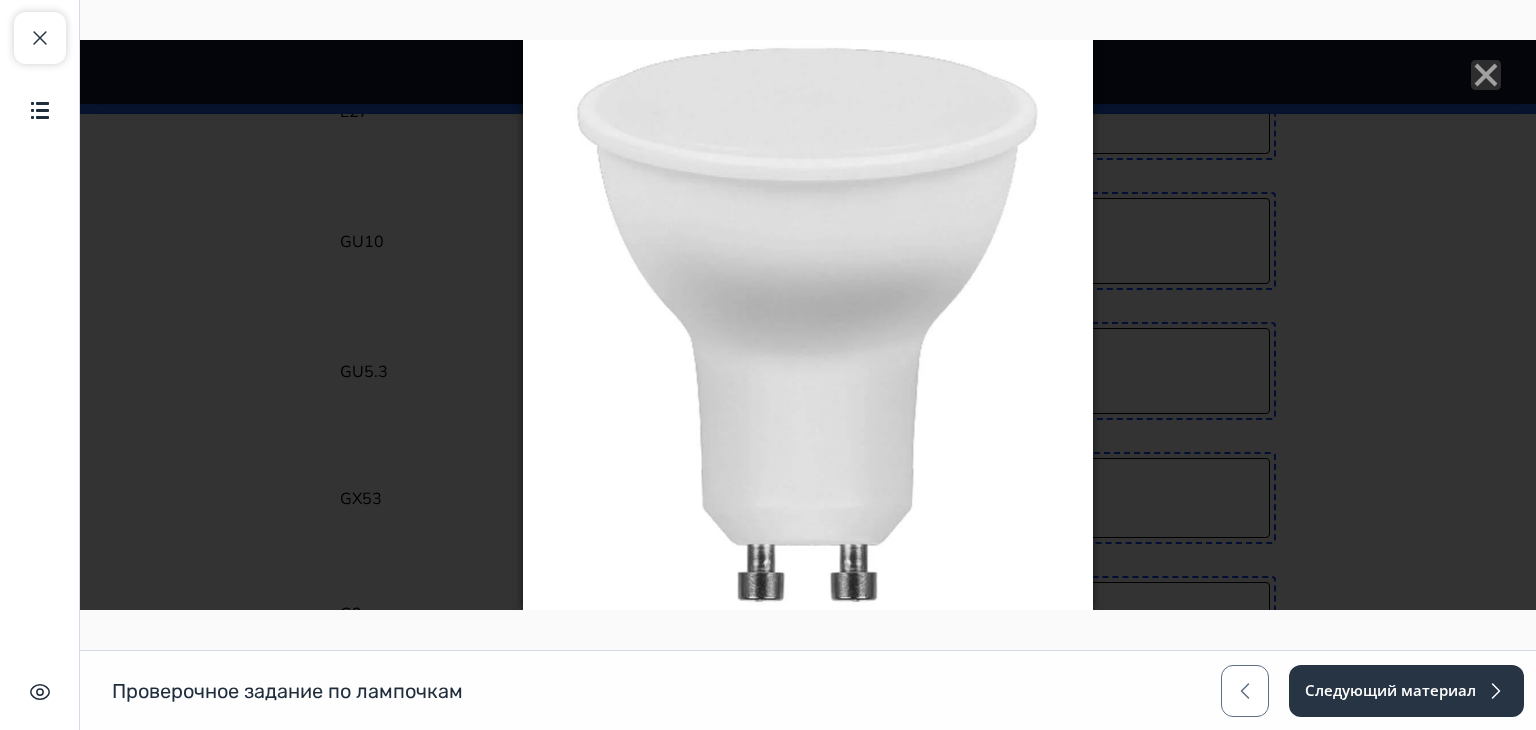 click 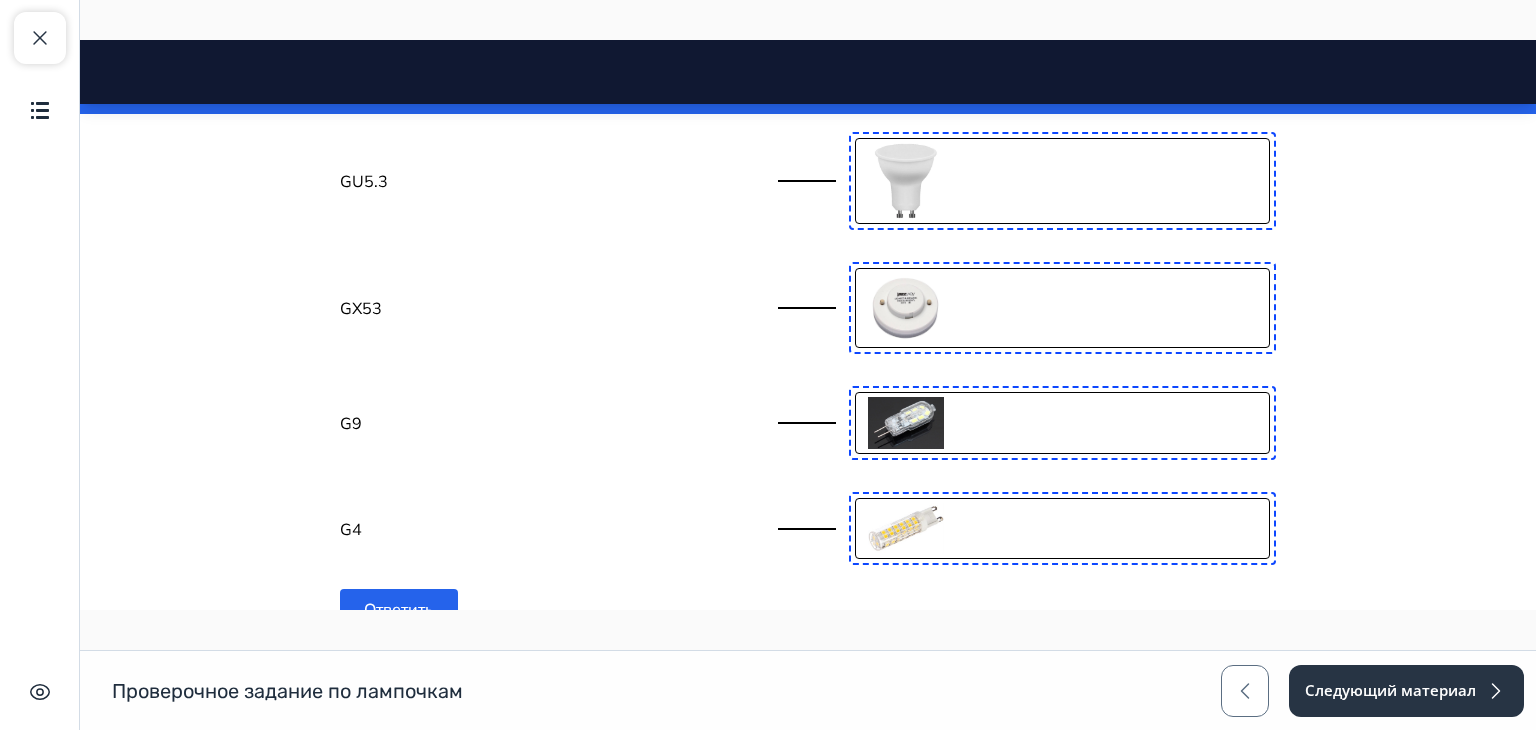 scroll, scrollTop: 921, scrollLeft: 0, axis: vertical 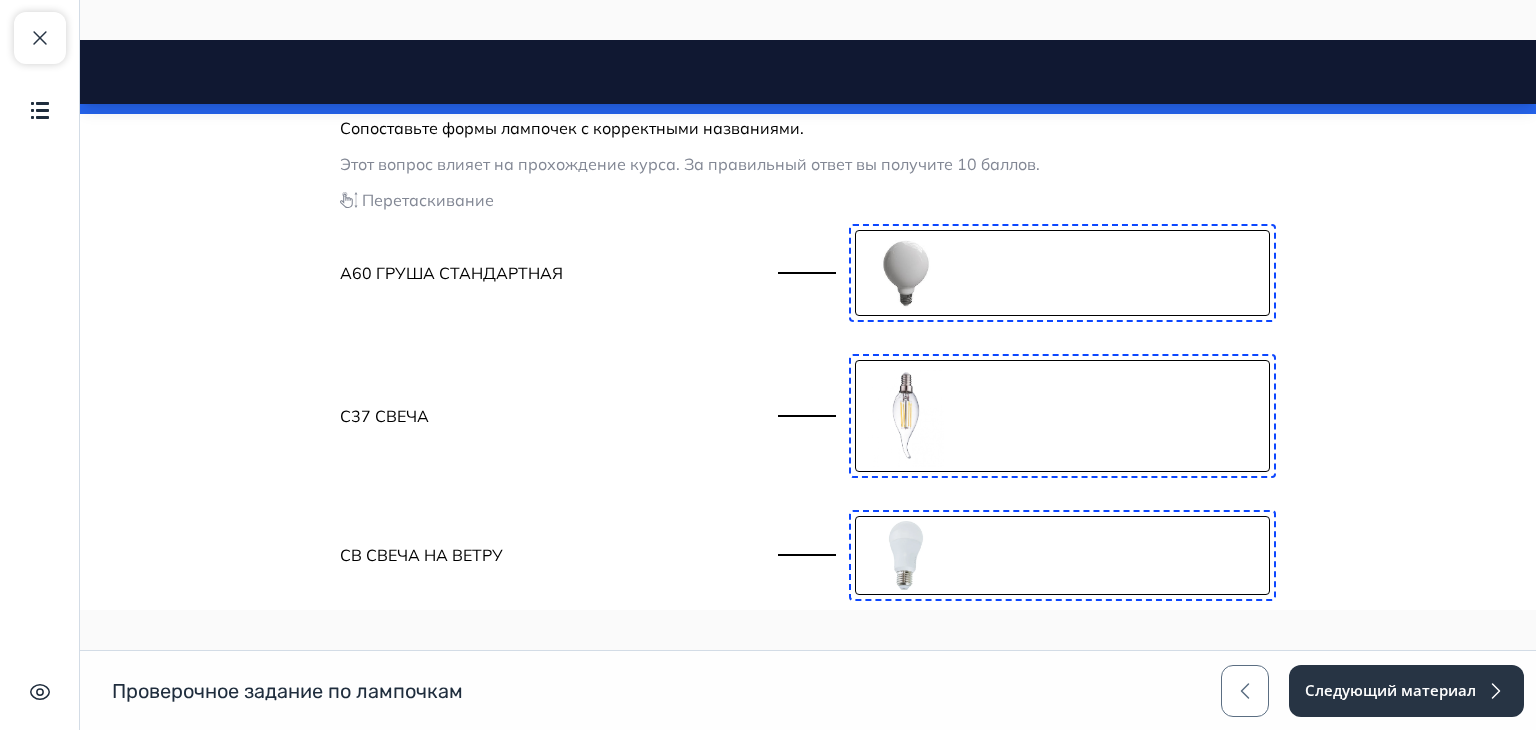 click at bounding box center [906, 273] 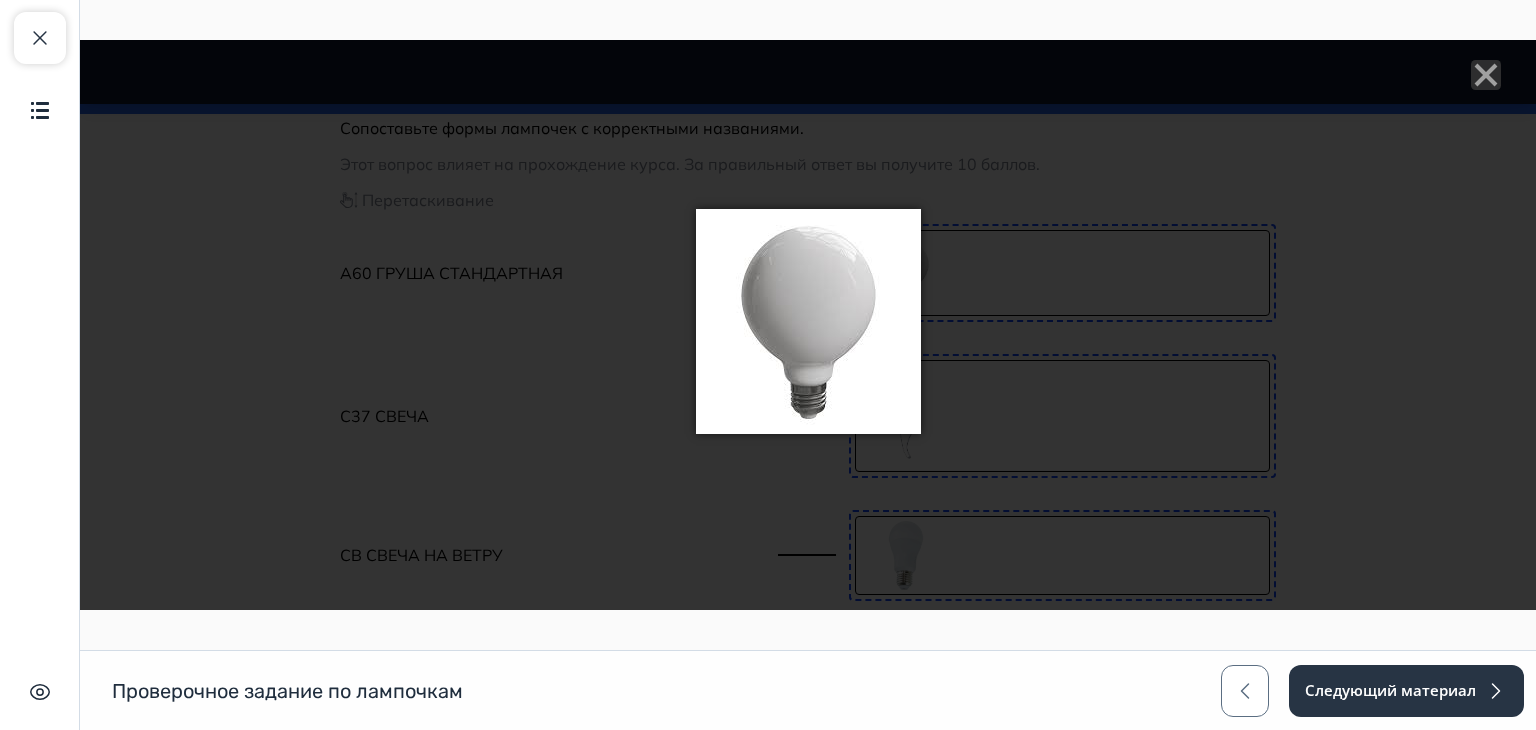 click 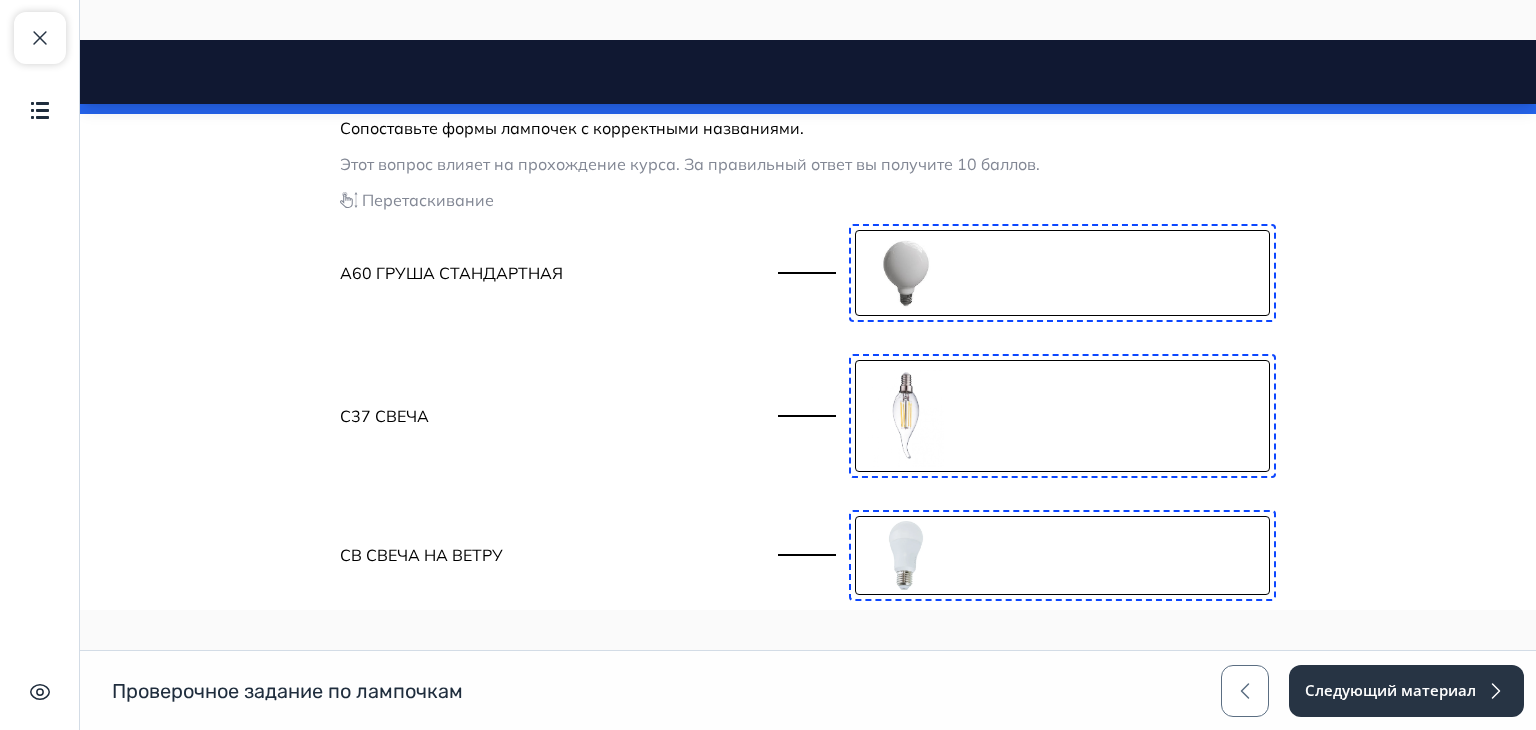 click at bounding box center [906, 416] 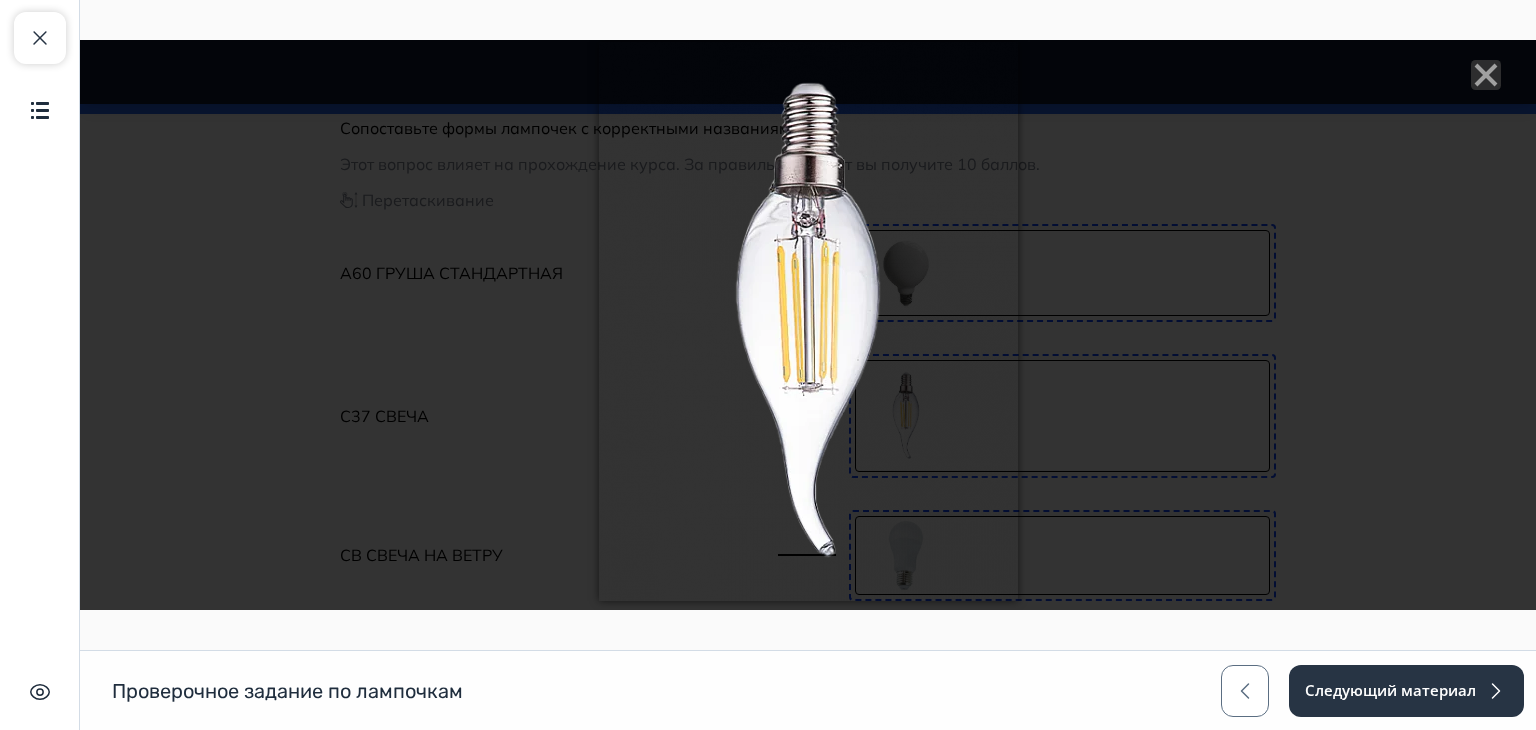 click 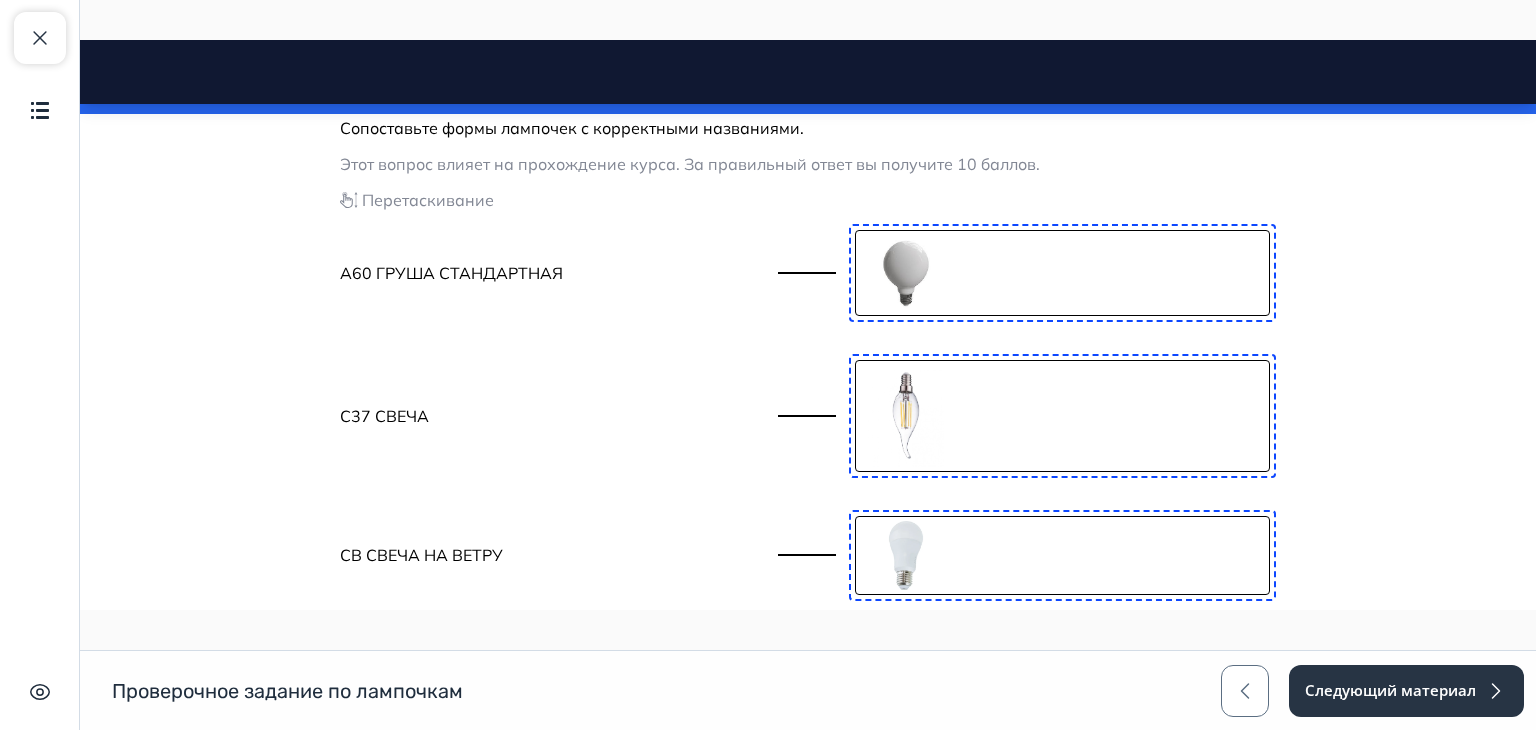 type 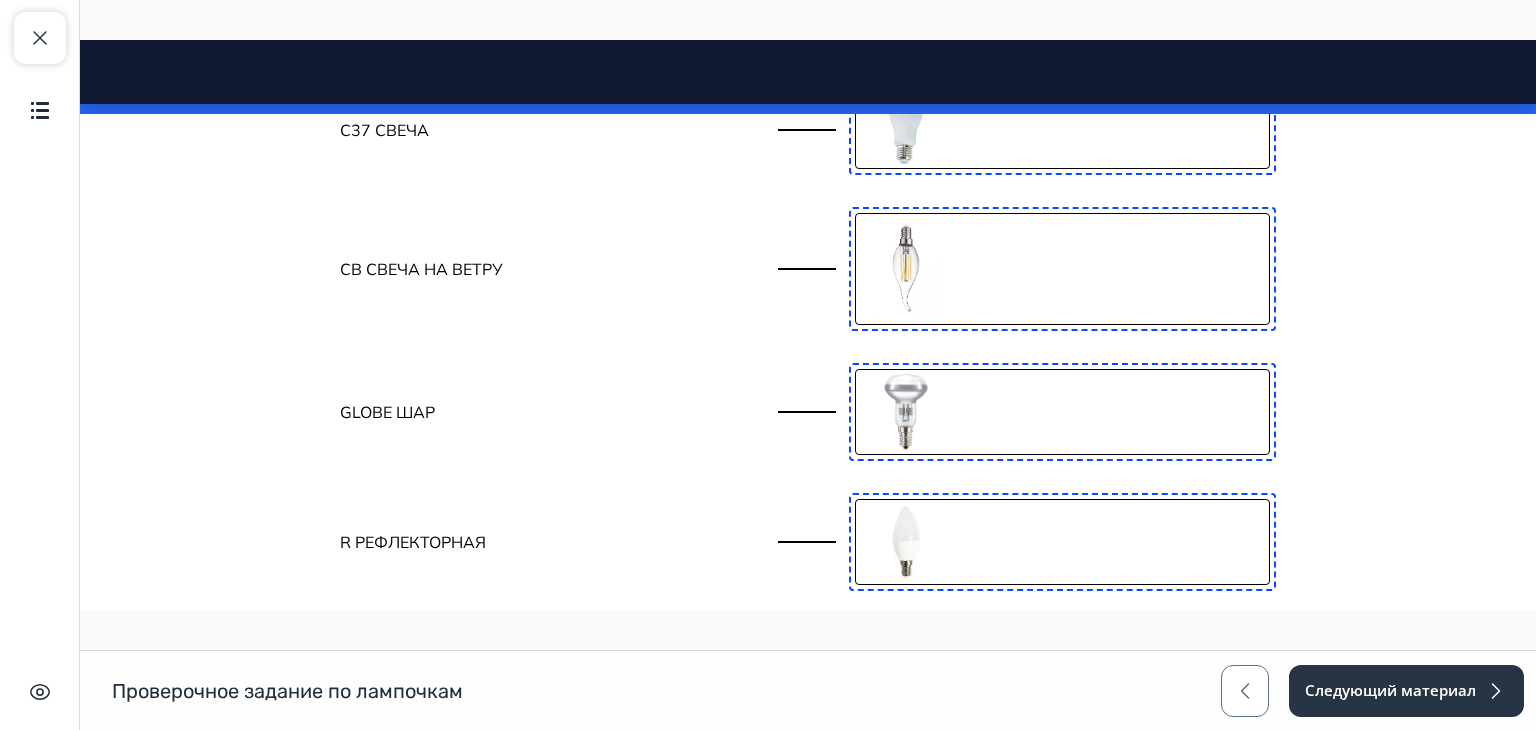 scroll, scrollTop: 1745, scrollLeft: 0, axis: vertical 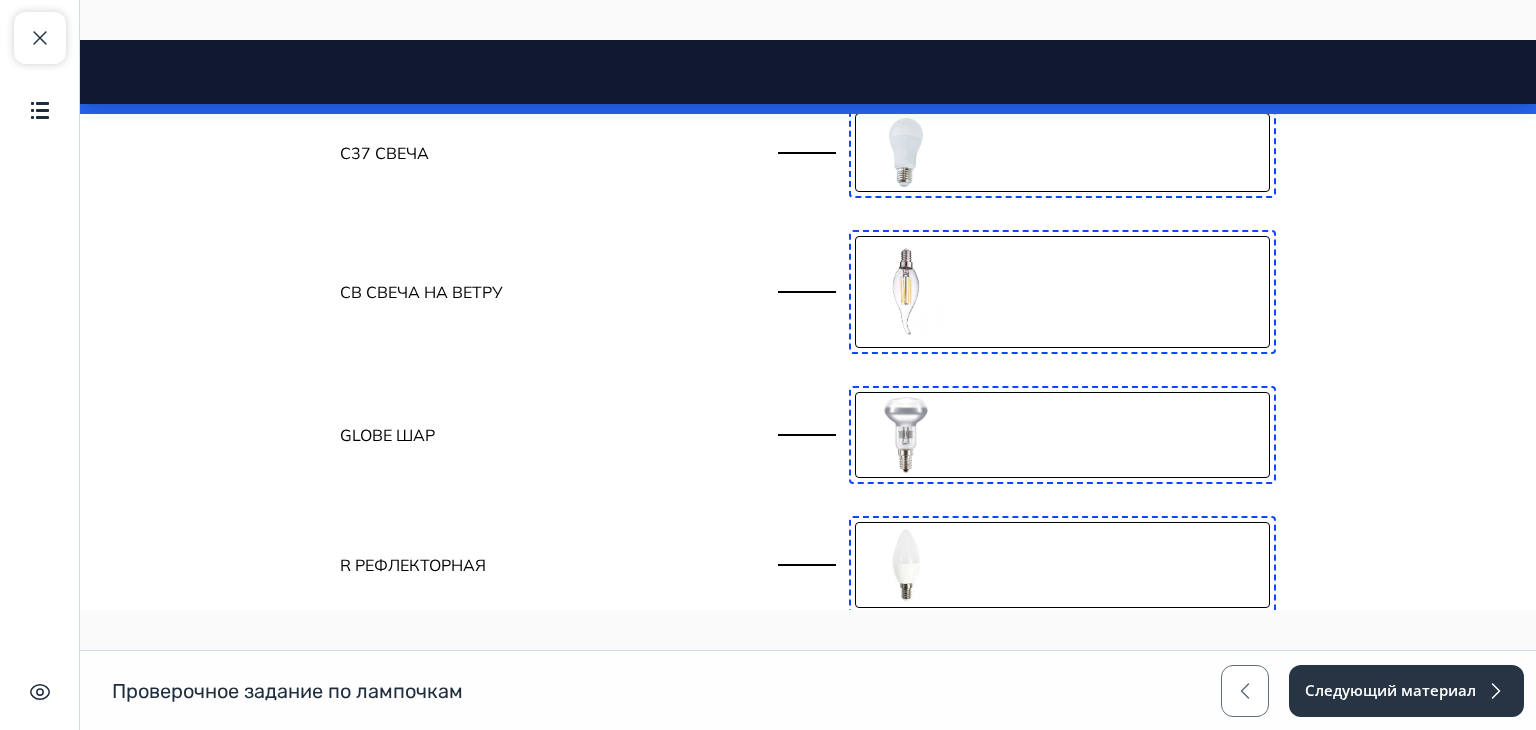 type 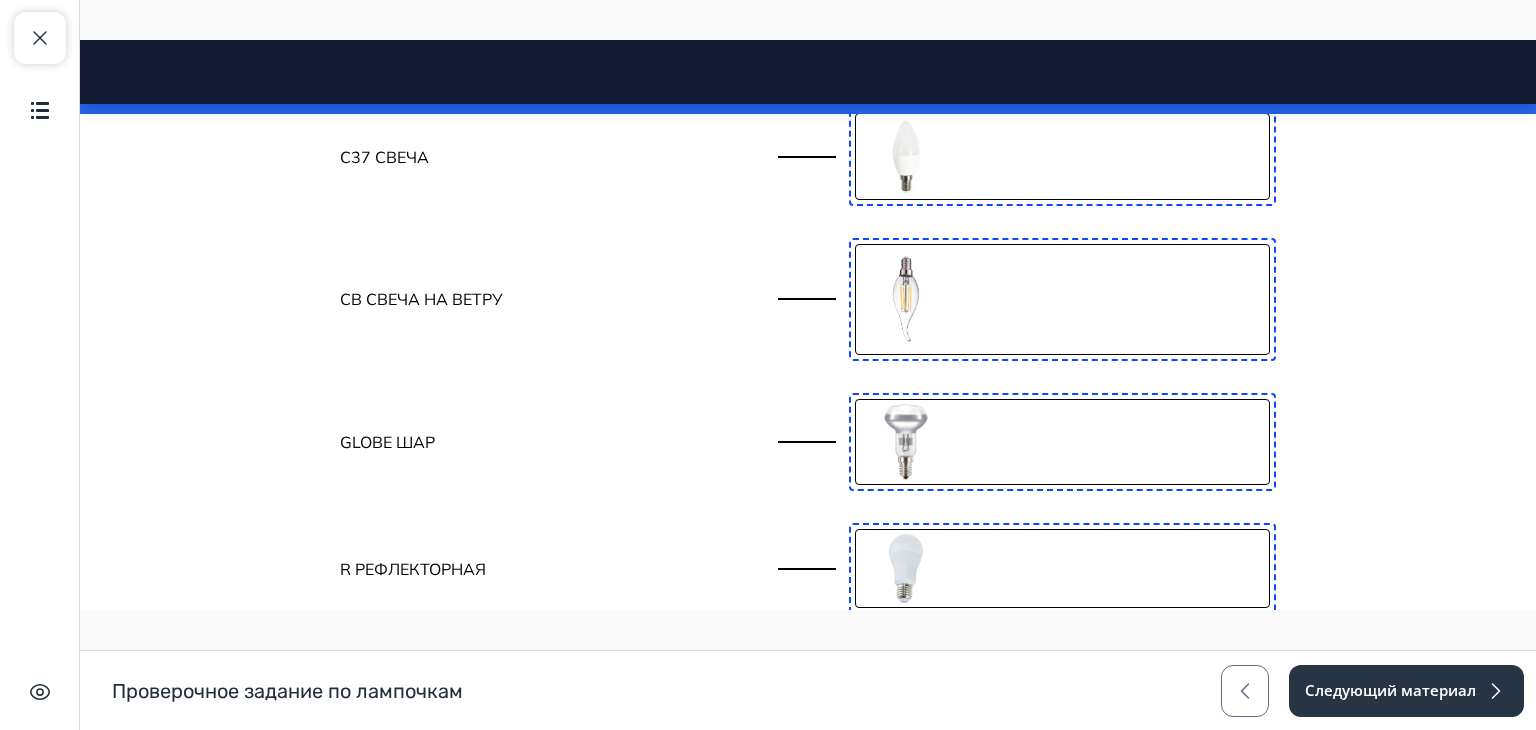 click at bounding box center (906, 442) 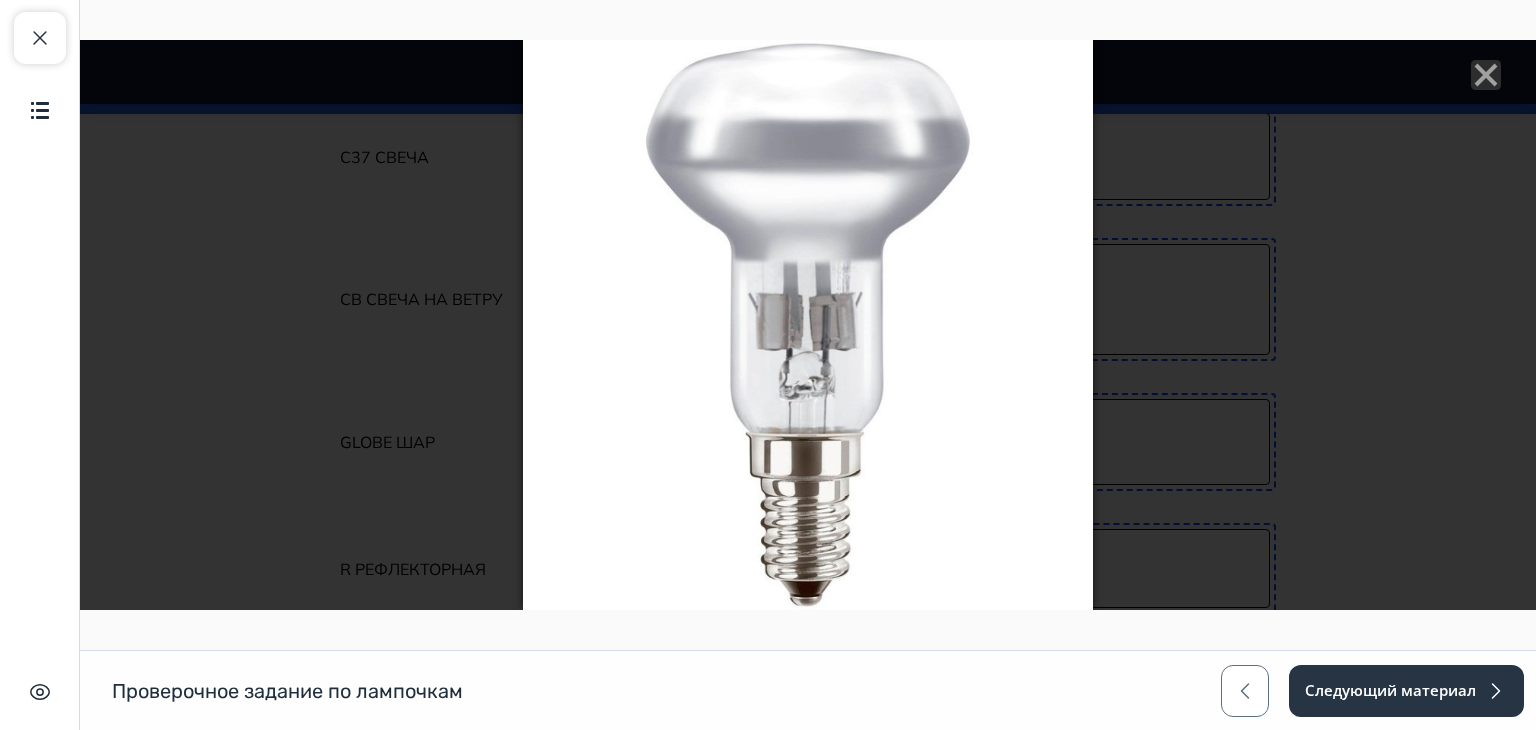 click 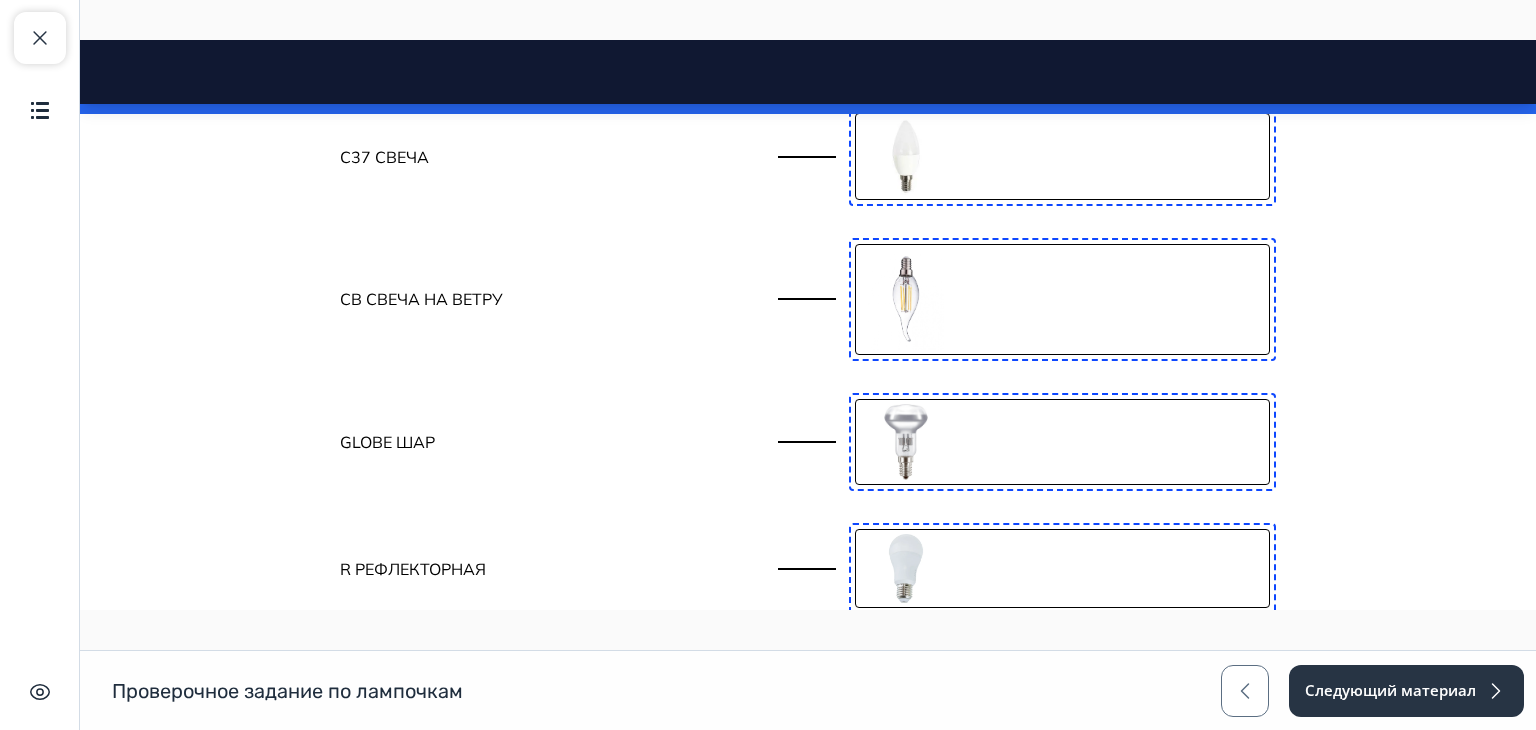 type 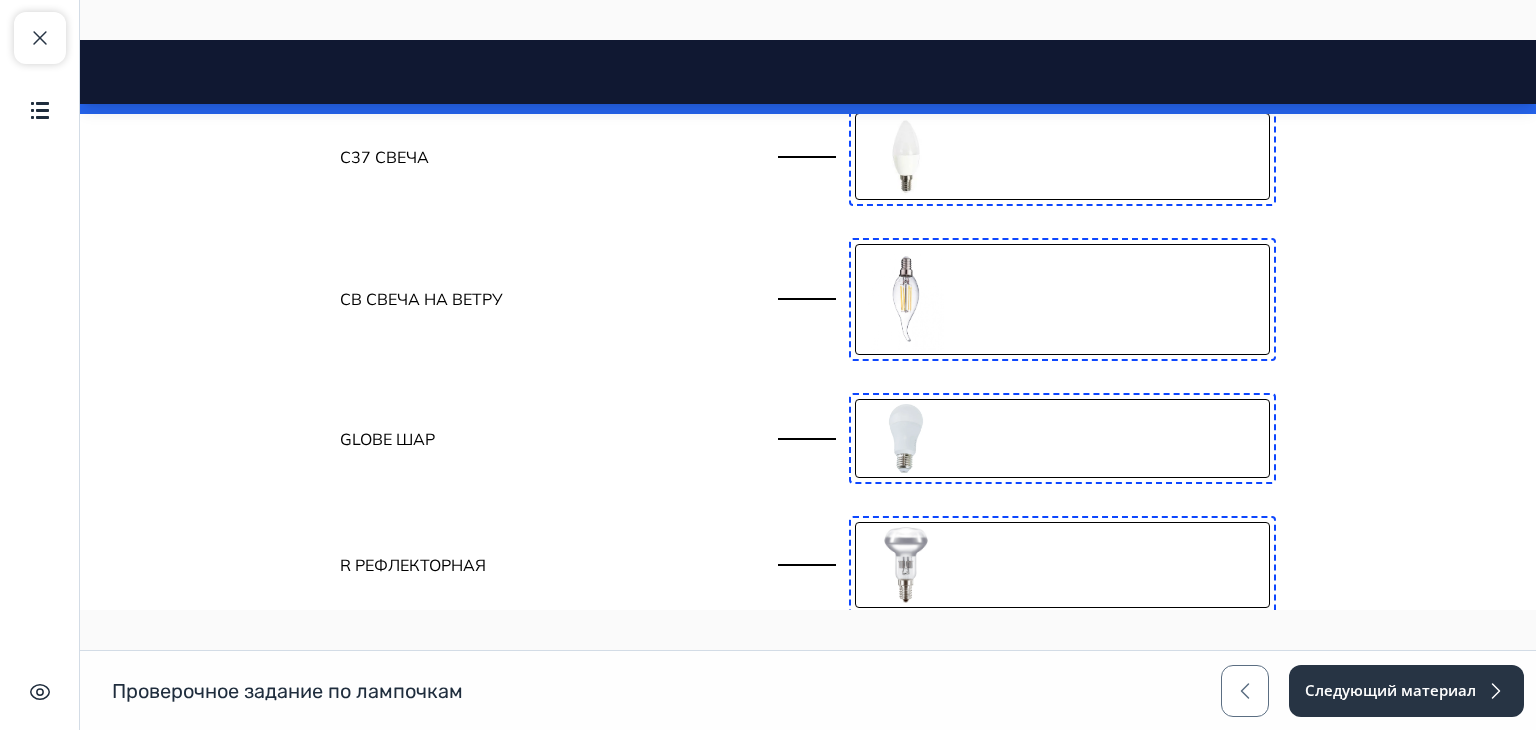click at bounding box center [906, 438] 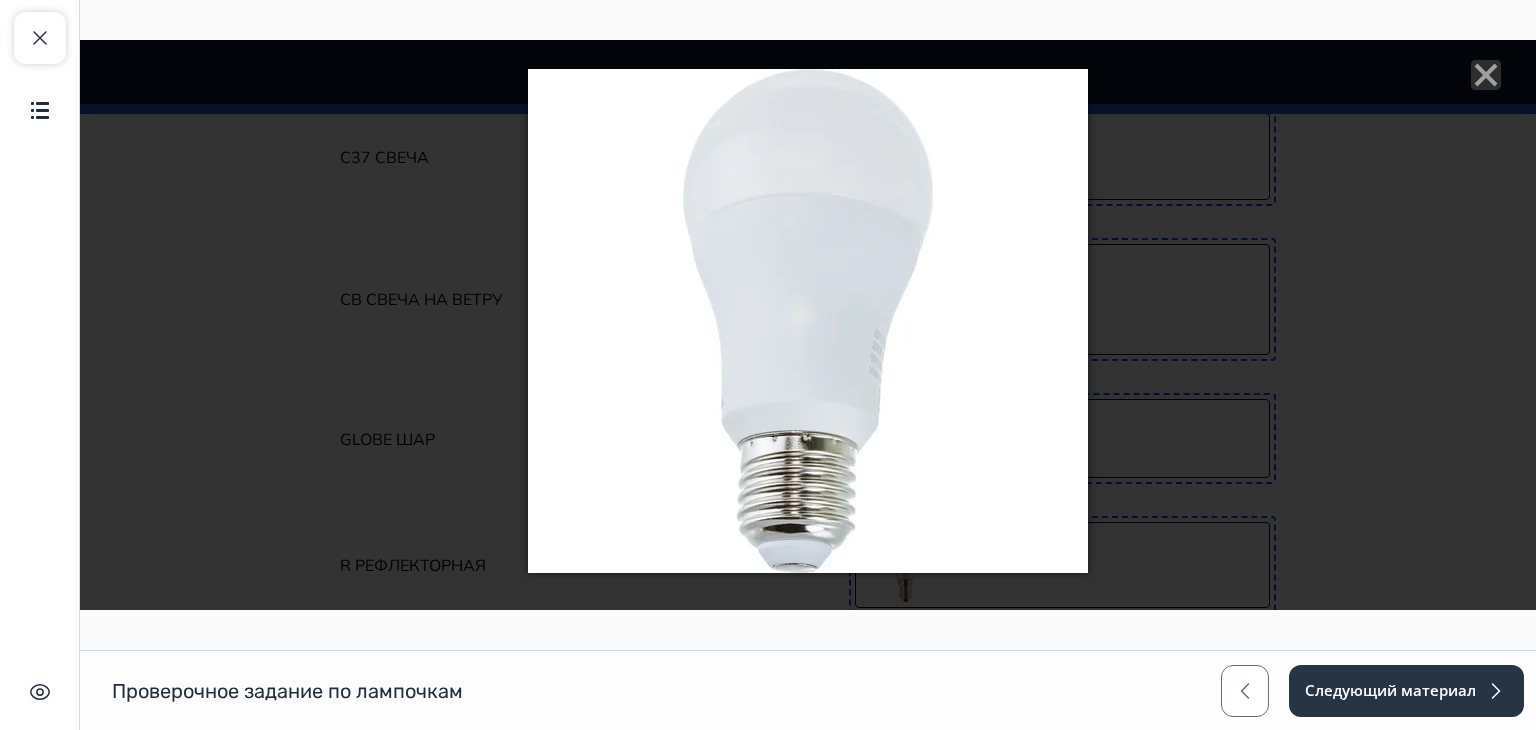 click 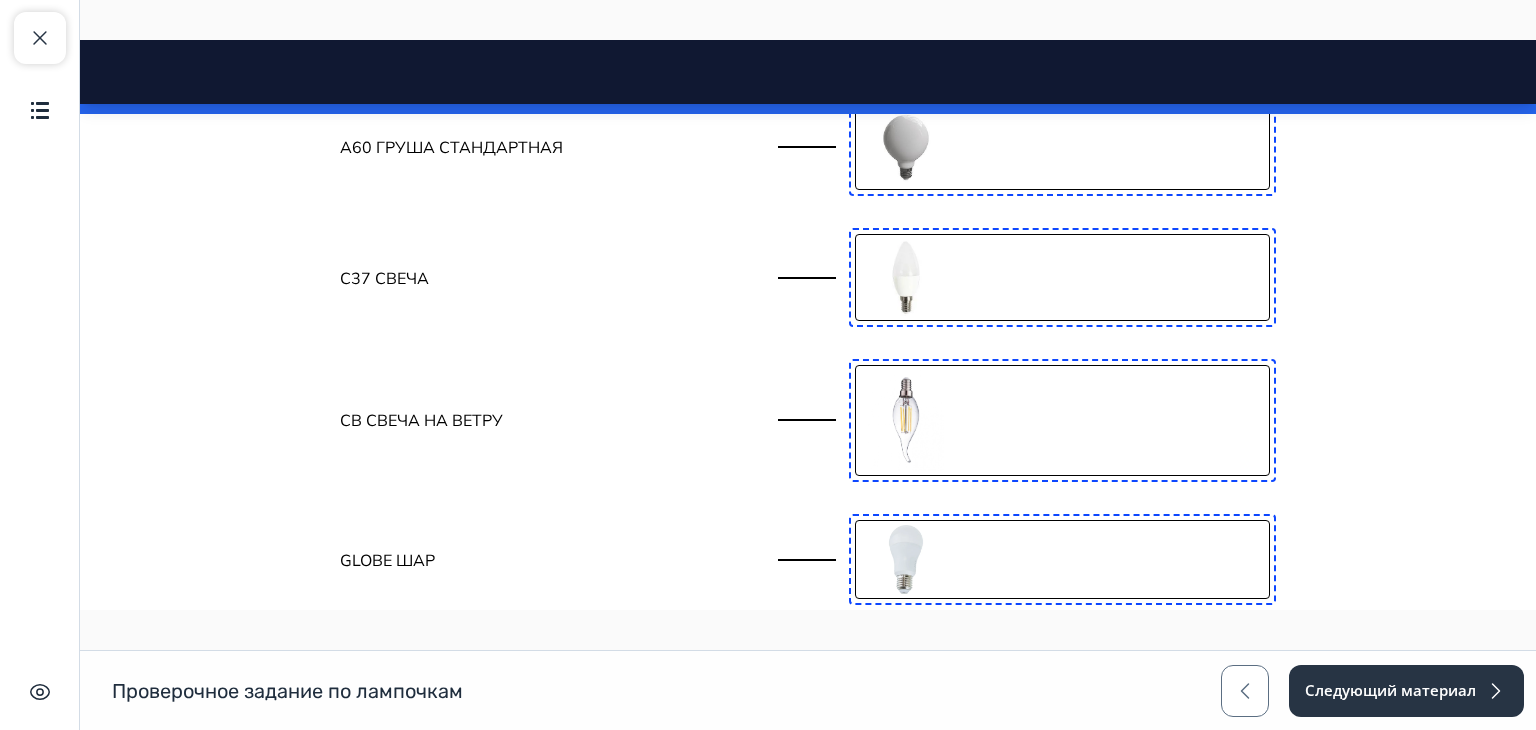 scroll, scrollTop: 1597, scrollLeft: 0, axis: vertical 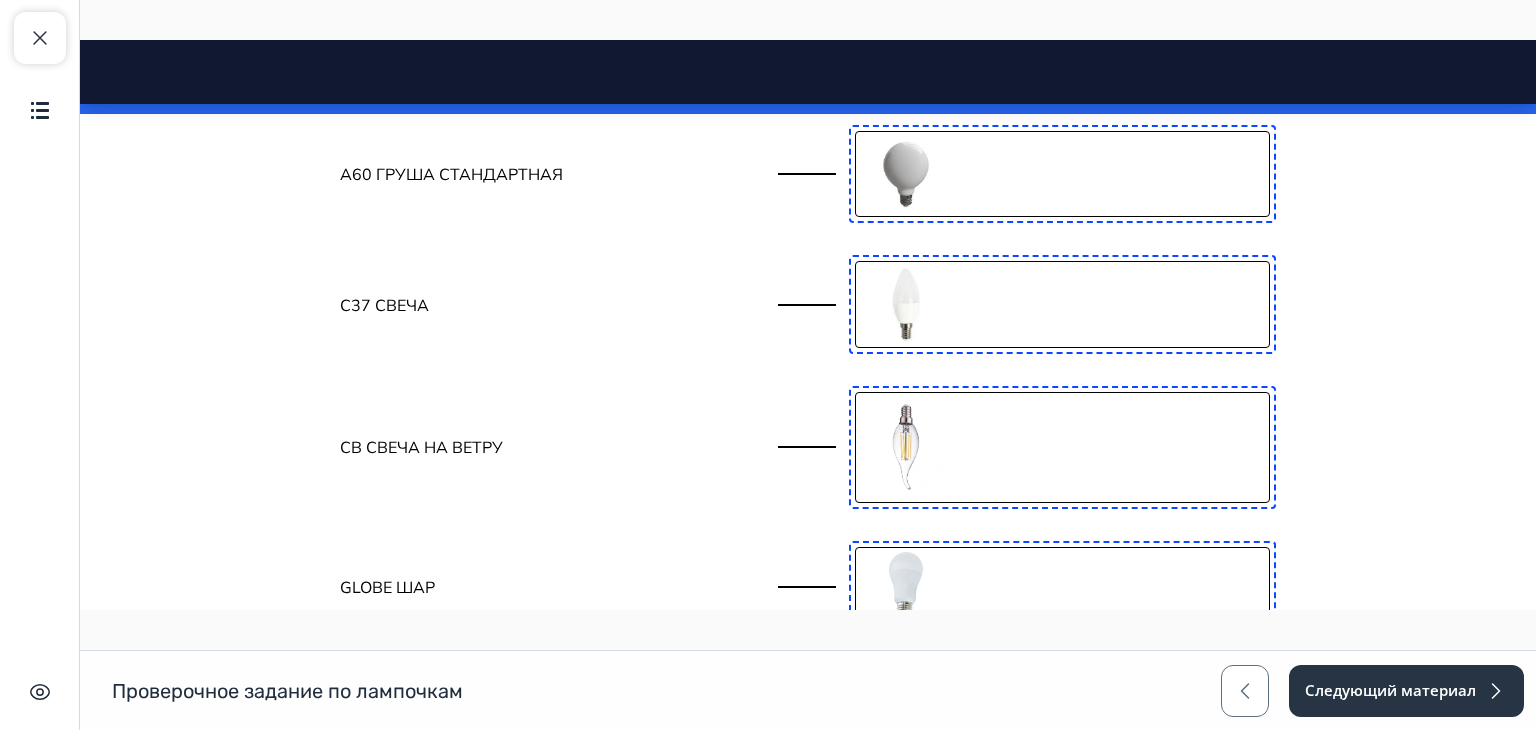 type 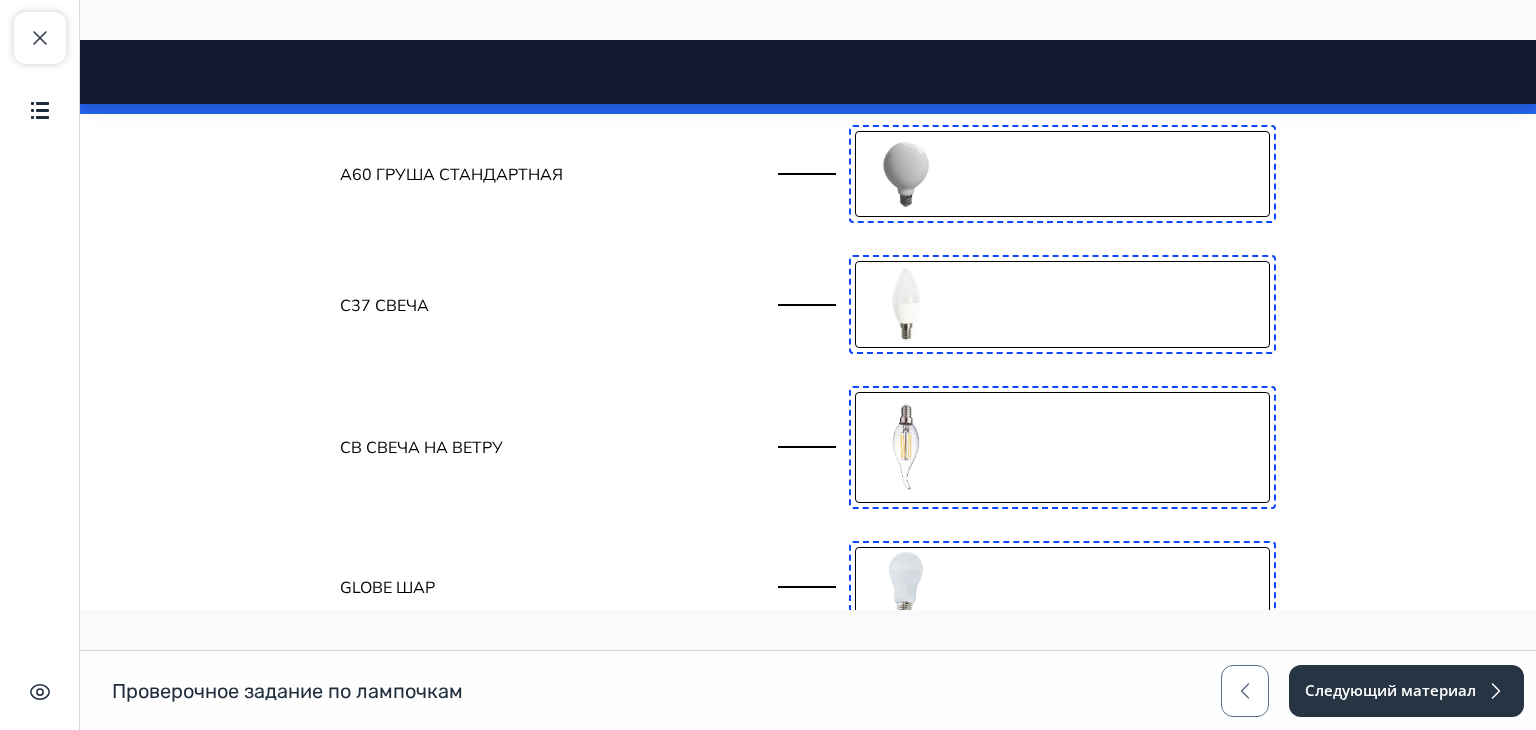scroll, scrollTop: 1615, scrollLeft: 0, axis: vertical 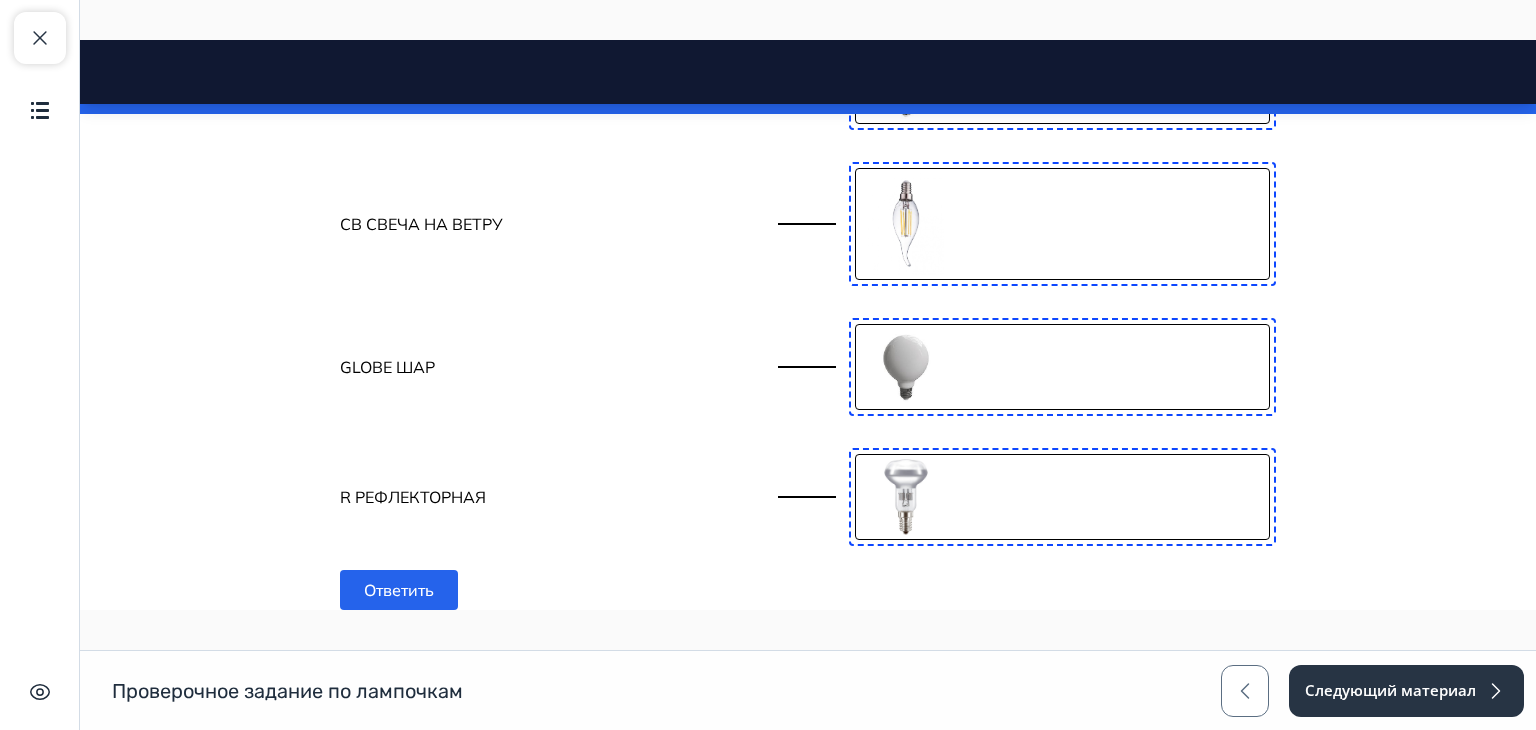 click at bounding box center (906, 497) 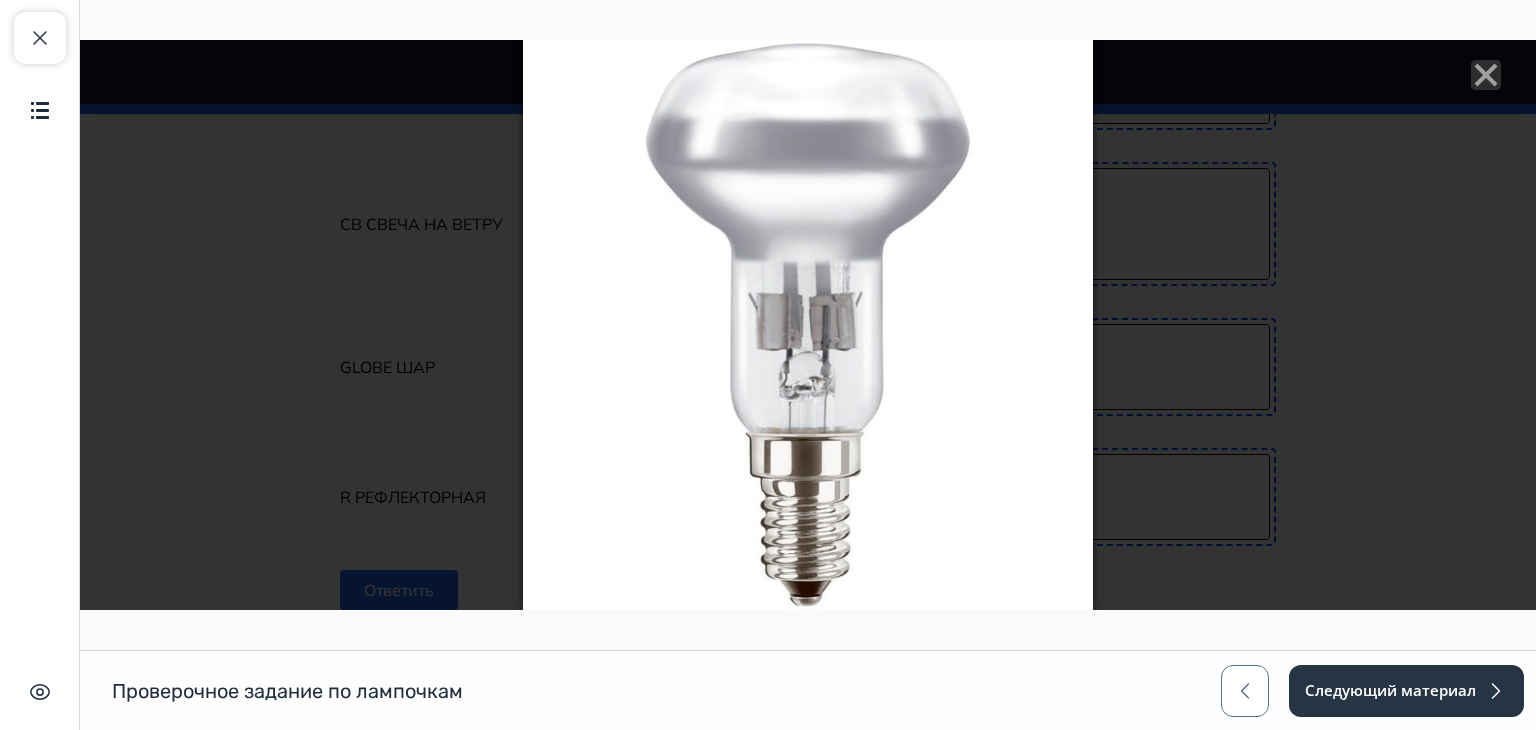 click 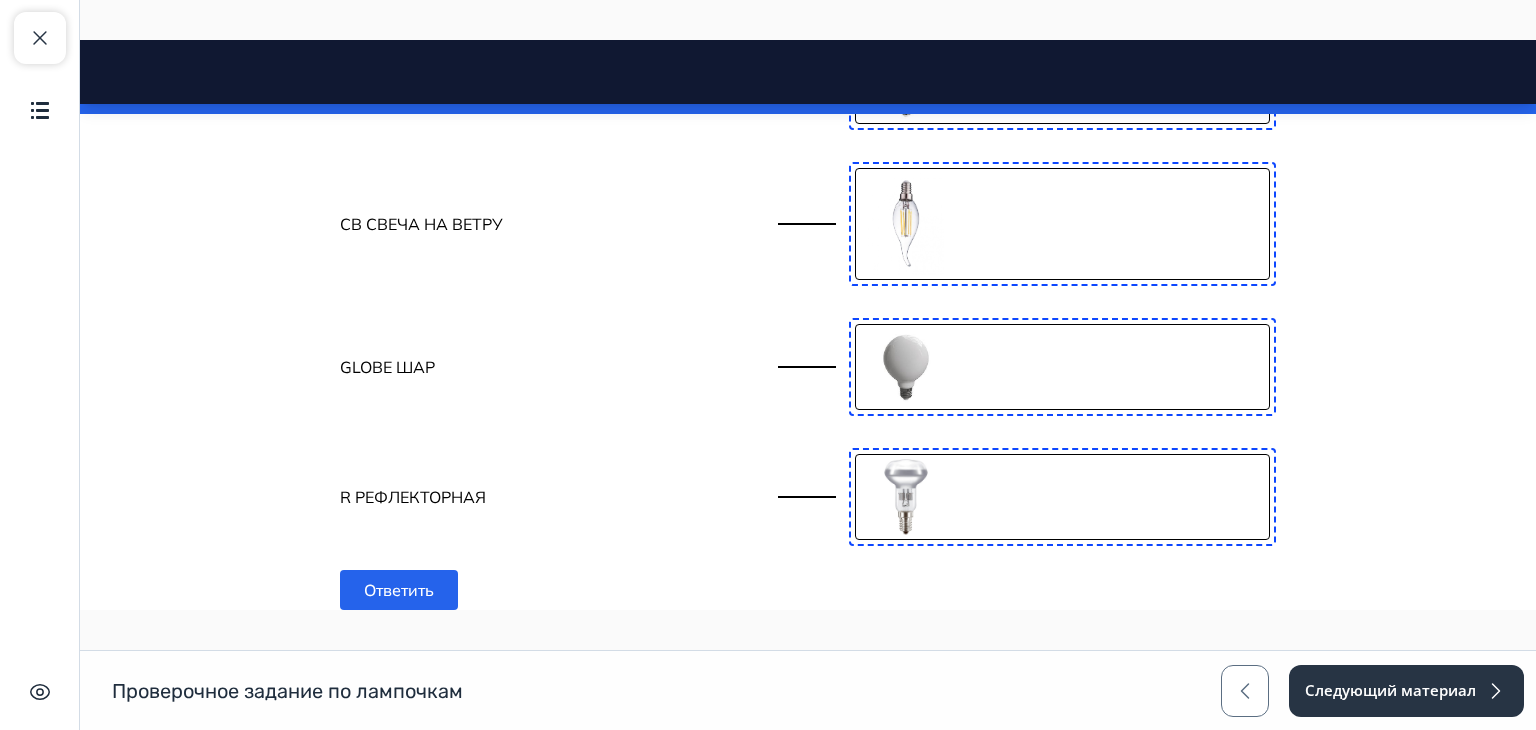 click at bounding box center [906, 497] 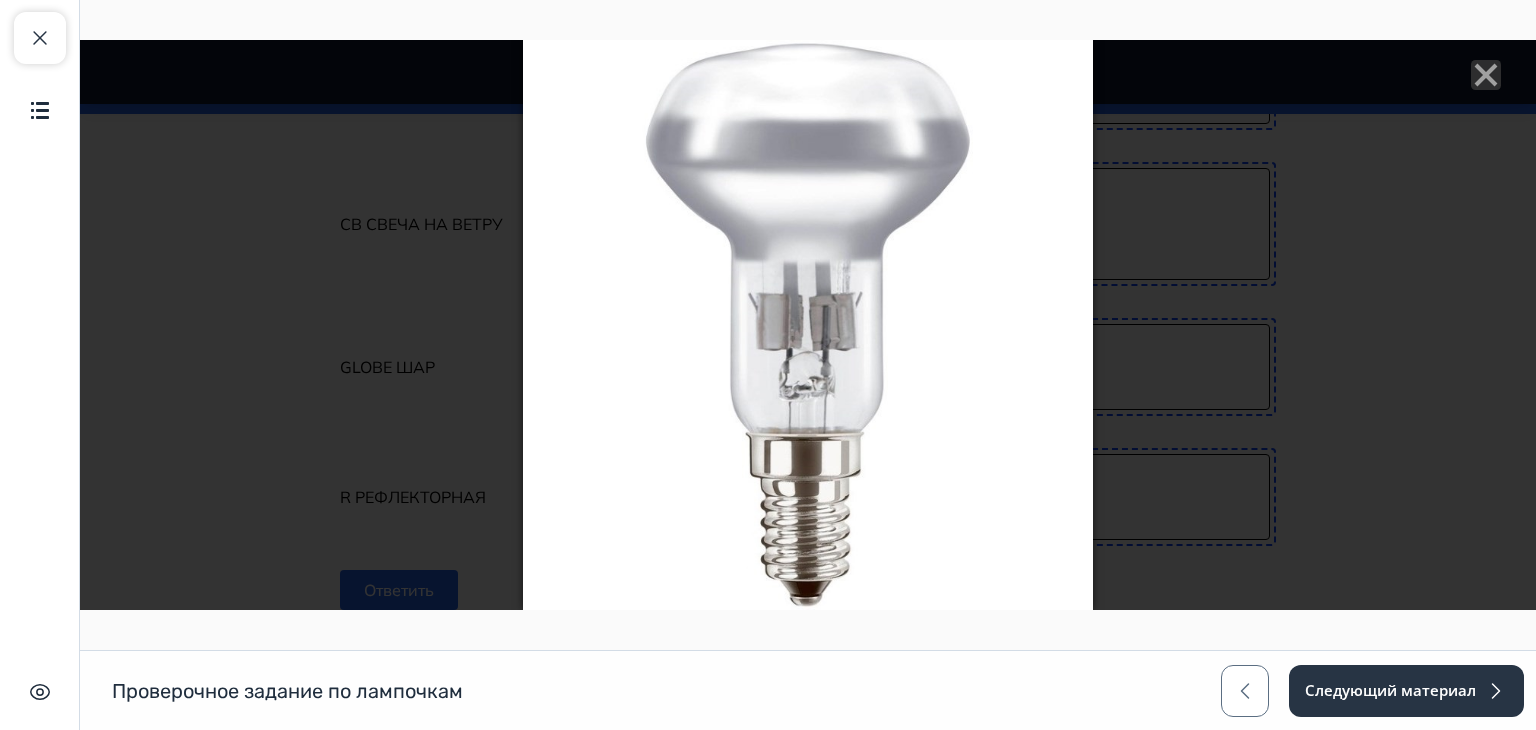 click 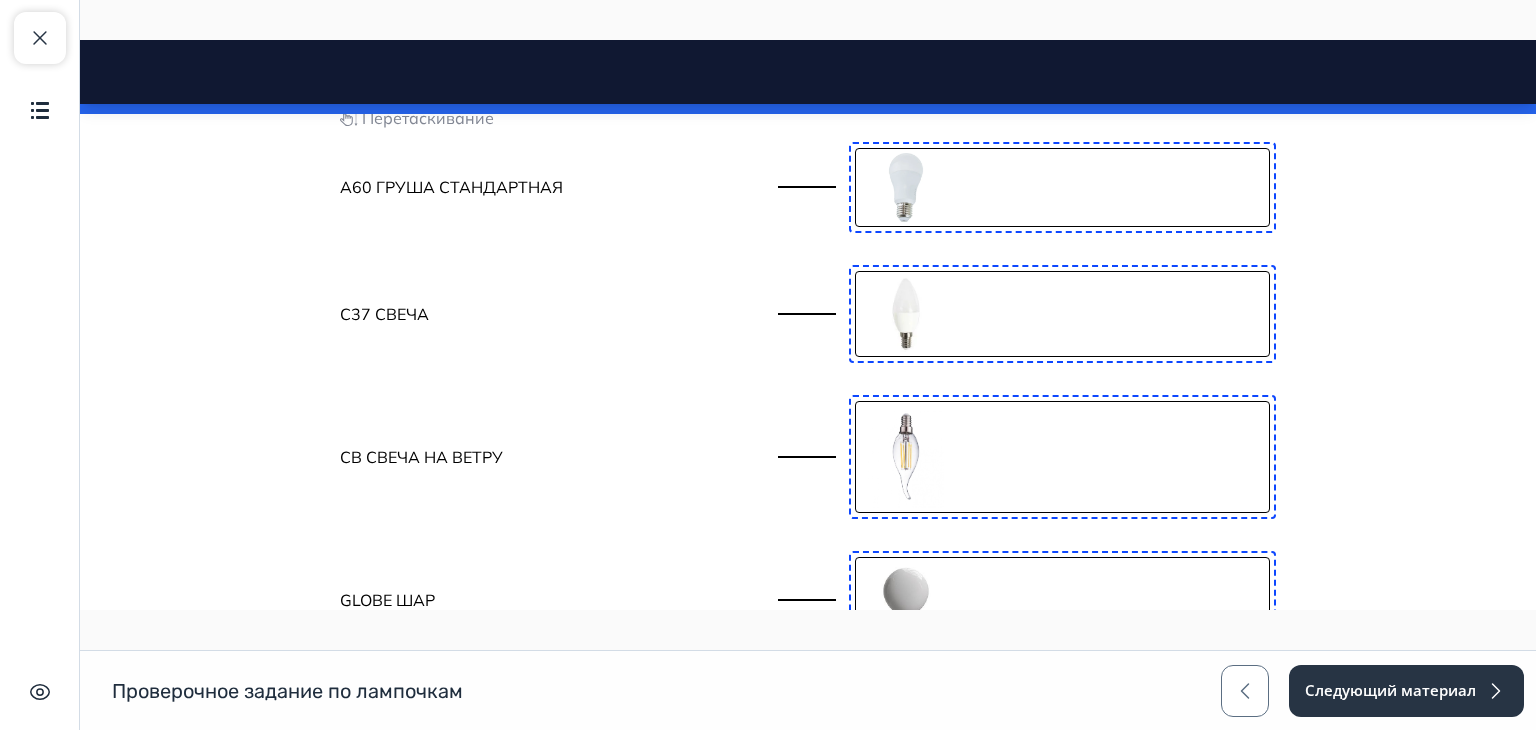 scroll, scrollTop: 1508, scrollLeft: 0, axis: vertical 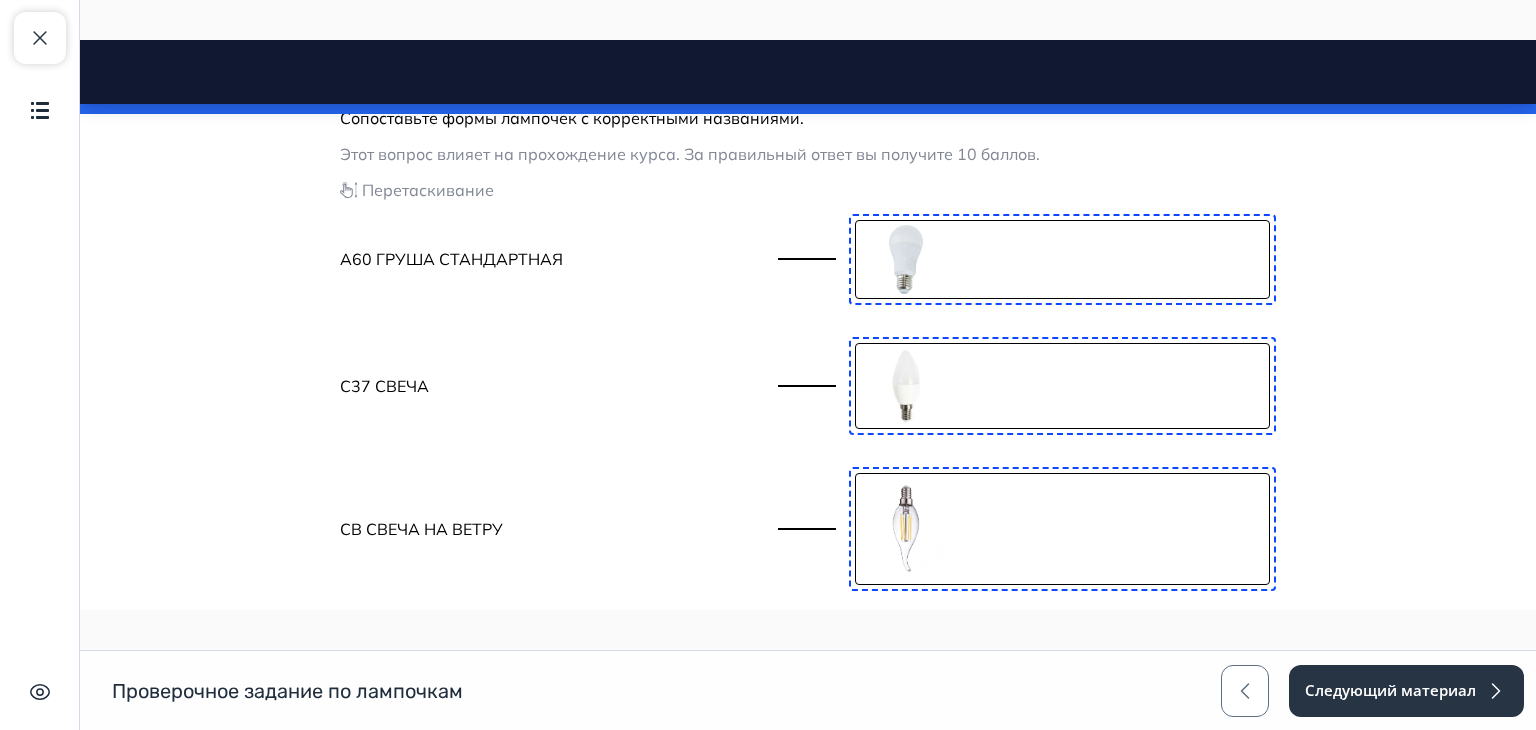click at bounding box center (906, 259) 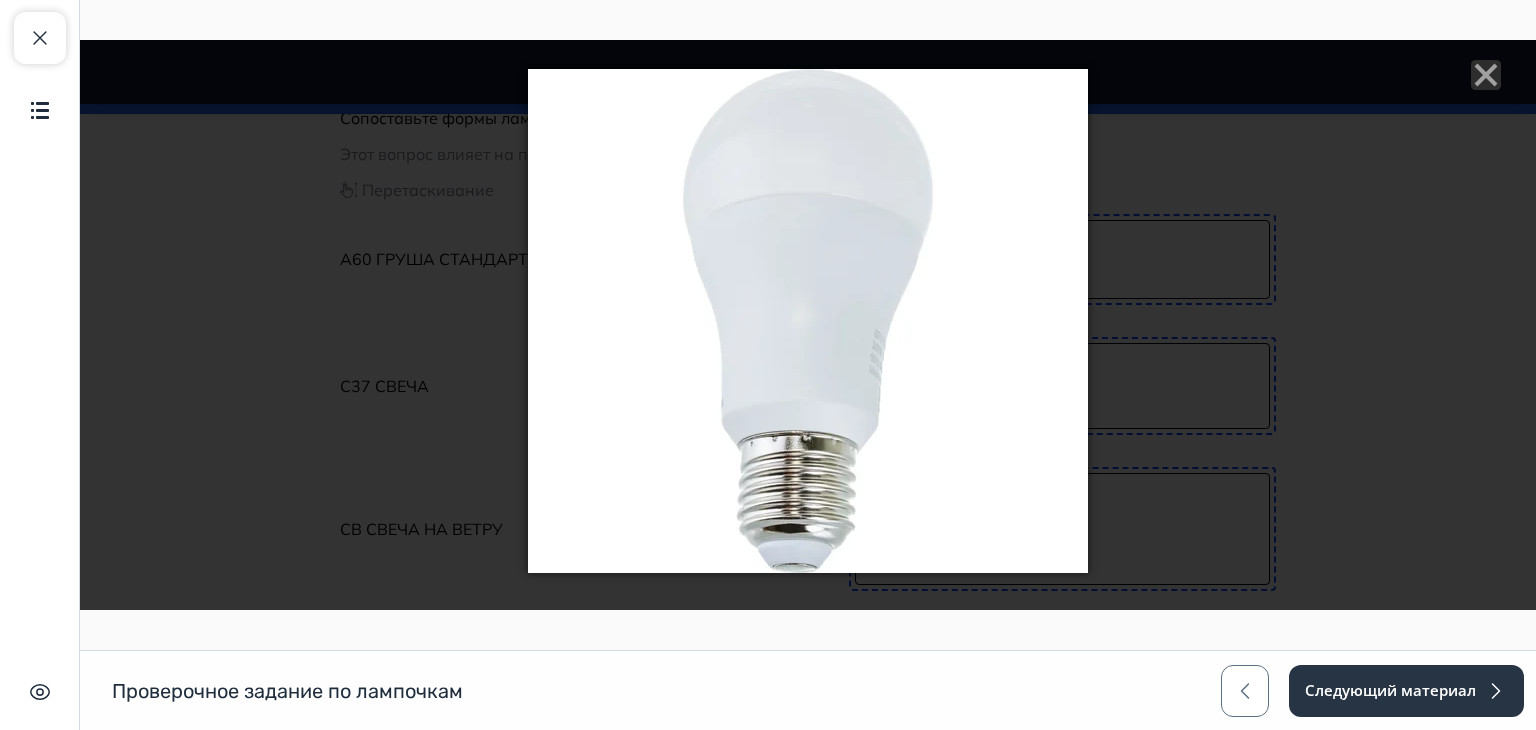 click 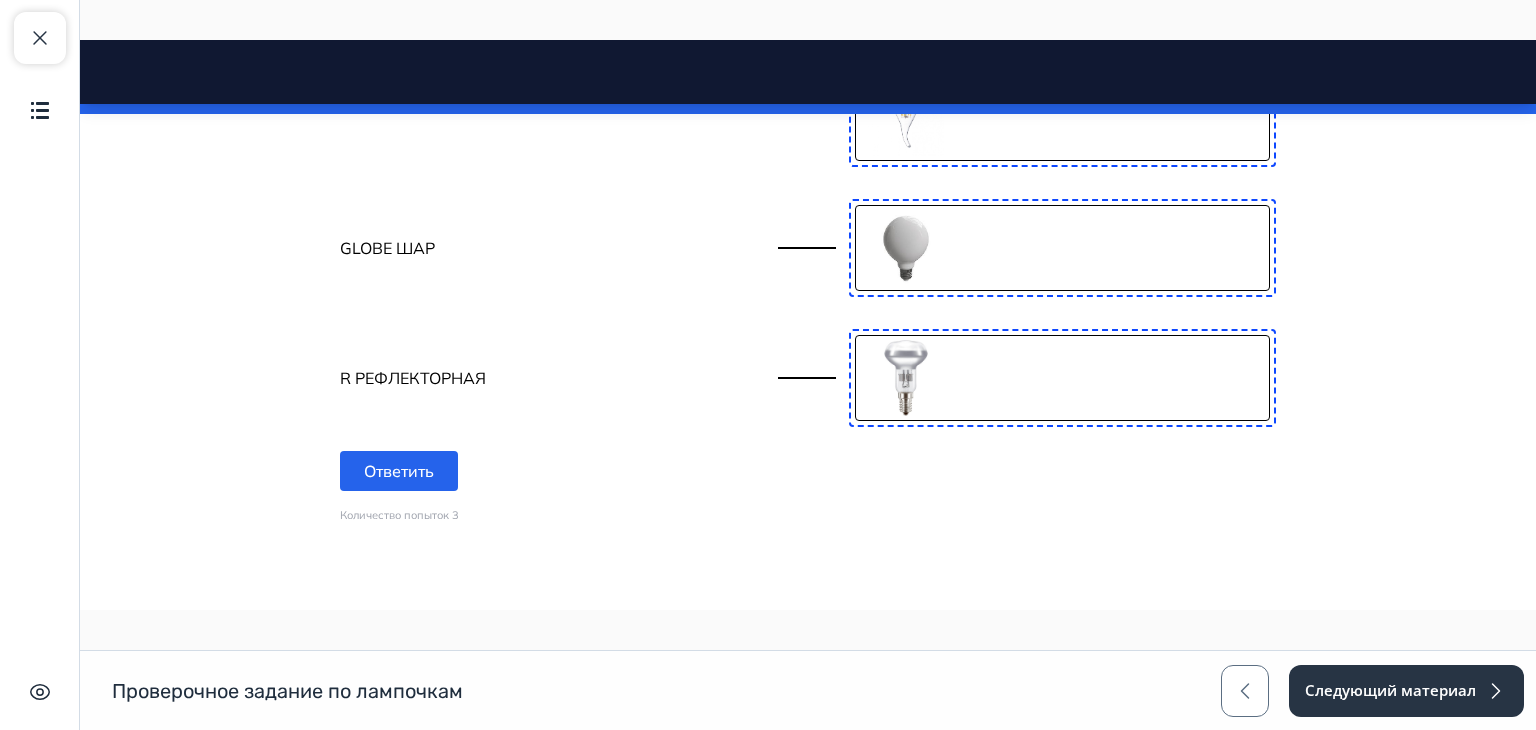 scroll, scrollTop: 1933, scrollLeft: 0, axis: vertical 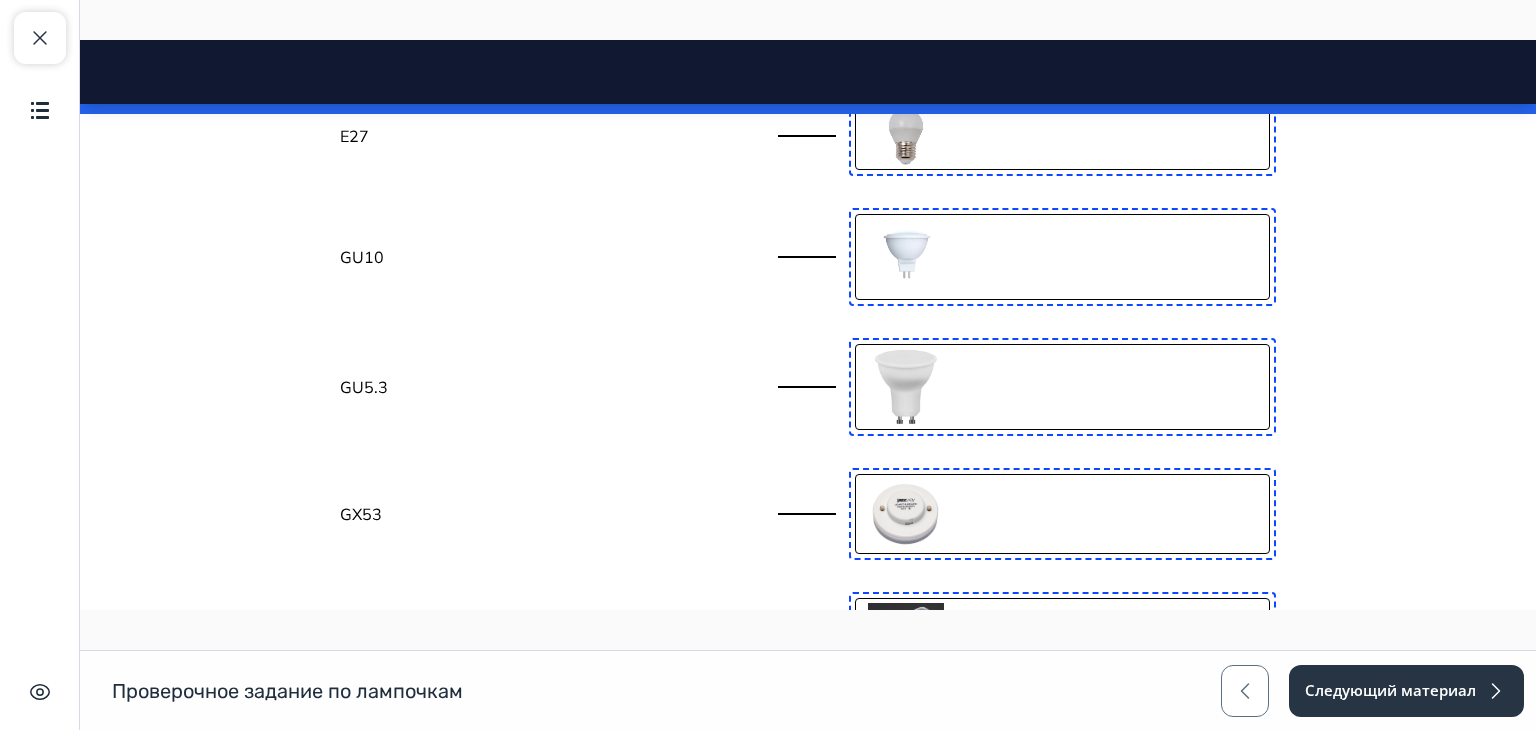 click at bounding box center [906, 387] 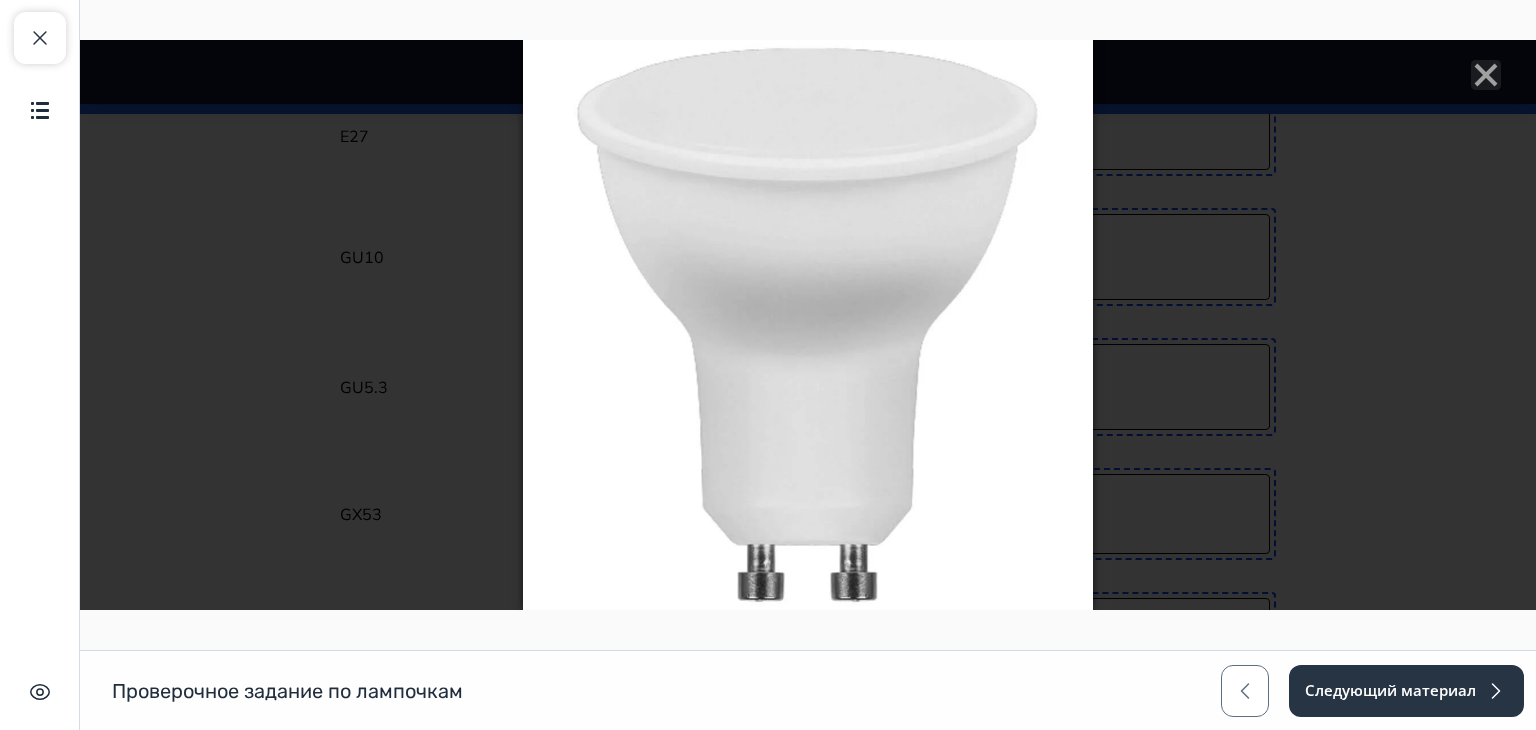 click at bounding box center [808, 325] 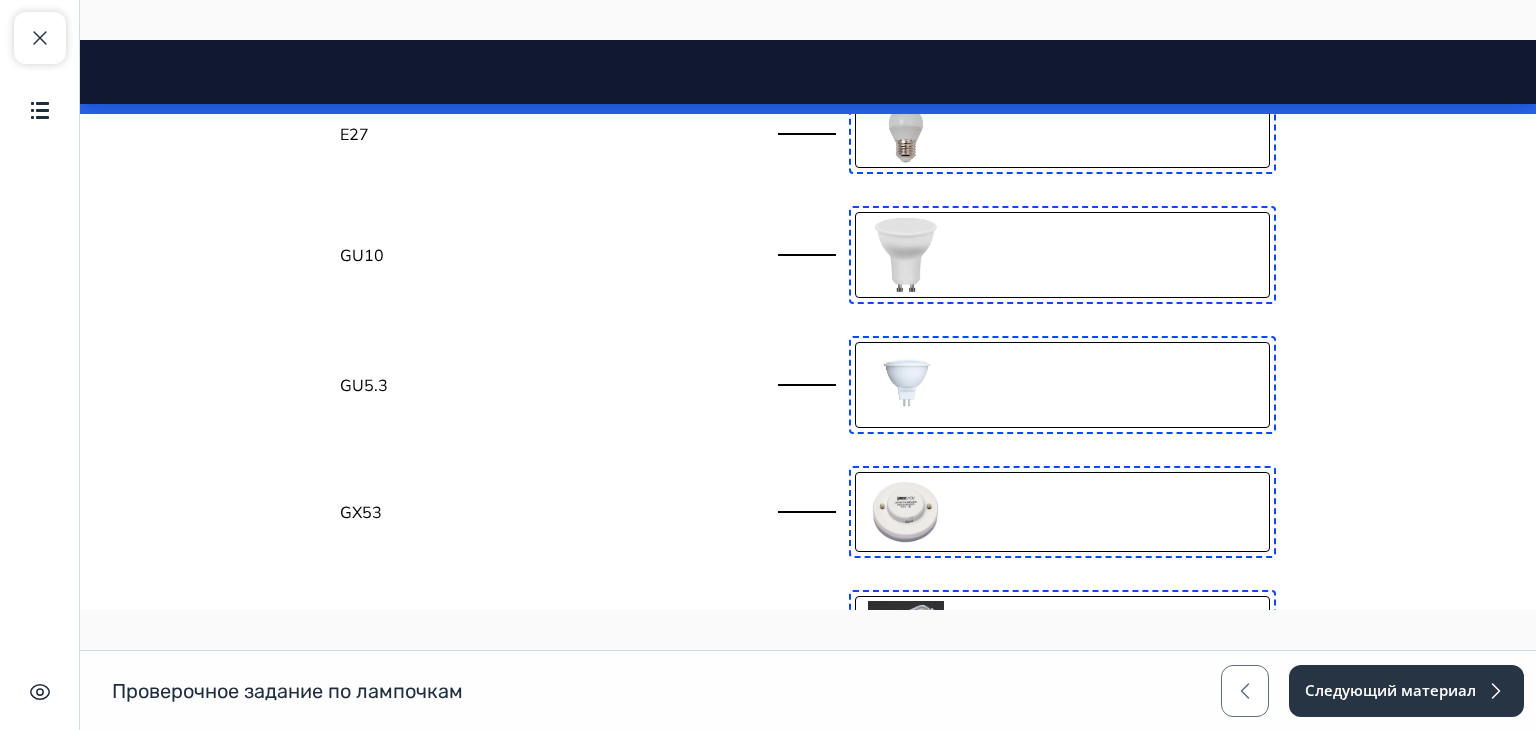 scroll, scrollTop: 751, scrollLeft: 0, axis: vertical 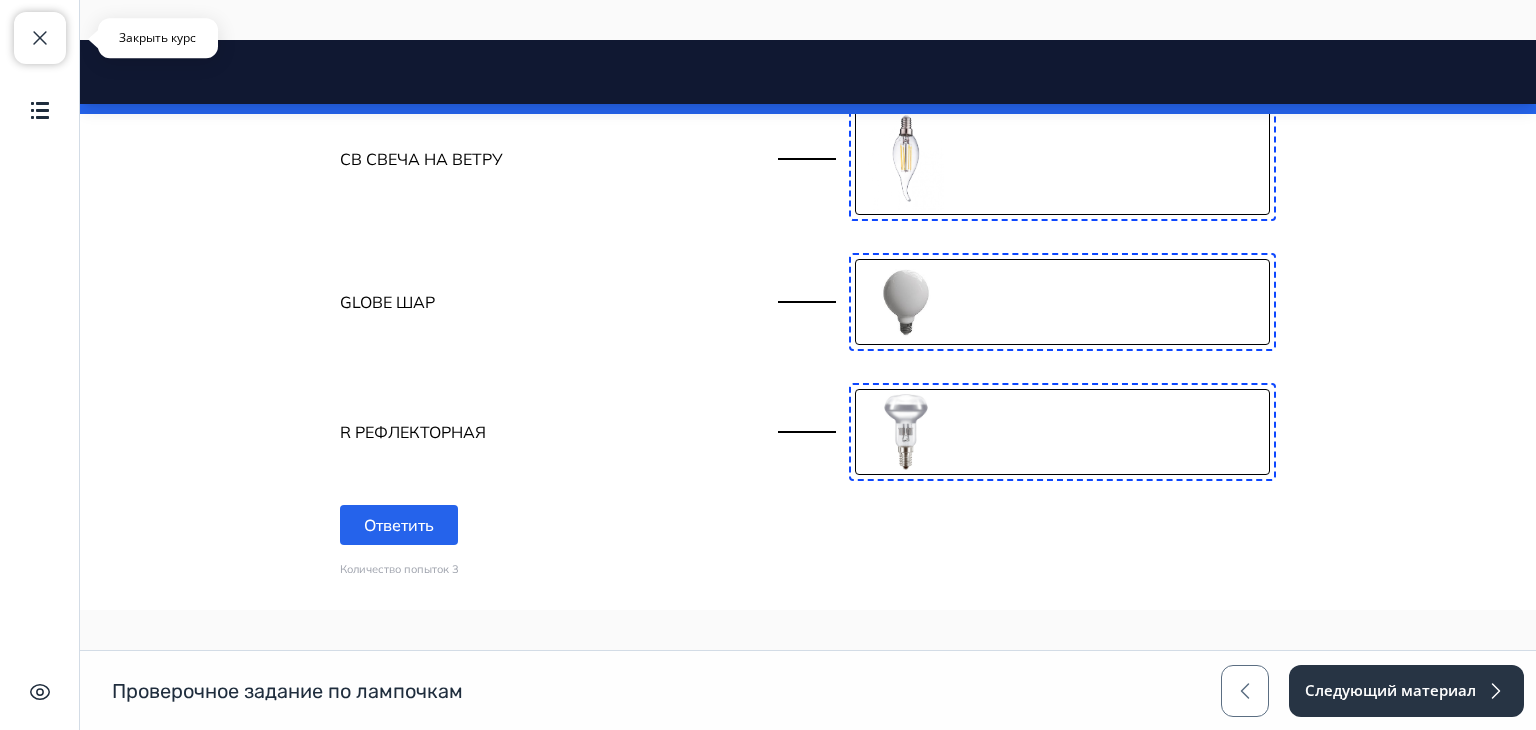click on "Закрыть курс" at bounding box center (40, 38) 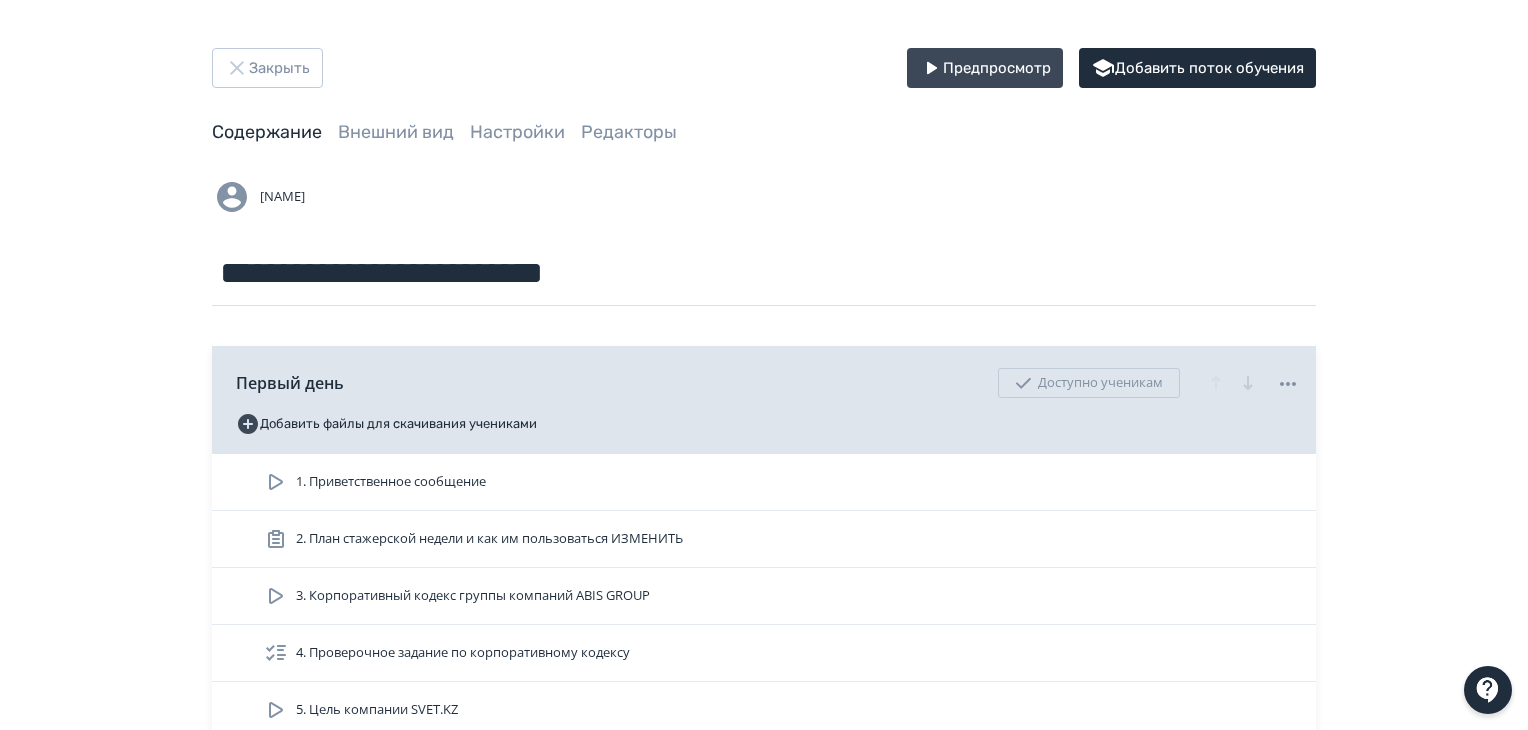 click on "**********" at bounding box center (764, 1037) 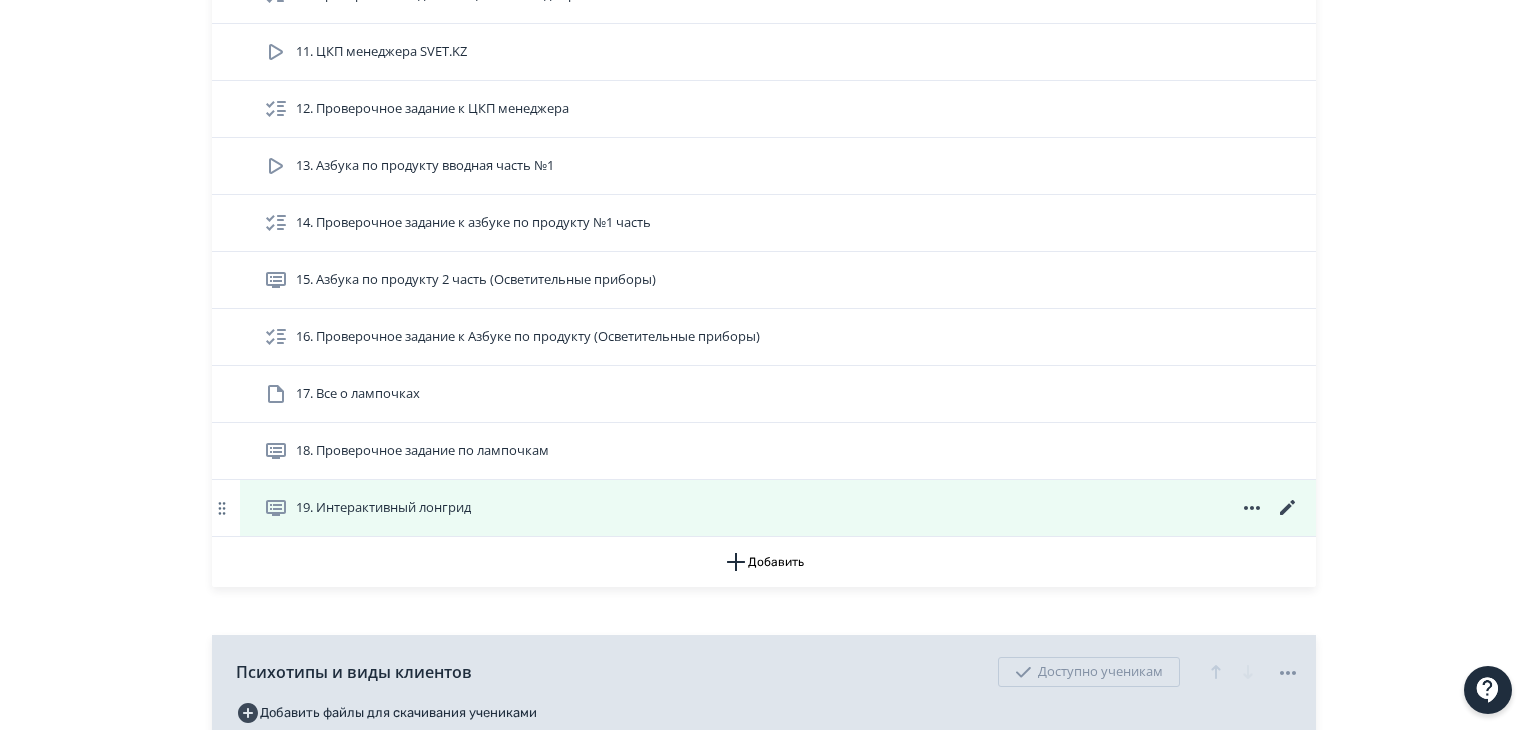 scroll, scrollTop: 1100, scrollLeft: 0, axis: vertical 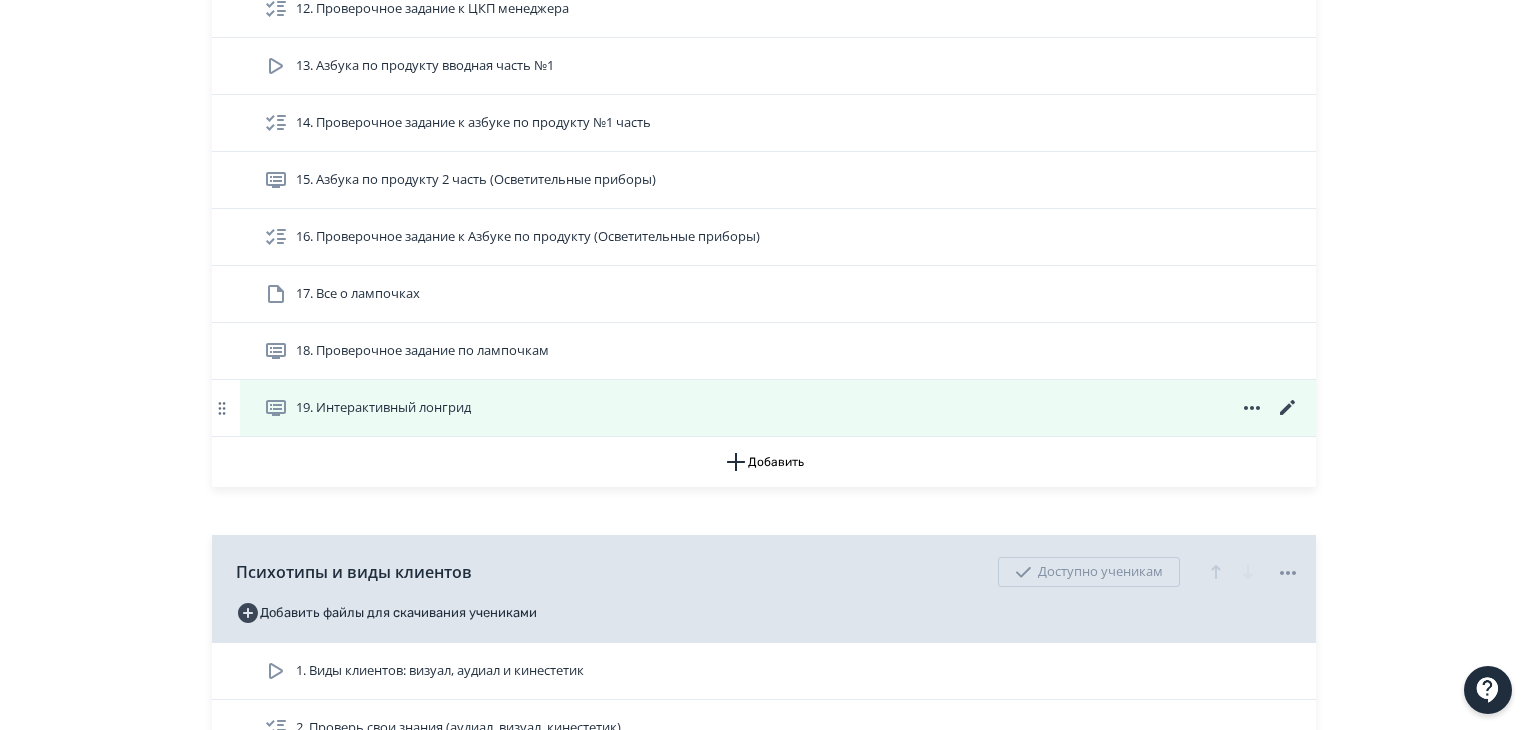 click 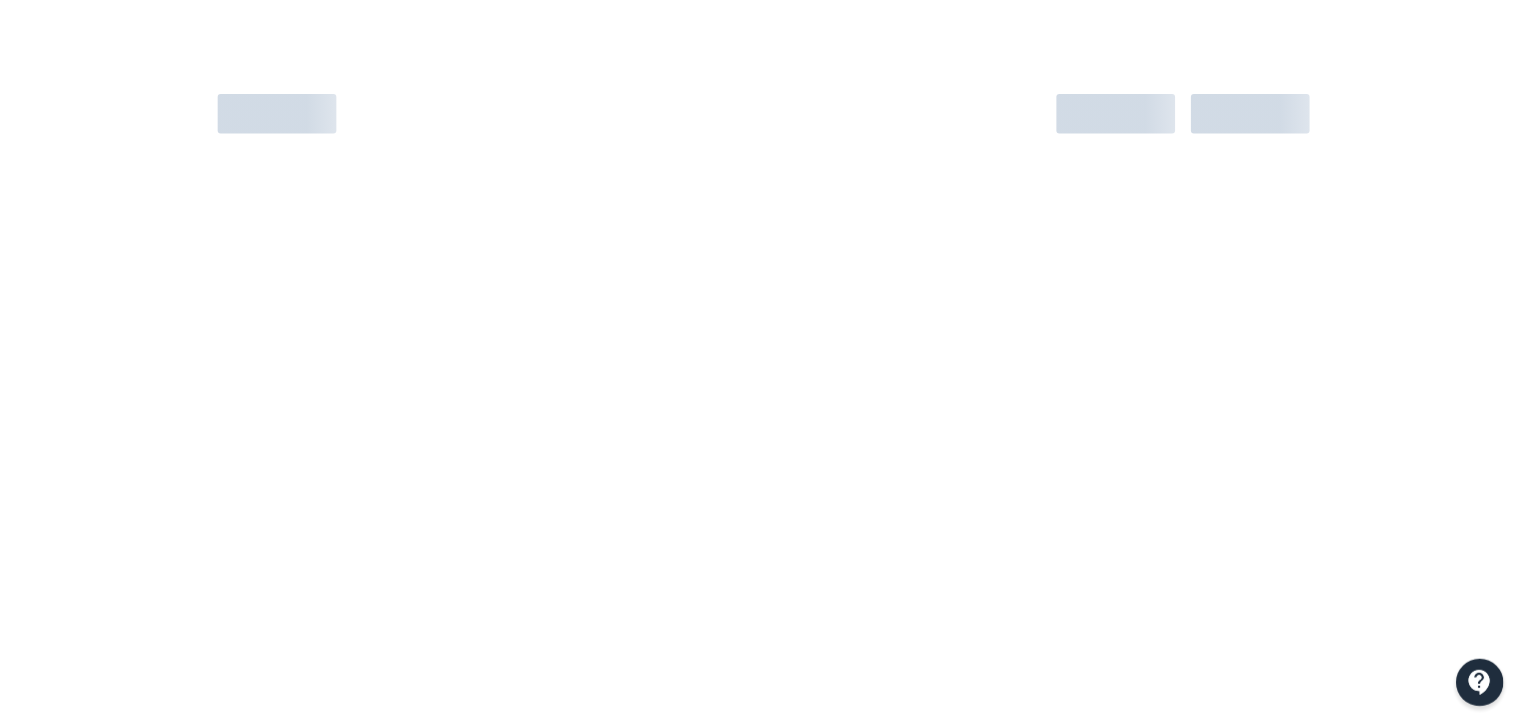 scroll, scrollTop: 0, scrollLeft: 0, axis: both 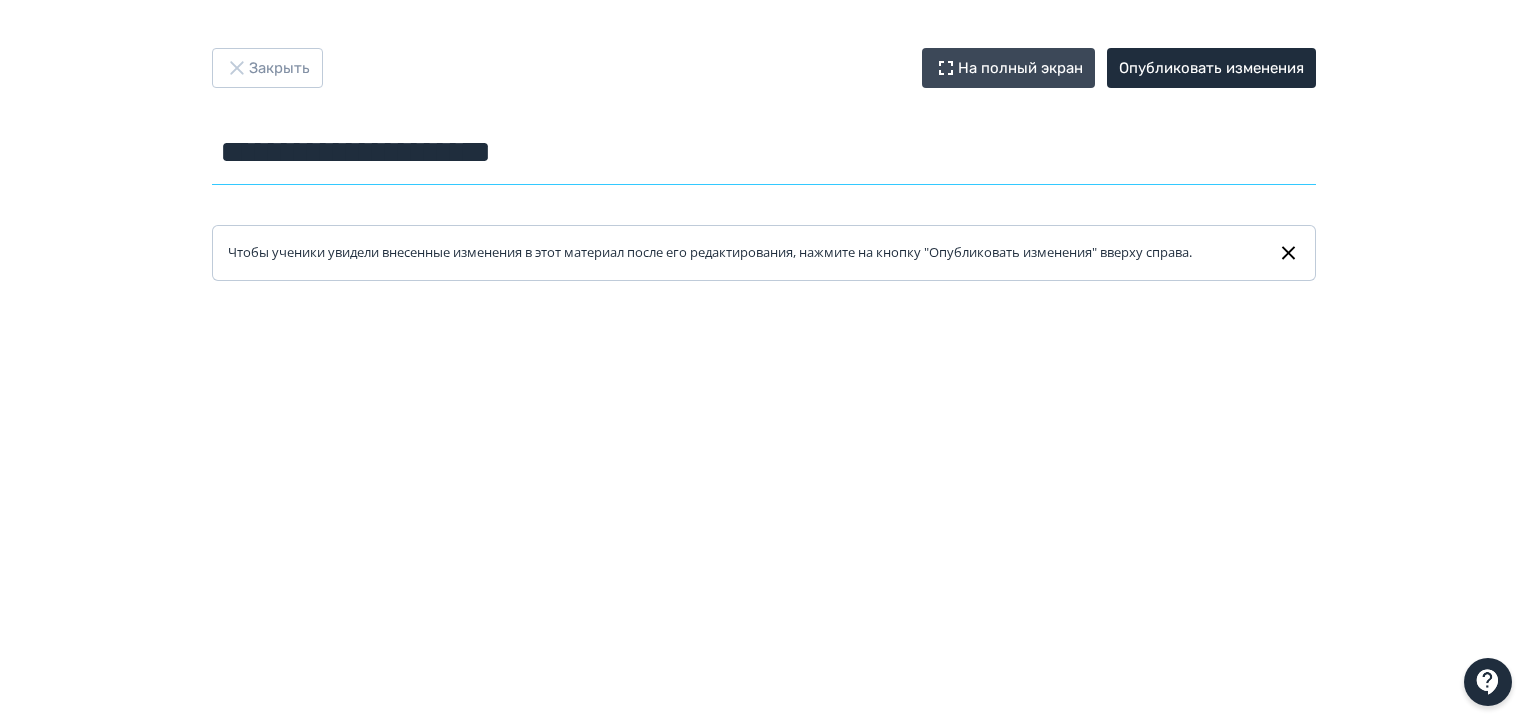 click on "**********" at bounding box center [764, 152] 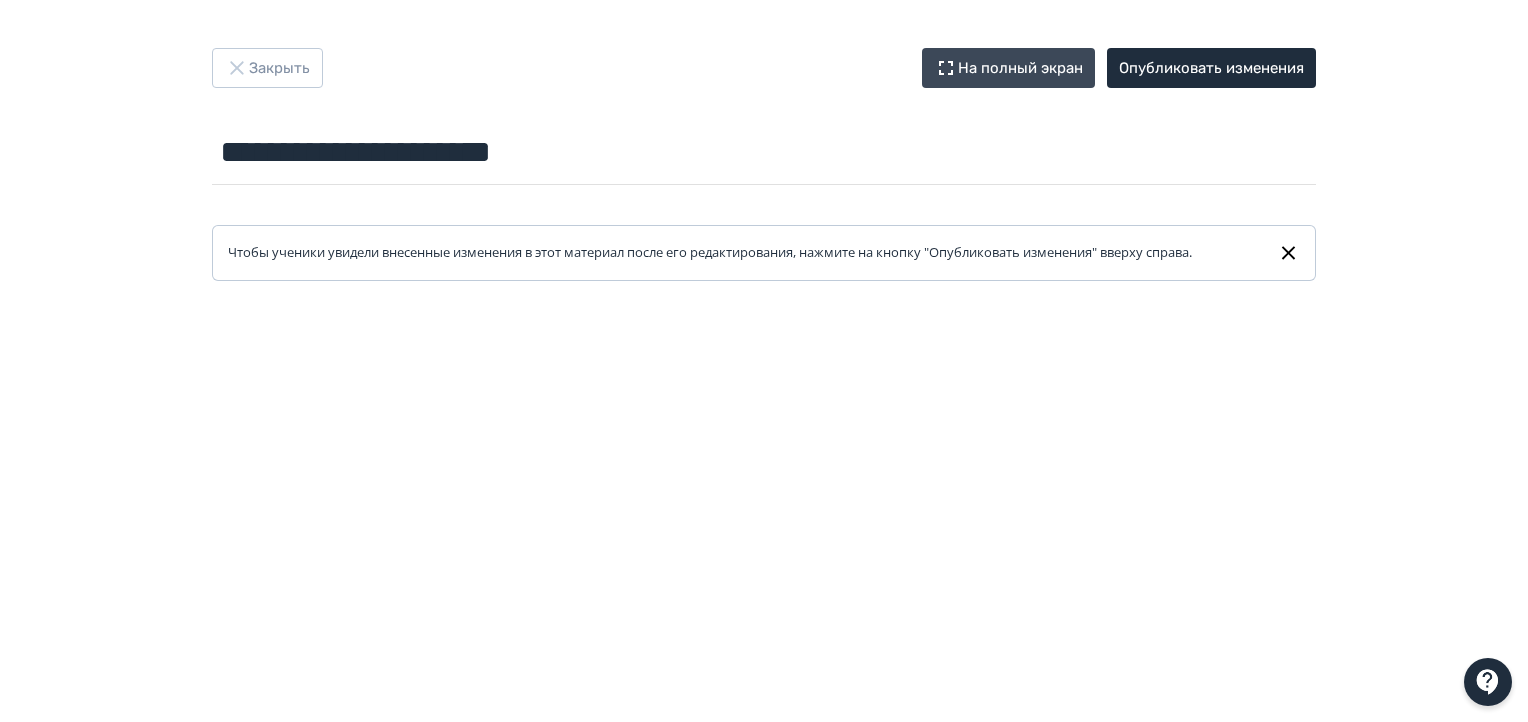 click on "**********" at bounding box center [764, 361] 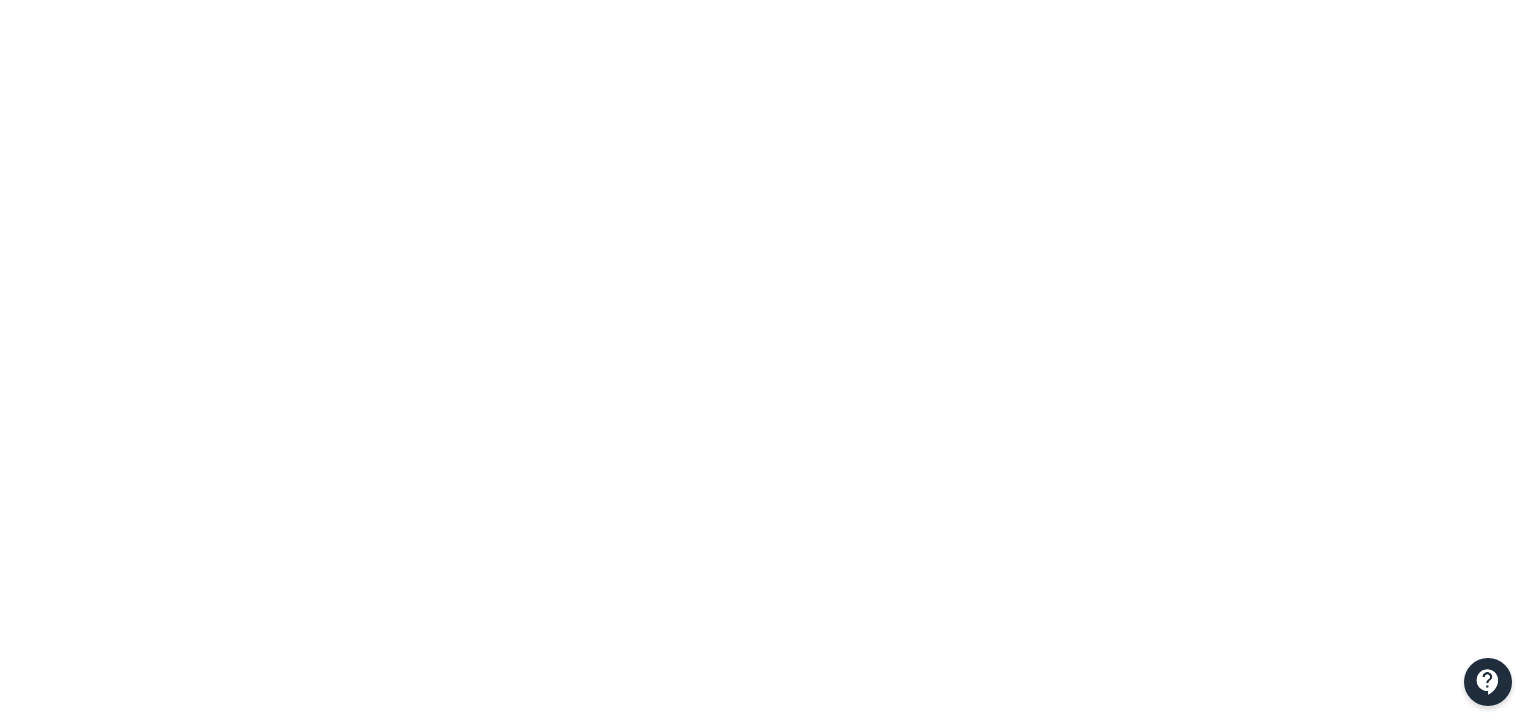 scroll, scrollTop: 499, scrollLeft: 0, axis: vertical 